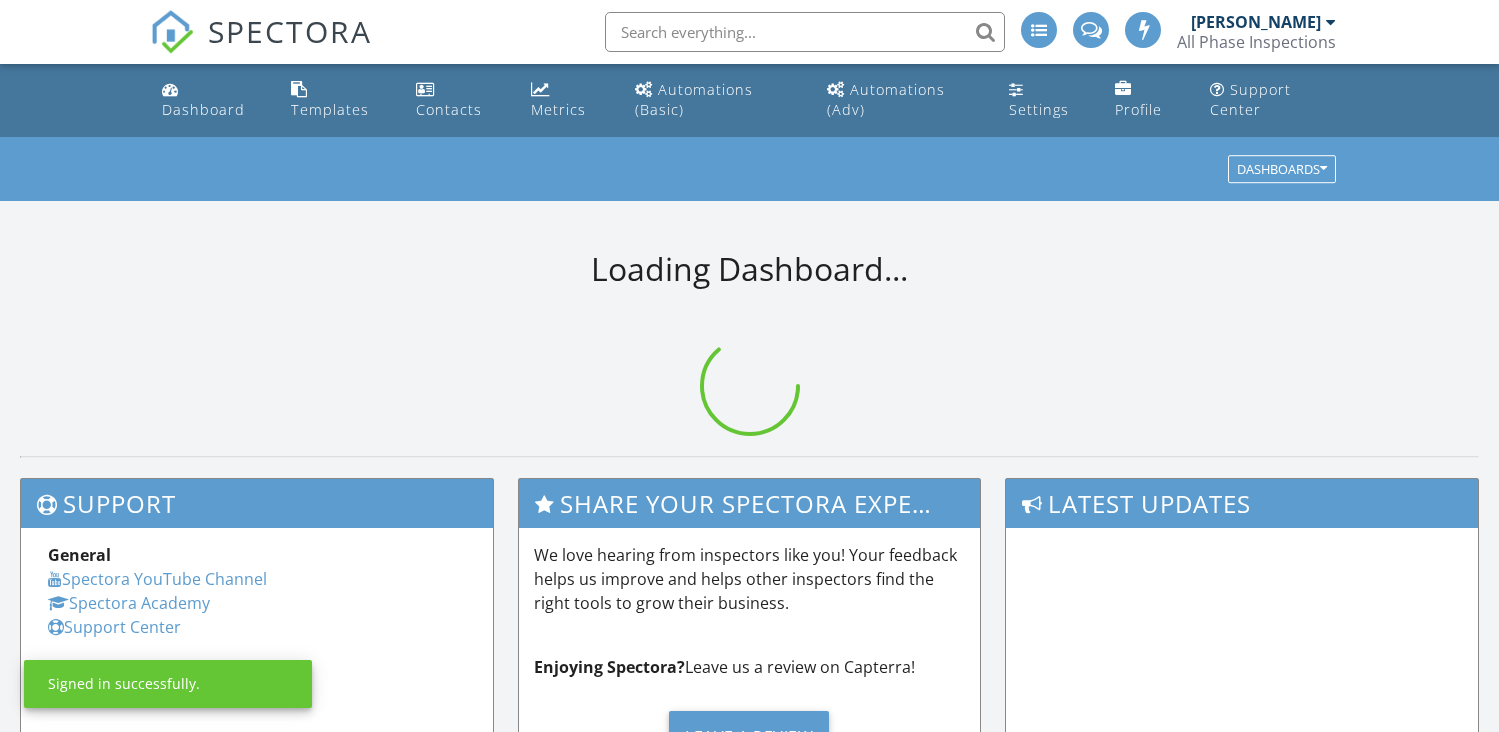 scroll, scrollTop: 0, scrollLeft: 0, axis: both 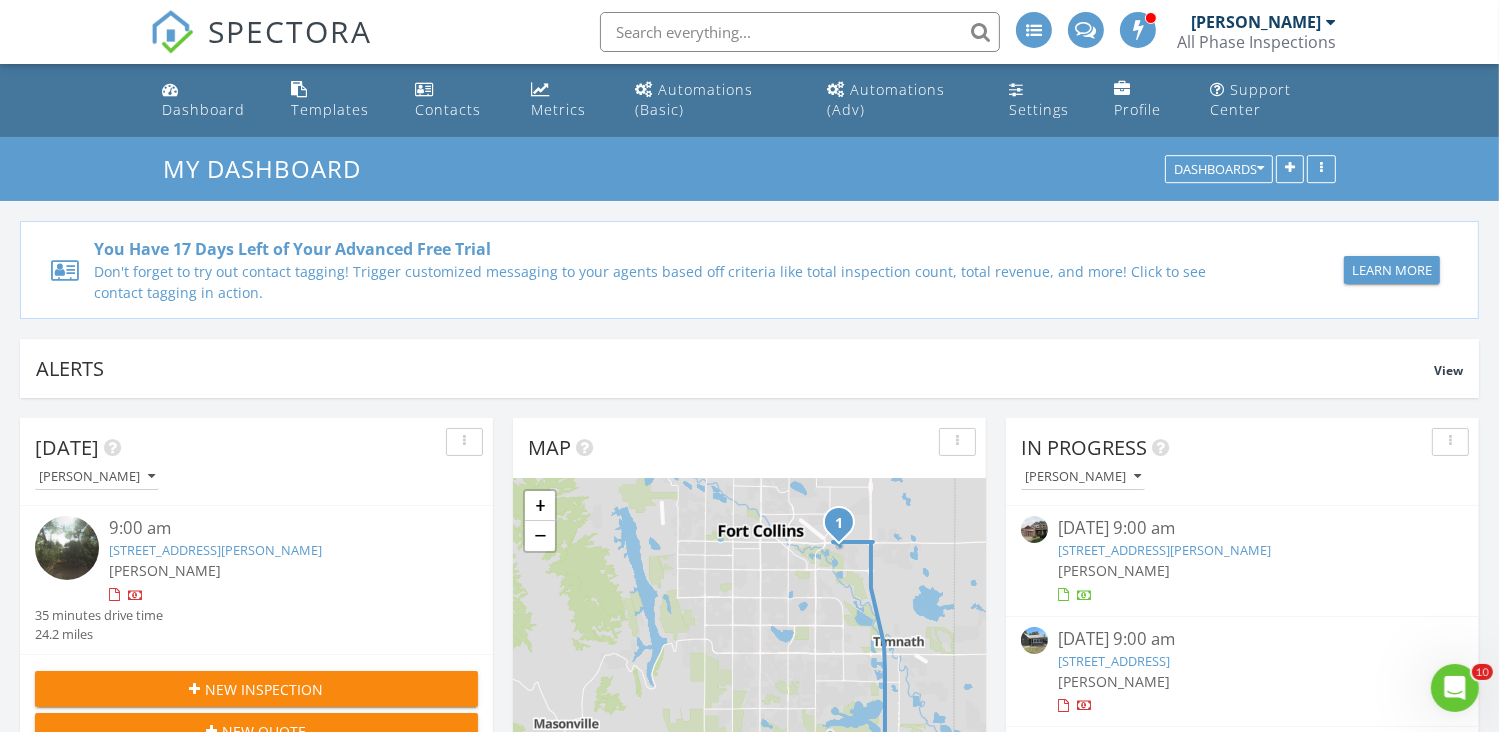 click on "2941 Pleasant Acres Dr, Fort Collins, CO 80524" at bounding box center [215, 550] 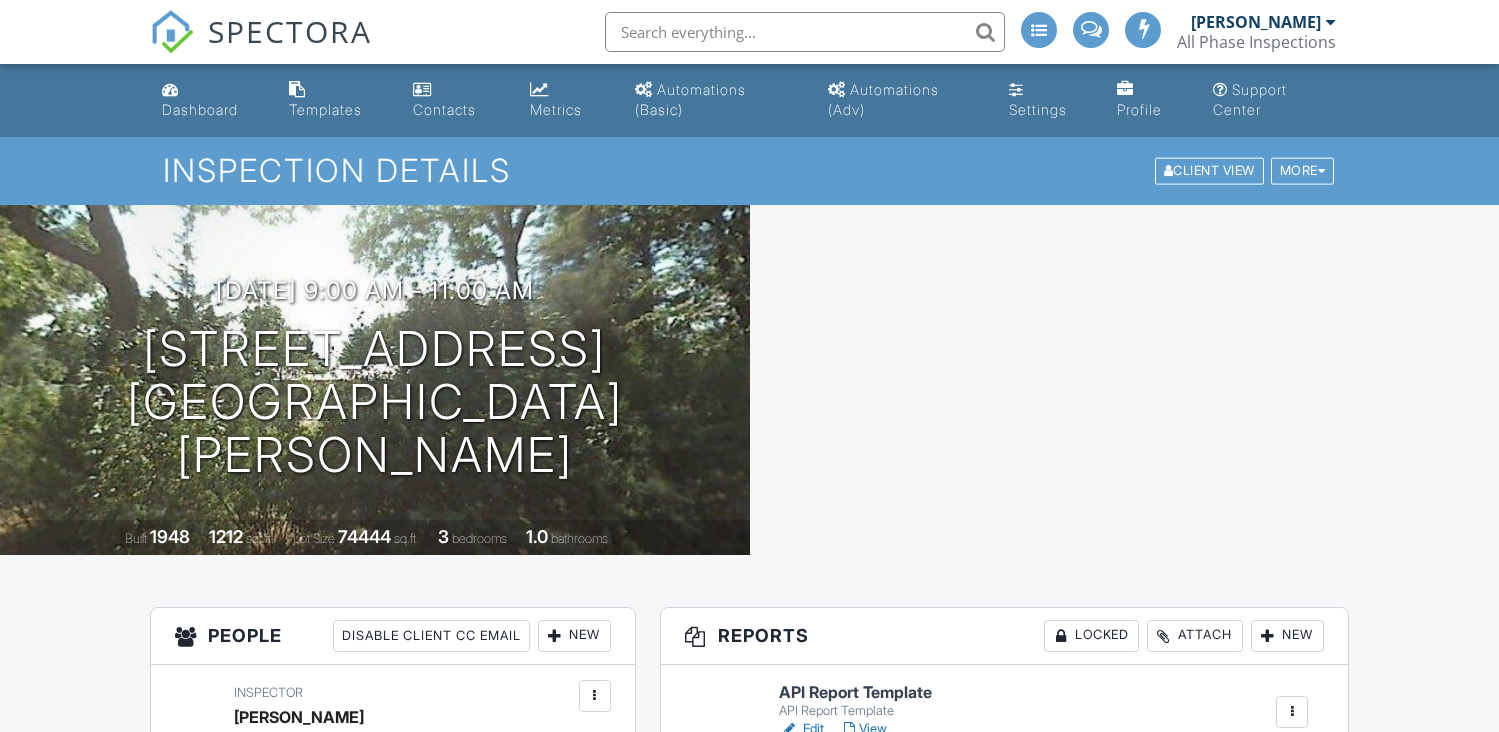 scroll, scrollTop: 0, scrollLeft: 0, axis: both 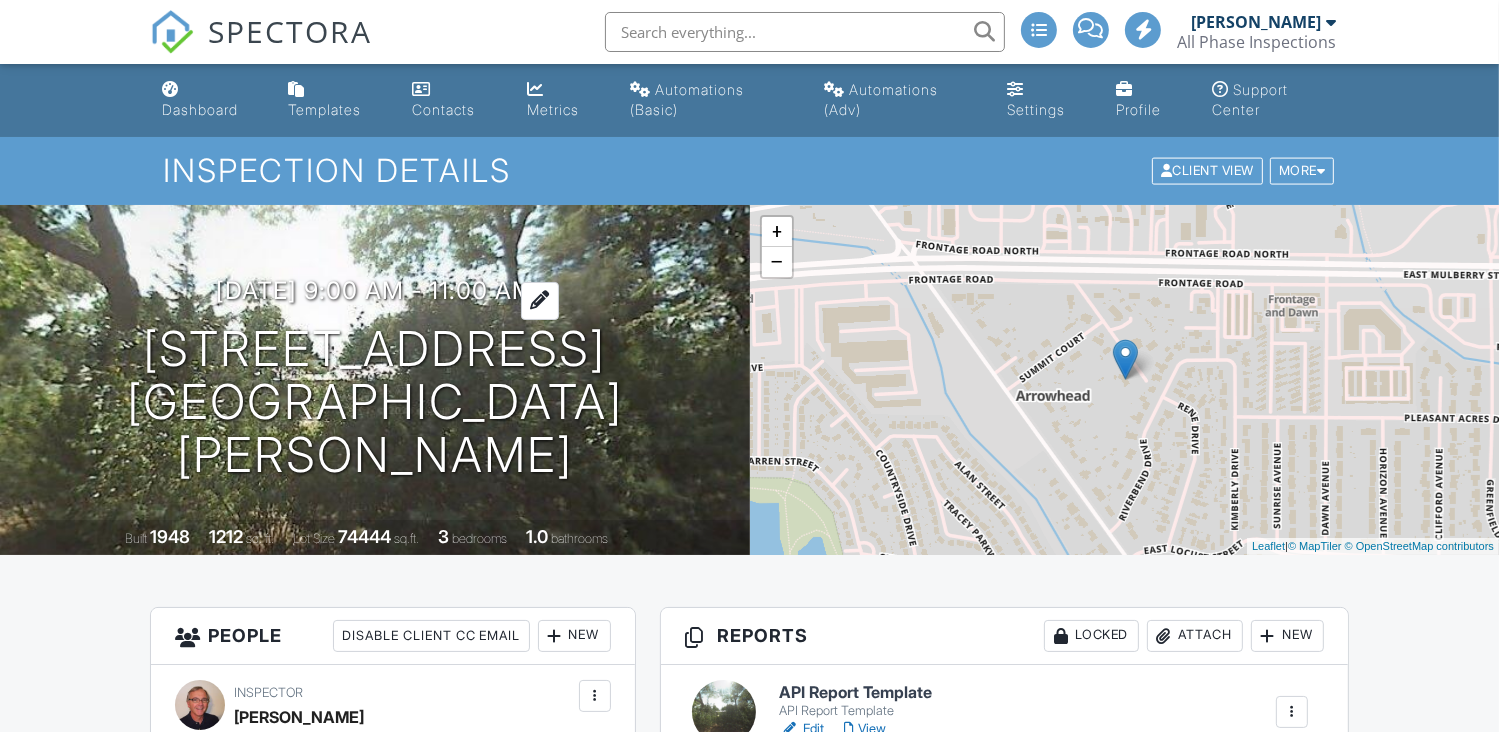 click on "07/11/2025  9:00 am
- 11:00 am" at bounding box center (375, 290) 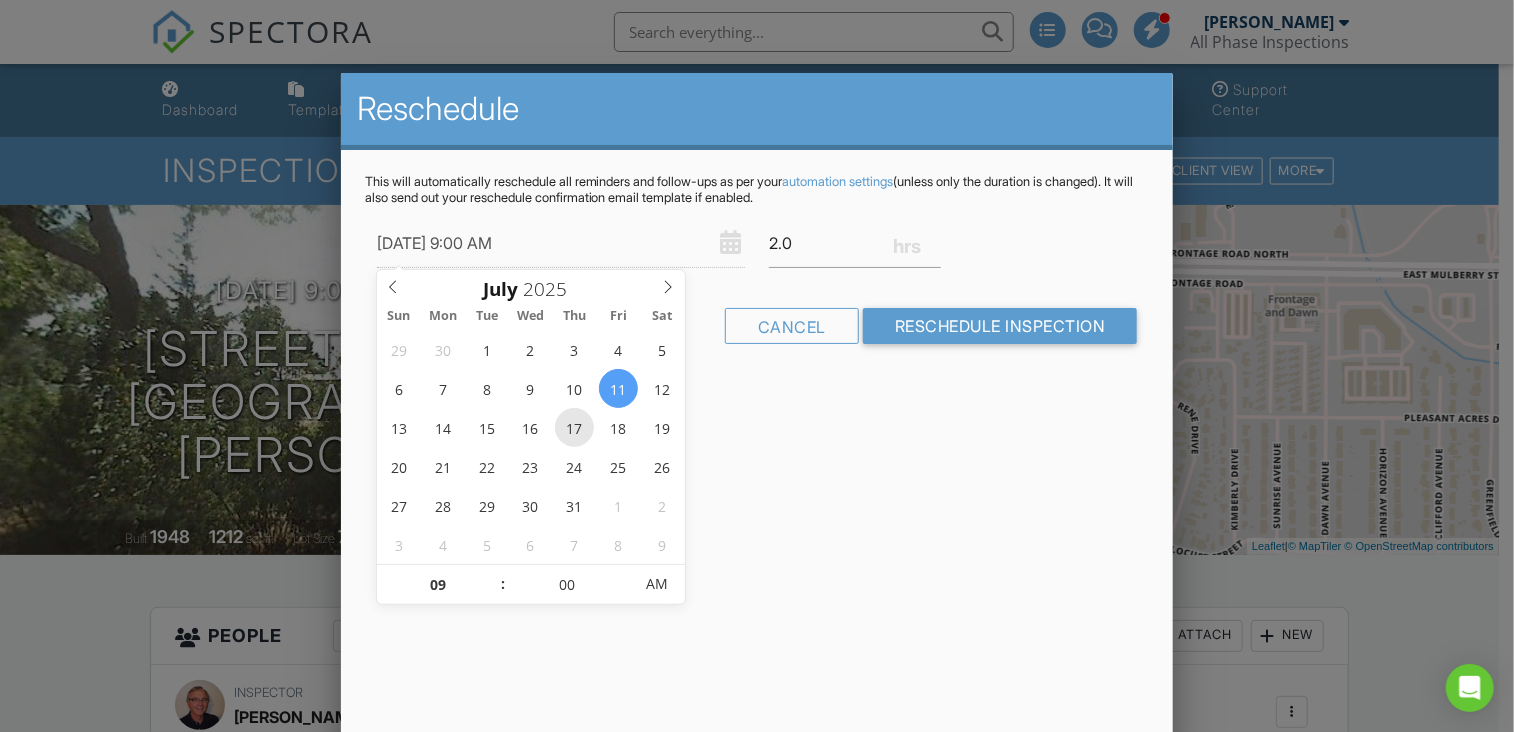 type on "07/17/2025 9:00 AM" 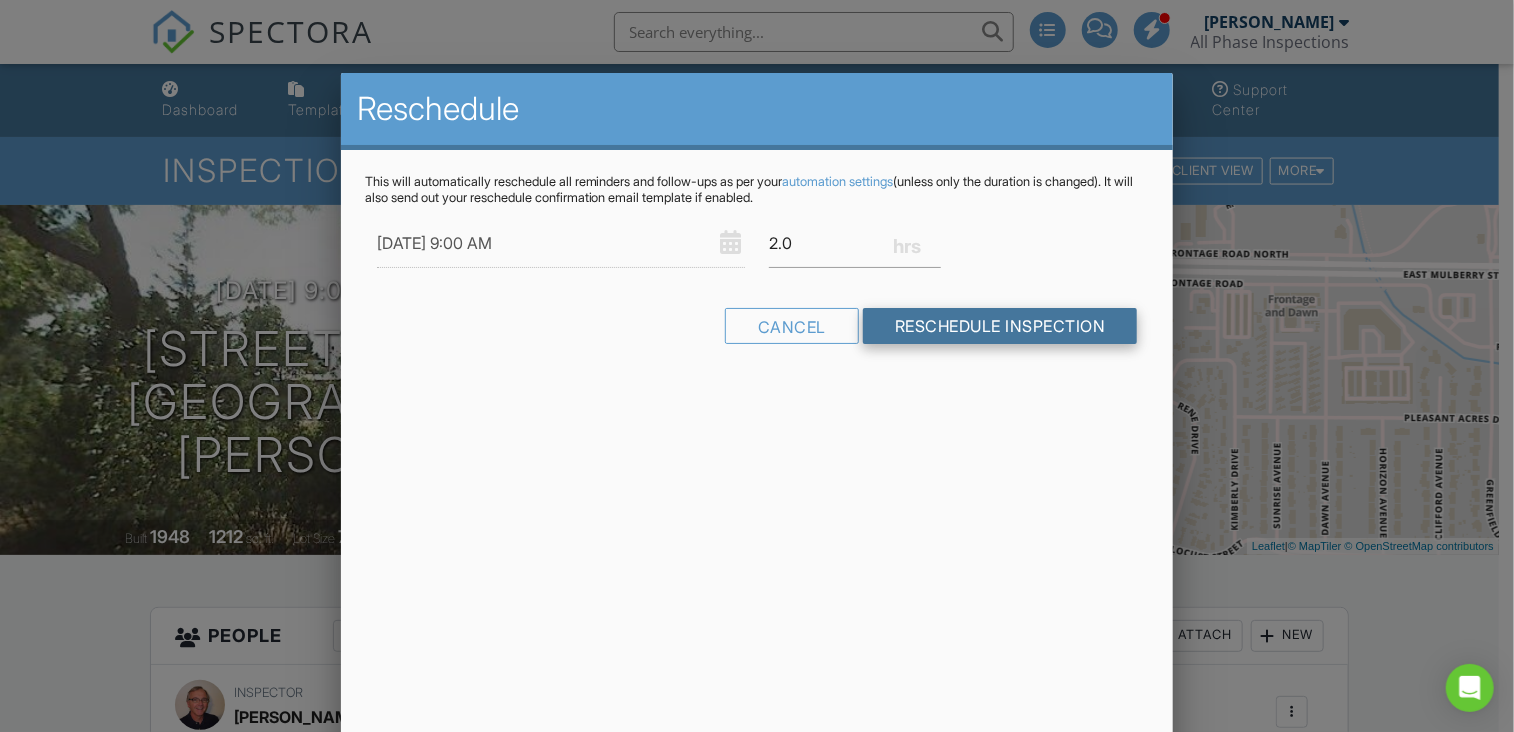 click on "Reschedule Inspection" at bounding box center (1000, 326) 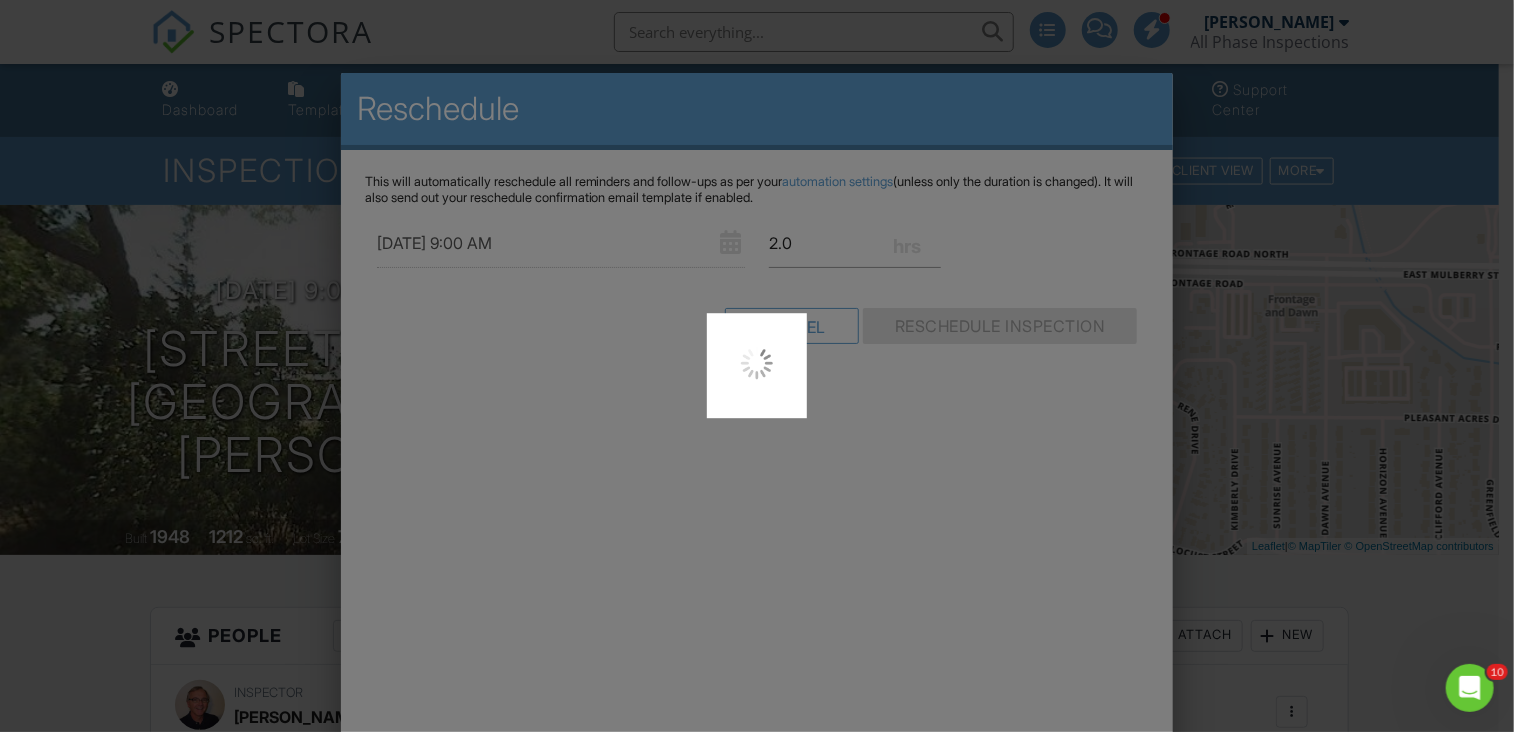 scroll, scrollTop: 0, scrollLeft: 0, axis: both 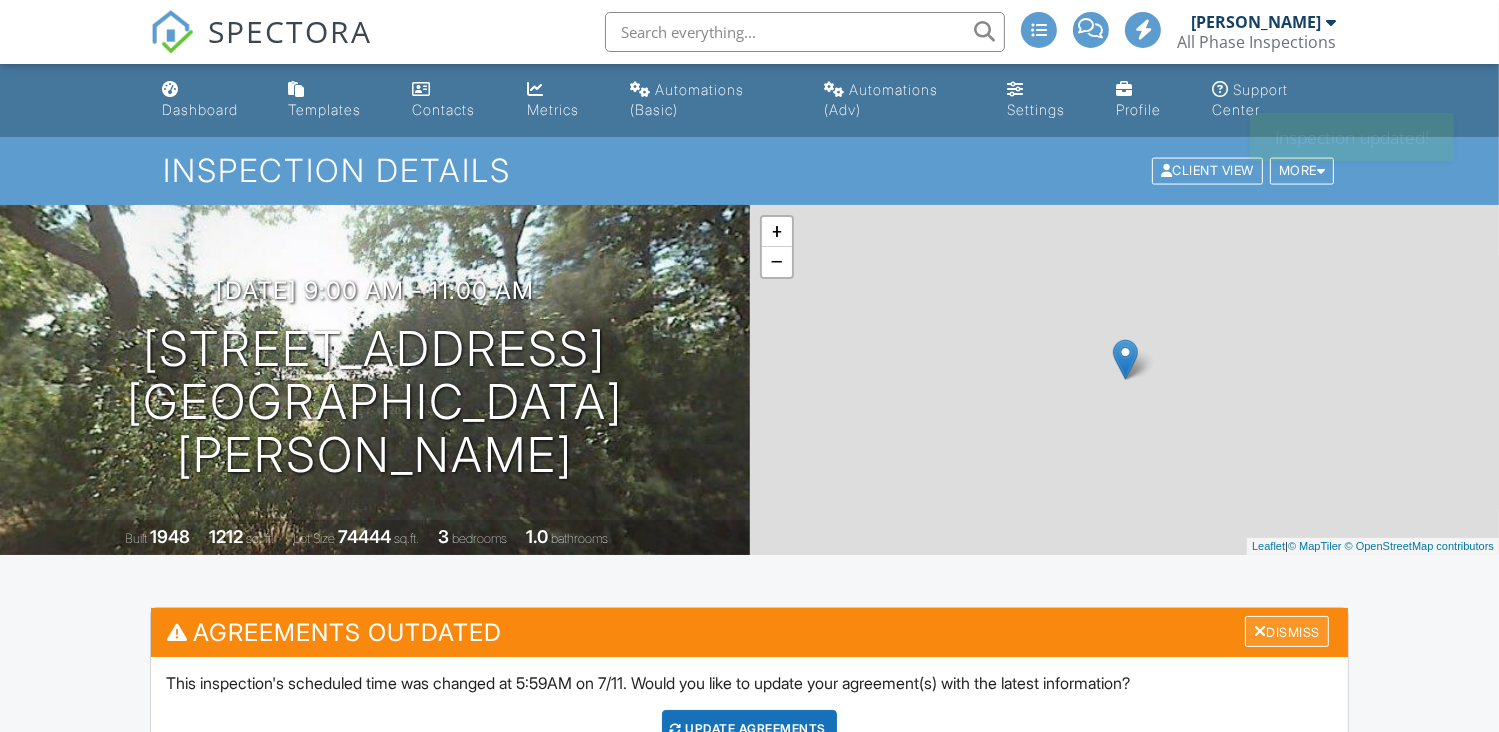 click on "Dismiss" at bounding box center [1287, 631] 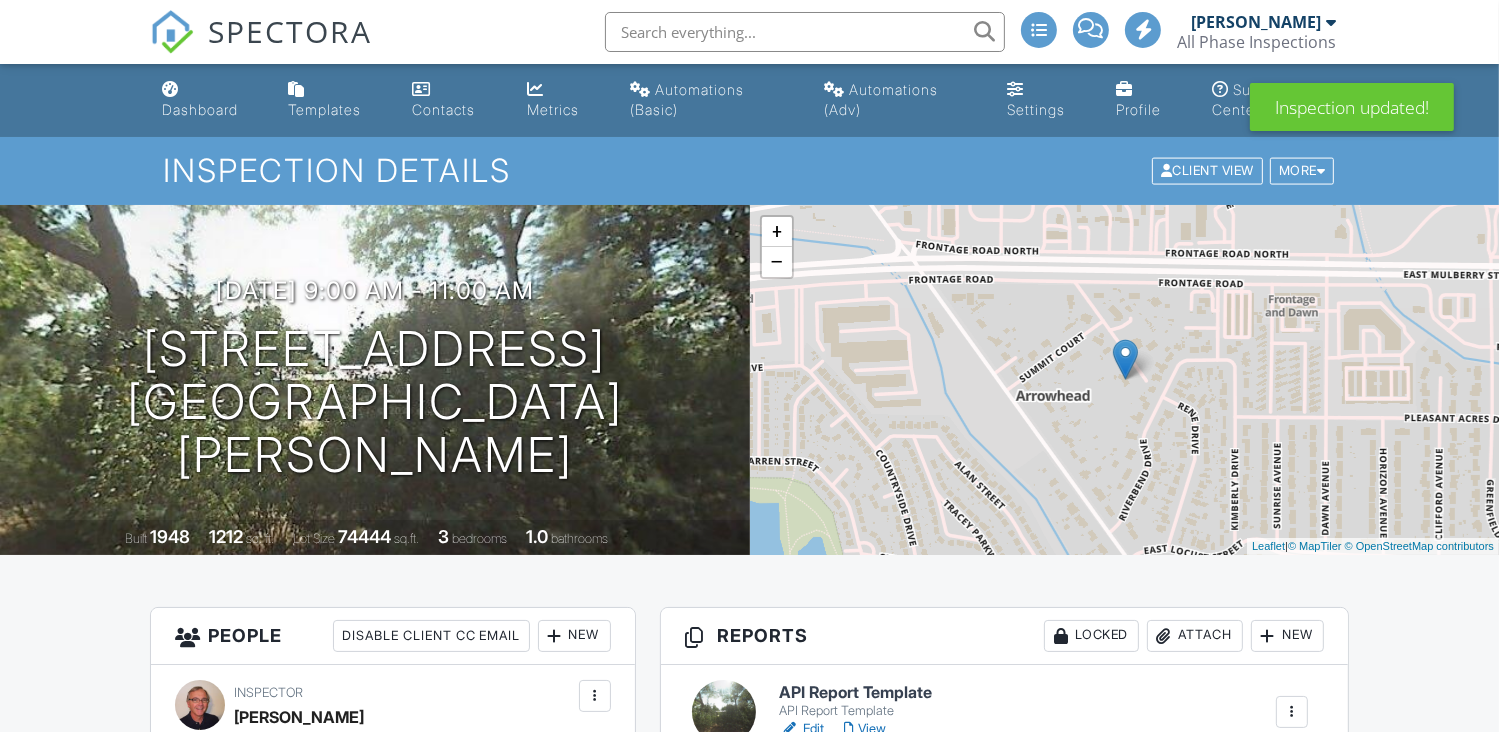 scroll, scrollTop: 0, scrollLeft: 0, axis: both 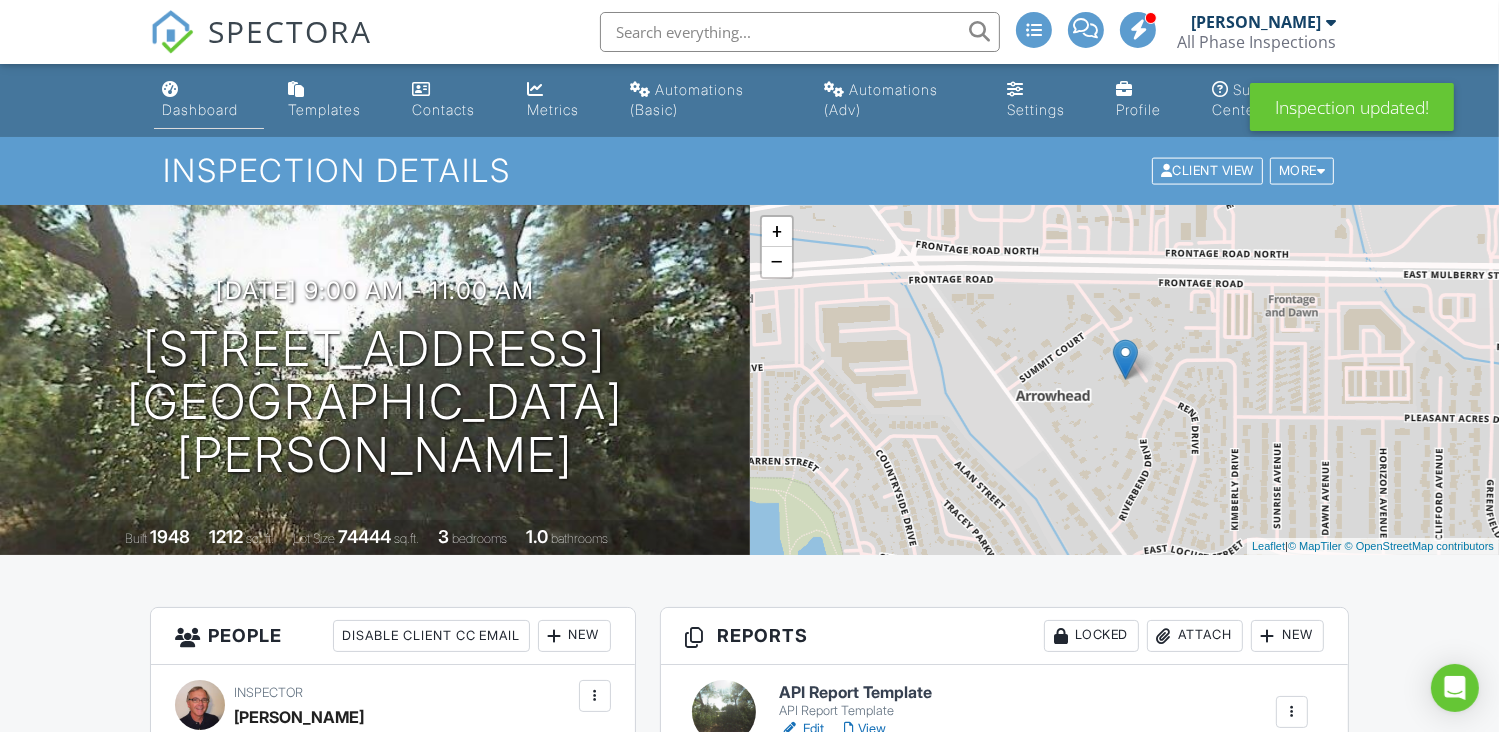 click on "Dashboard" at bounding box center (200, 109) 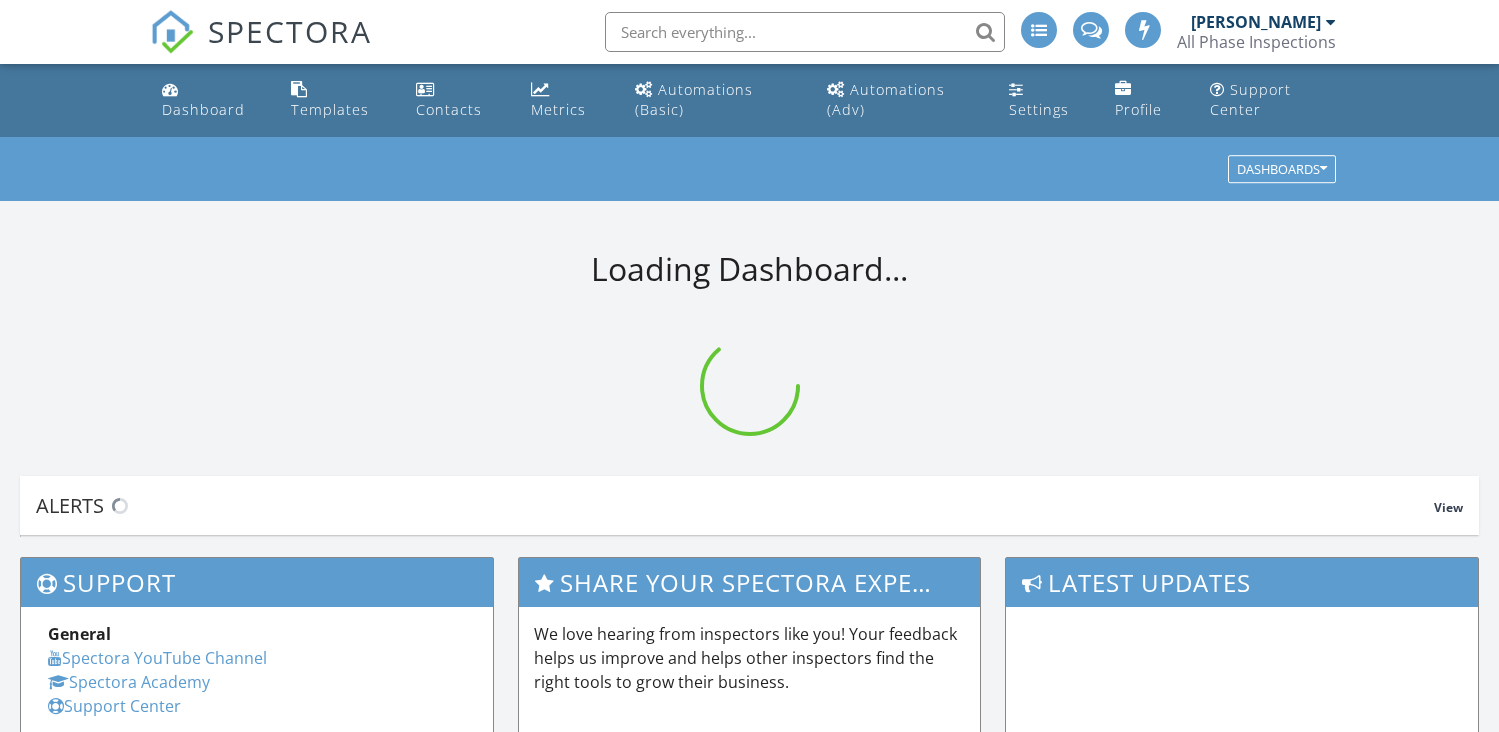 scroll, scrollTop: 0, scrollLeft: 0, axis: both 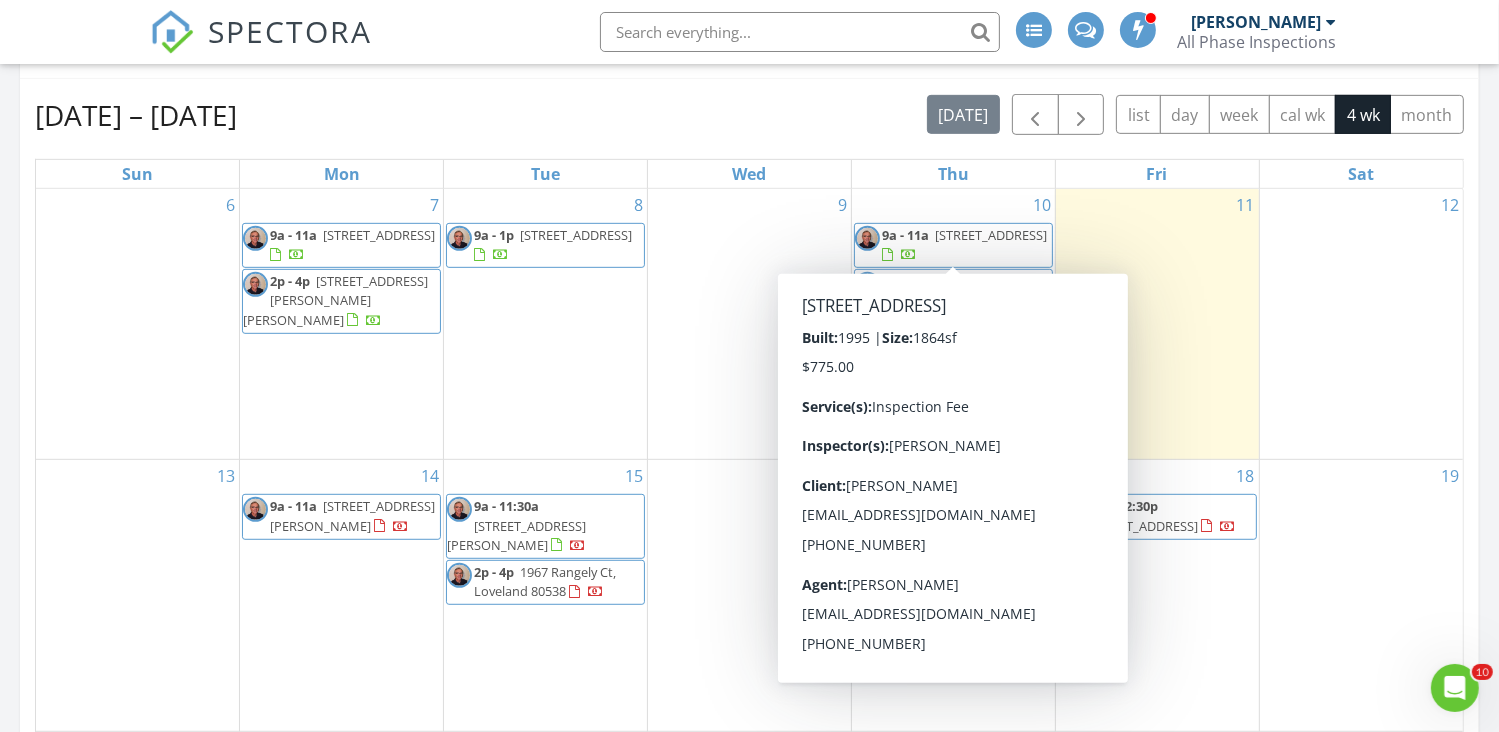 click on "356 Spring Snow Dr, Loveland 80538" at bounding box center [991, 235] 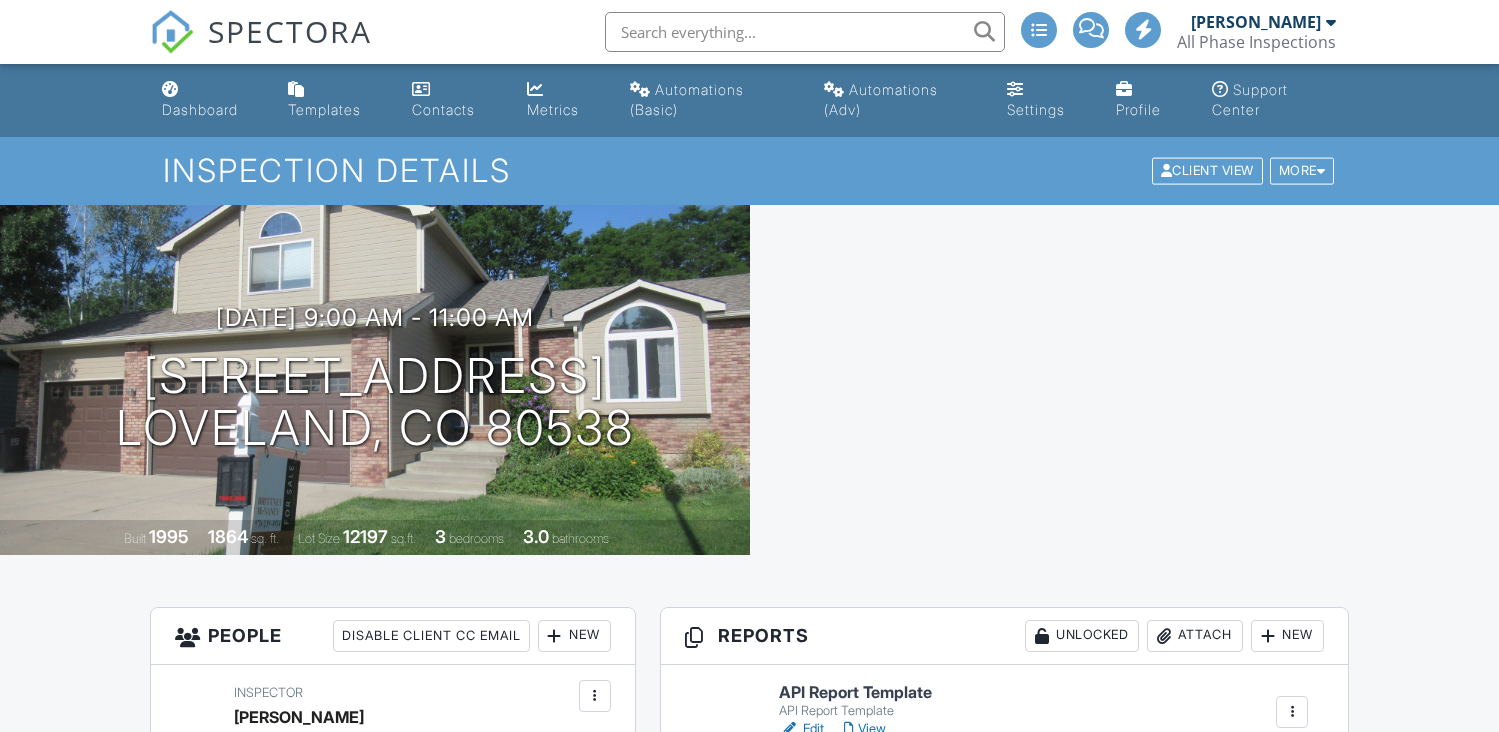 scroll, scrollTop: 0, scrollLeft: 0, axis: both 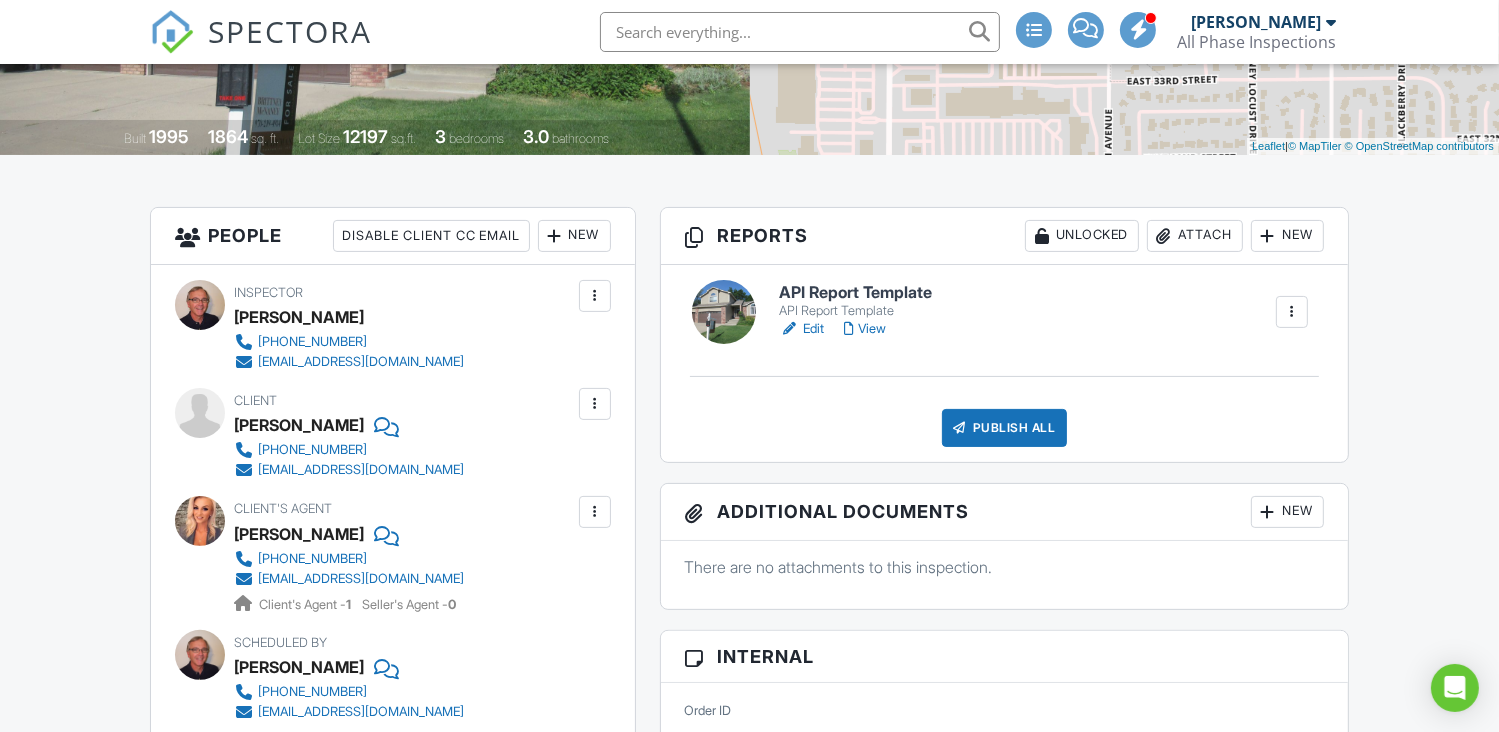 click on "Edit" at bounding box center (801, 329) 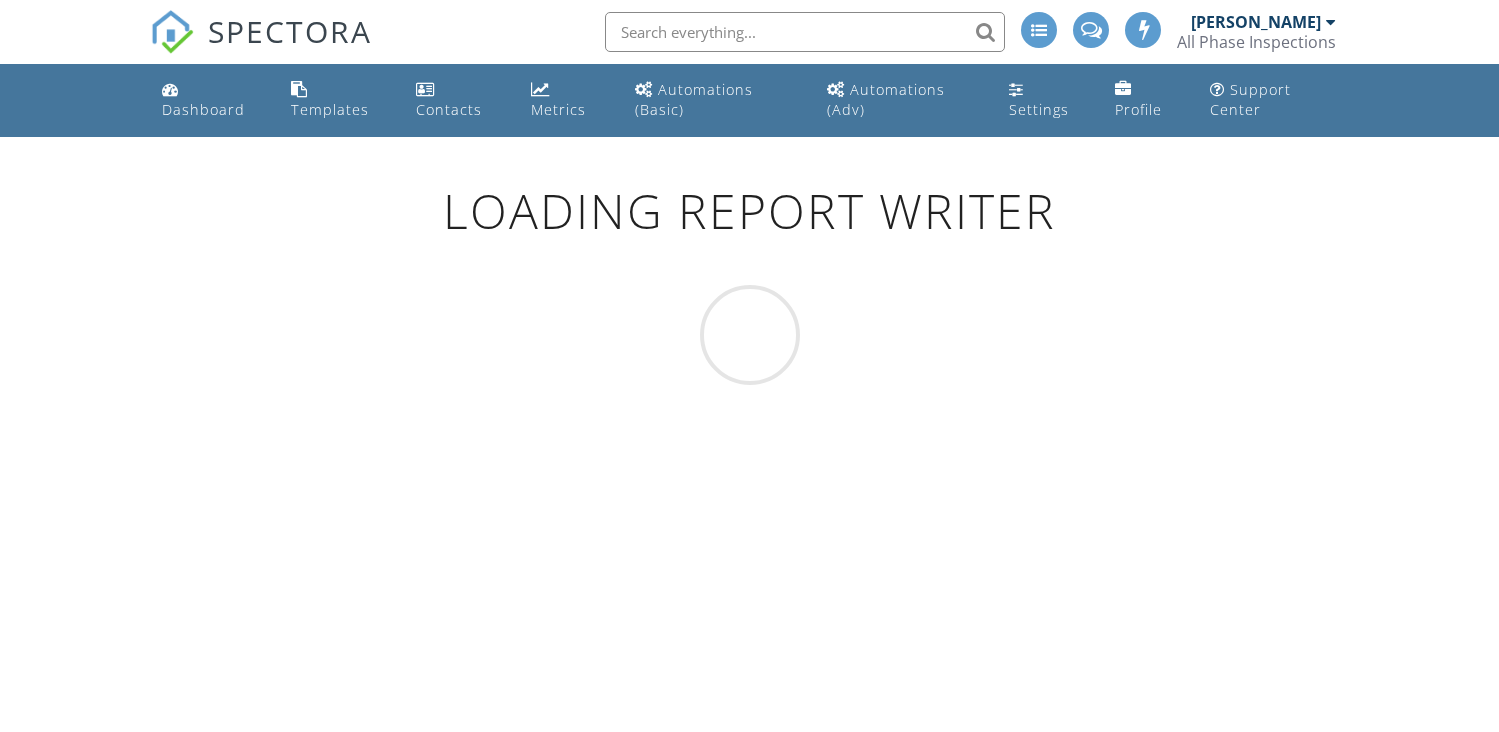 scroll, scrollTop: 0, scrollLeft: 0, axis: both 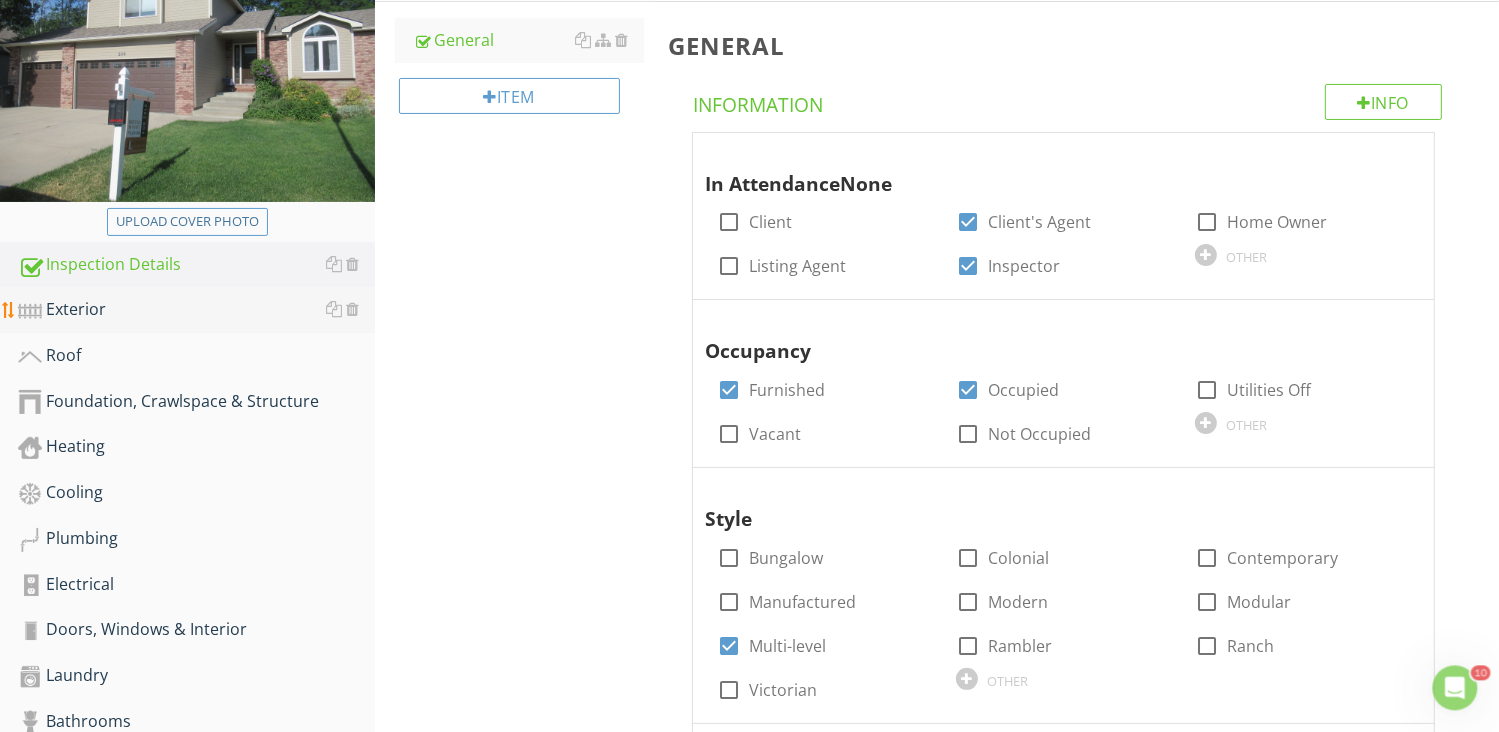 click on "Exterior" at bounding box center [196, 310] 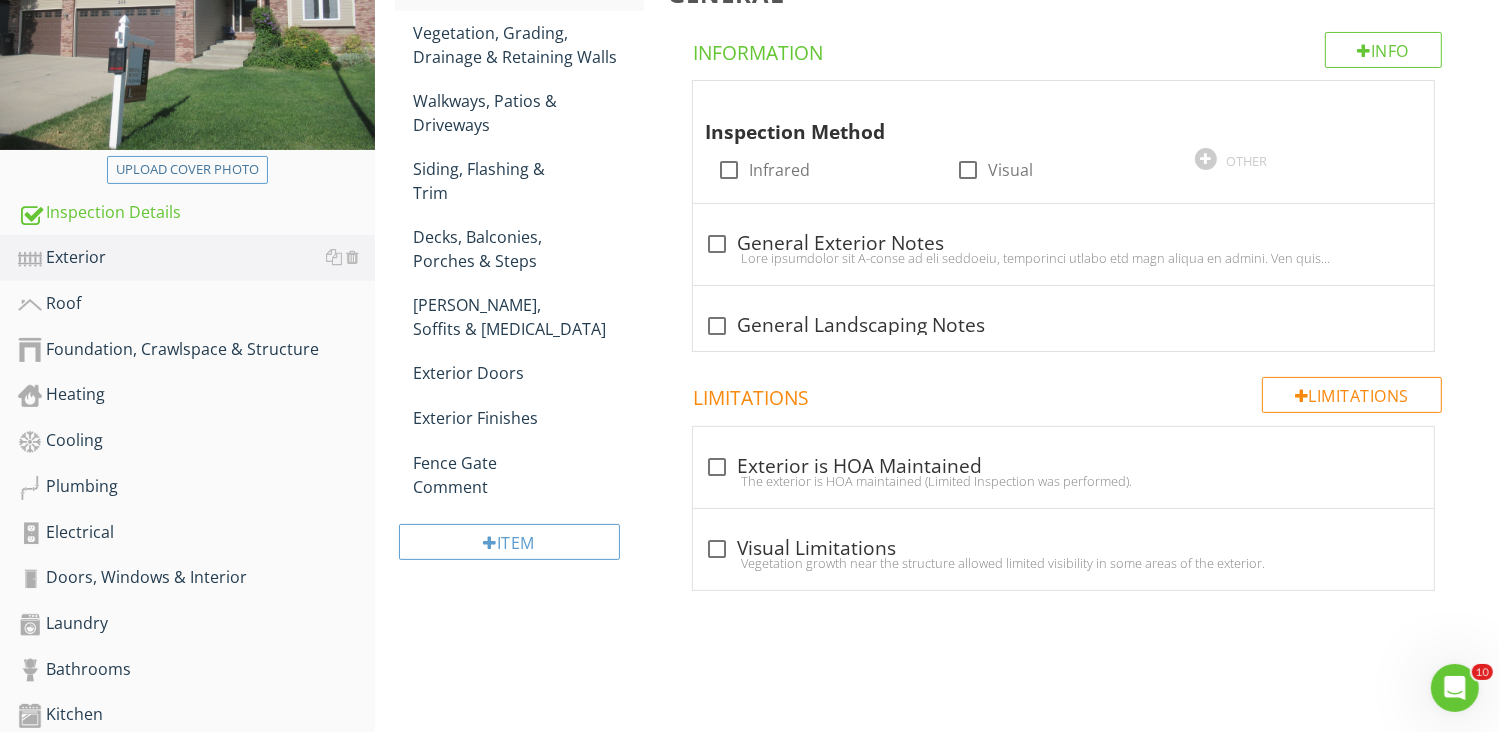 scroll, scrollTop: 400, scrollLeft: 0, axis: vertical 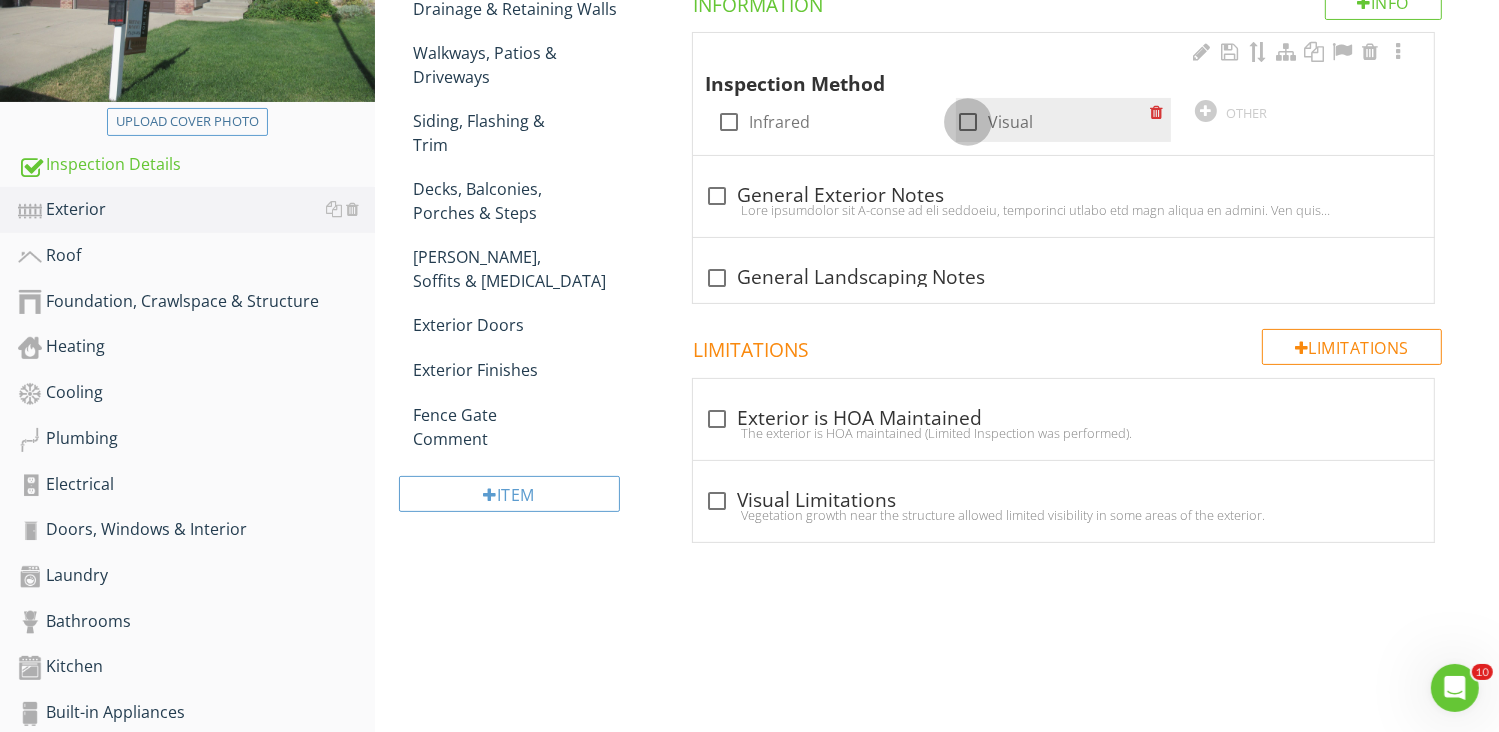 click at bounding box center (968, 122) 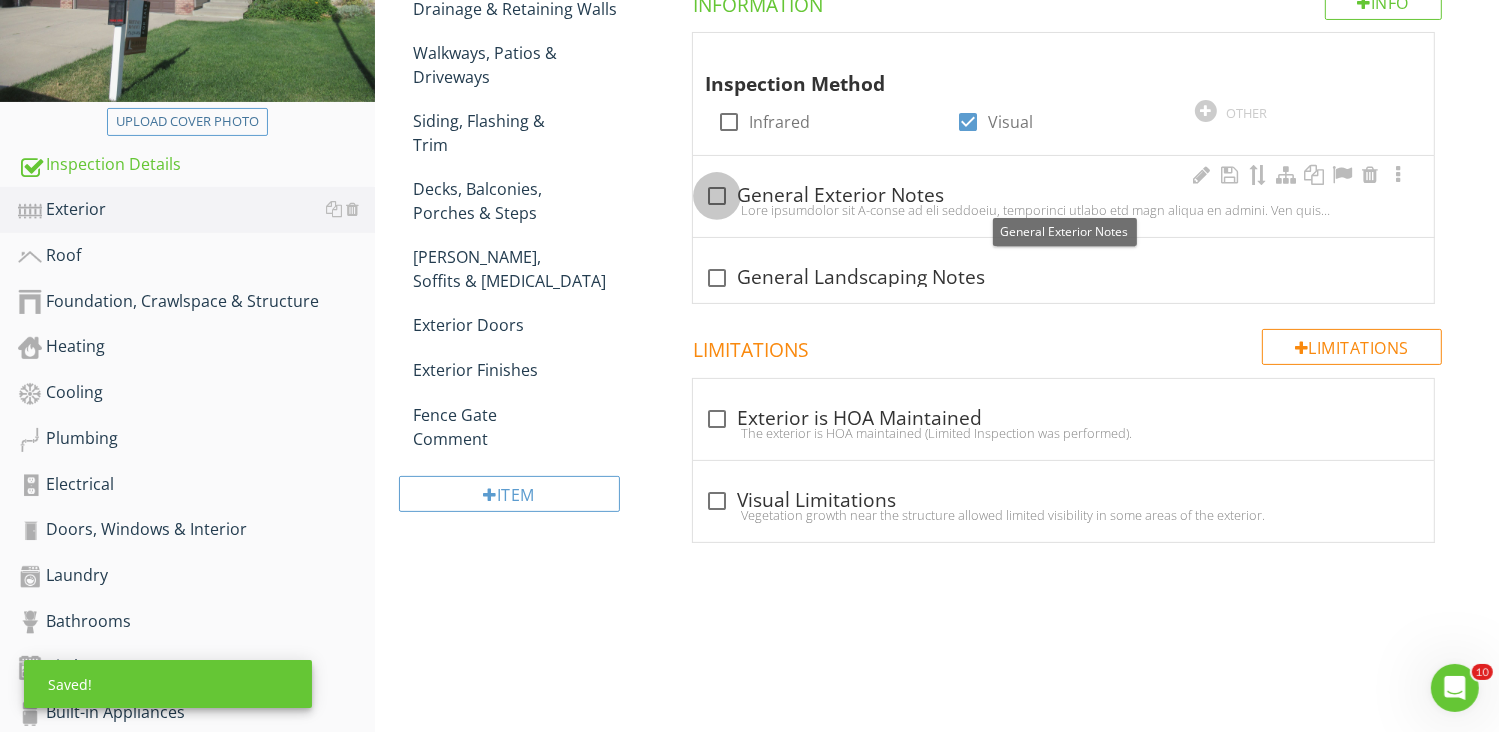 click at bounding box center (717, 196) 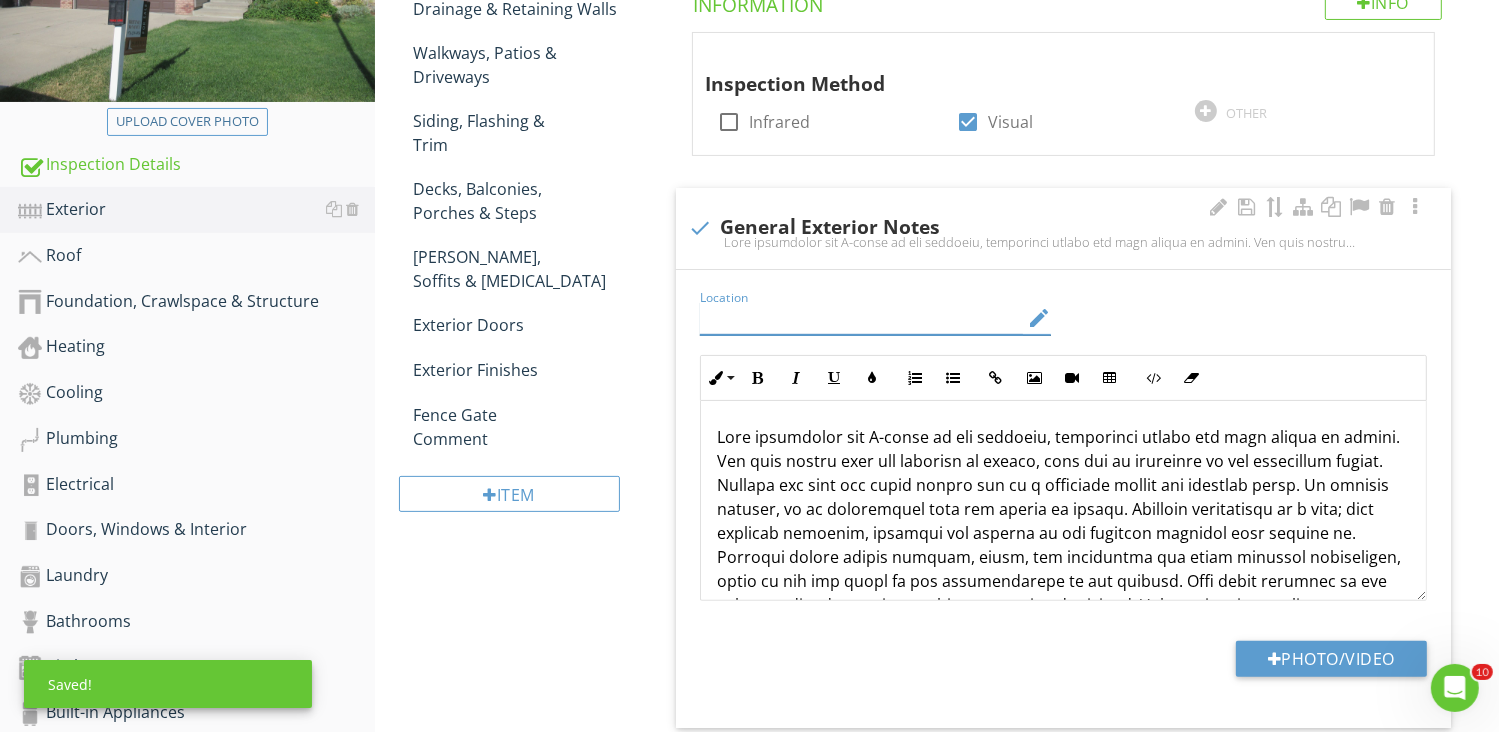 click at bounding box center (862, 318) 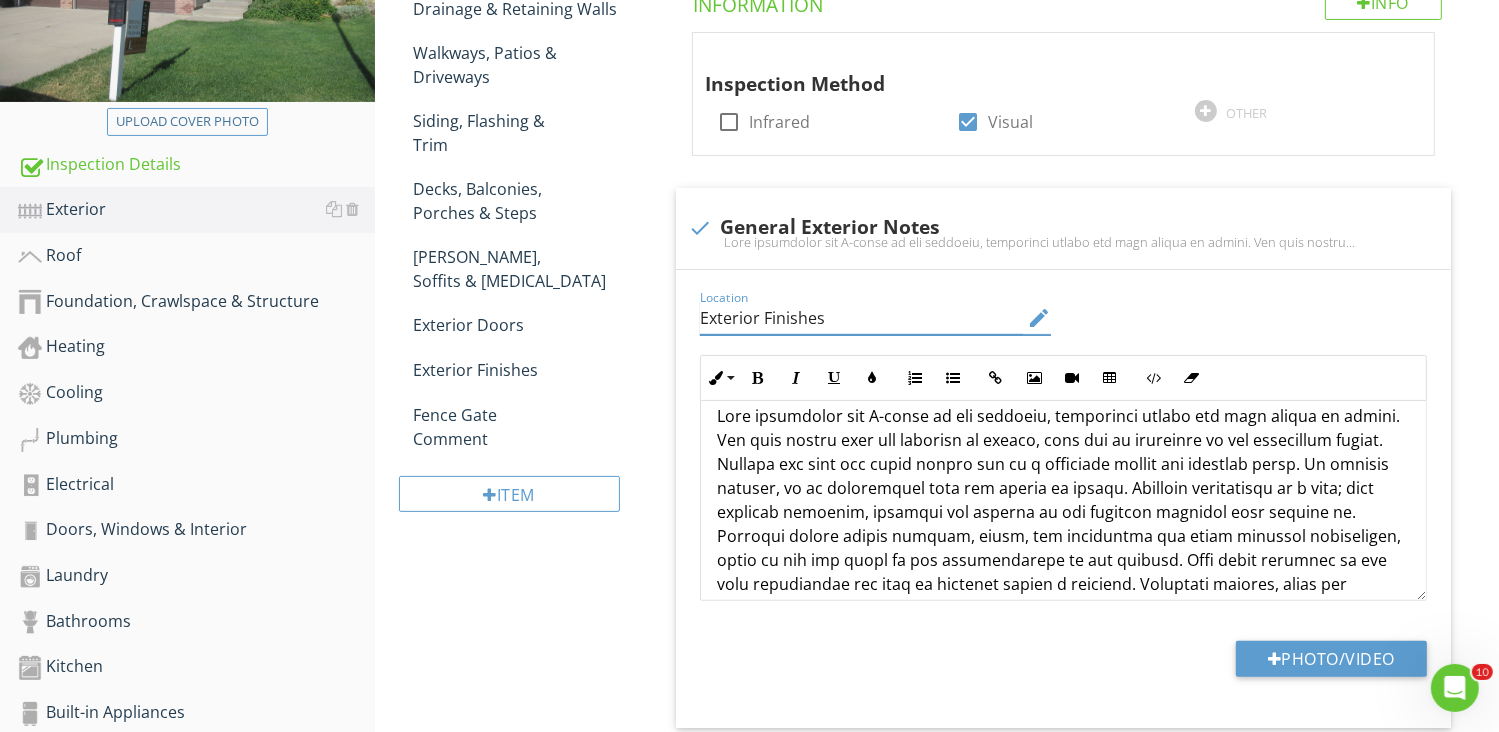 scroll, scrollTop: 0, scrollLeft: 0, axis: both 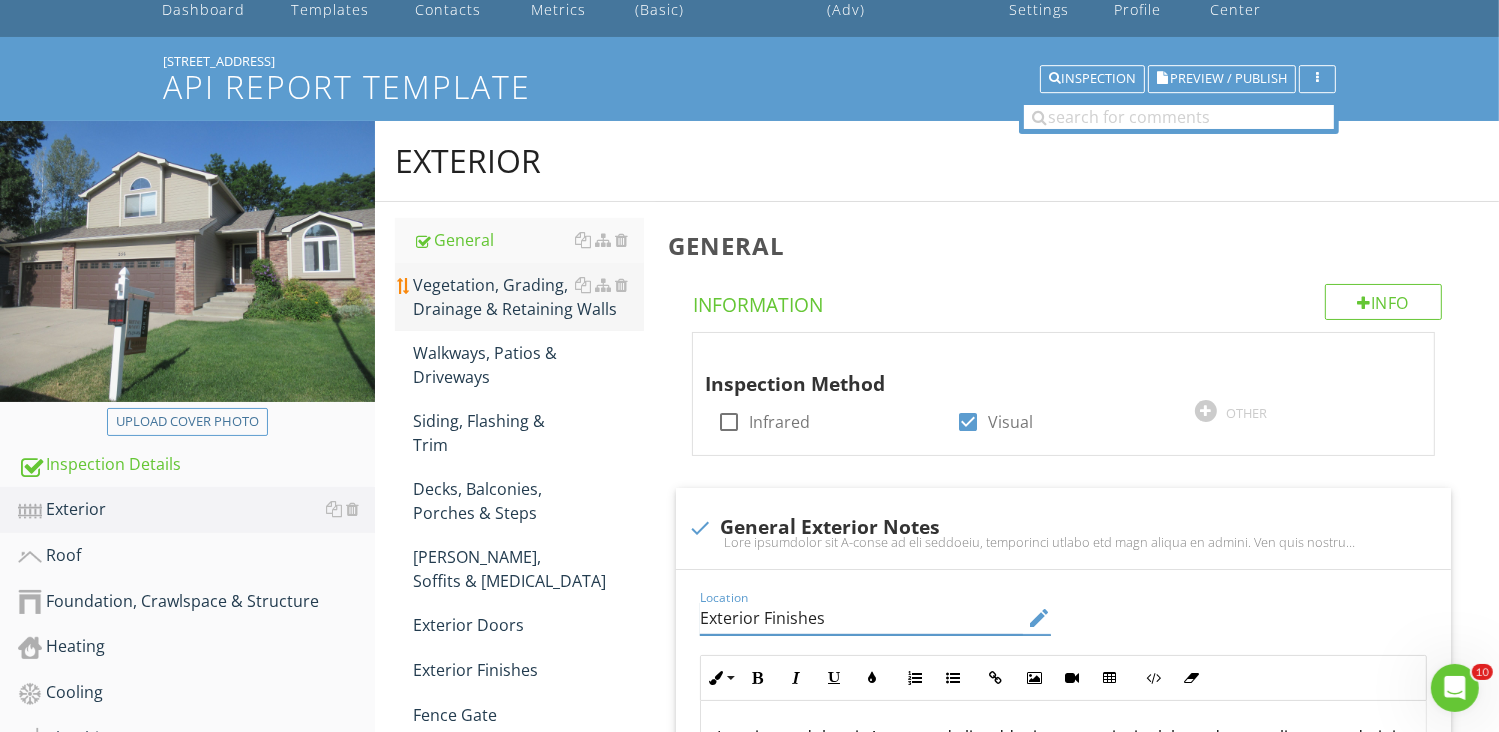type on "Exterior Finishes" 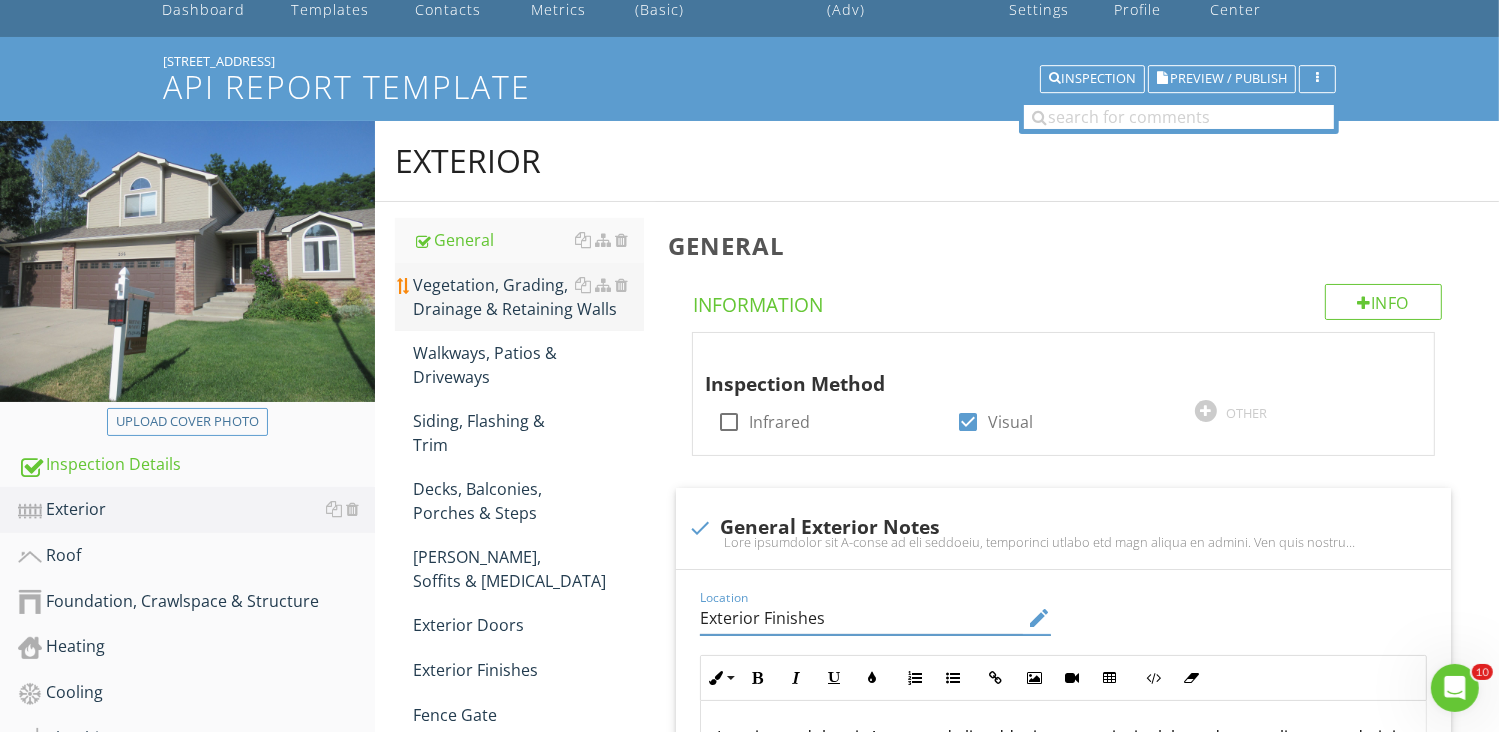 click on "Vegetation, Grading, Drainage & Retaining Walls" at bounding box center [528, 297] 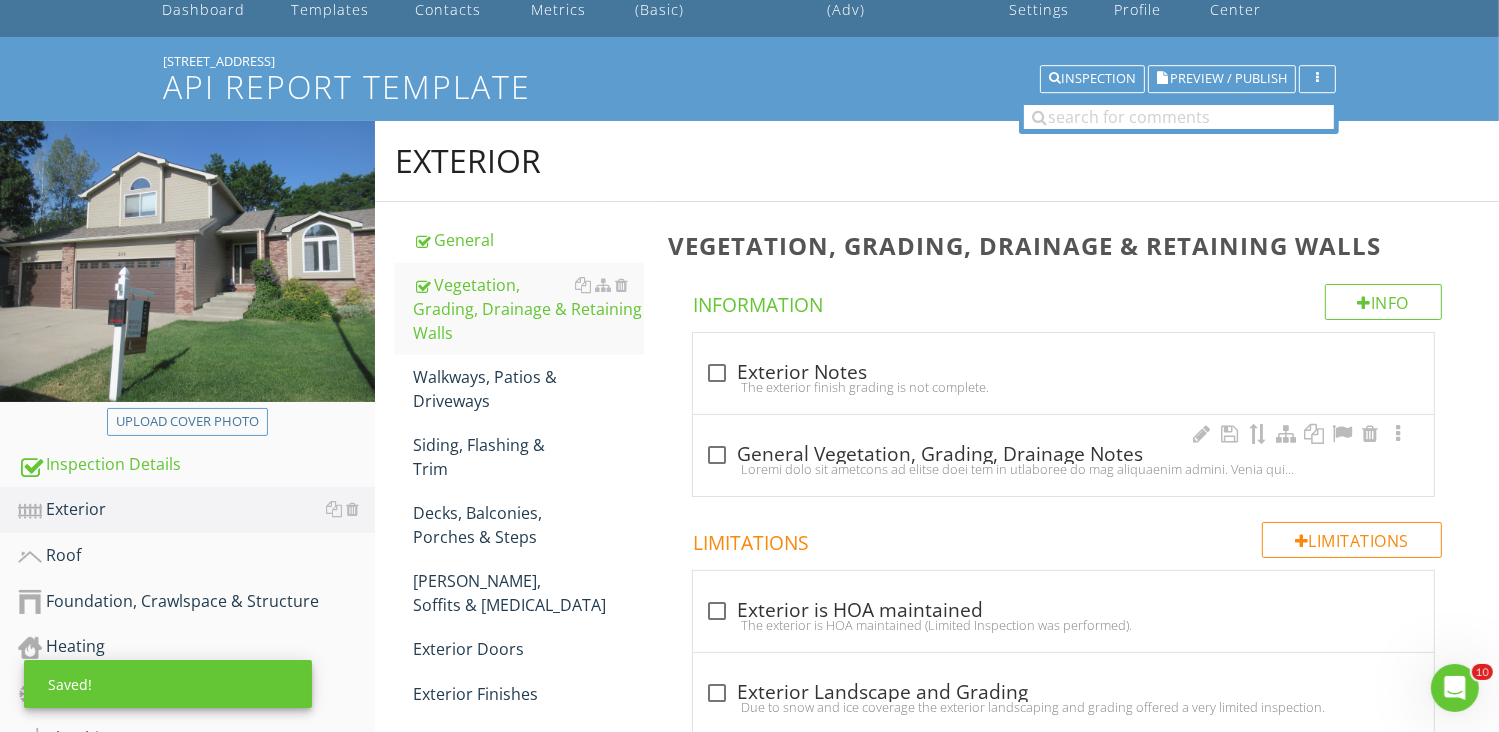 click on "check_box_outline_blank
General Vegetation, Grading, Drainage Notes" at bounding box center (1063, 461) 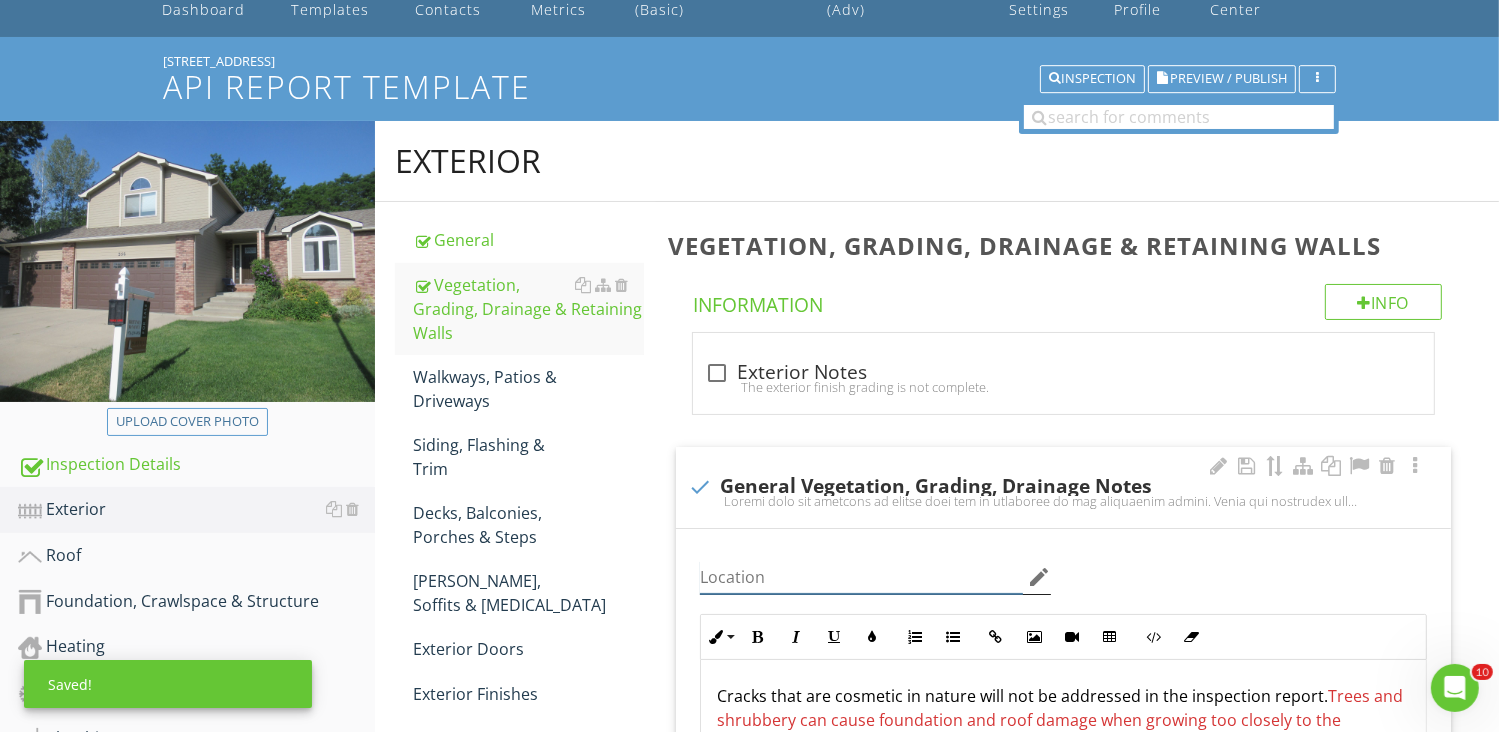 click at bounding box center (862, 577) 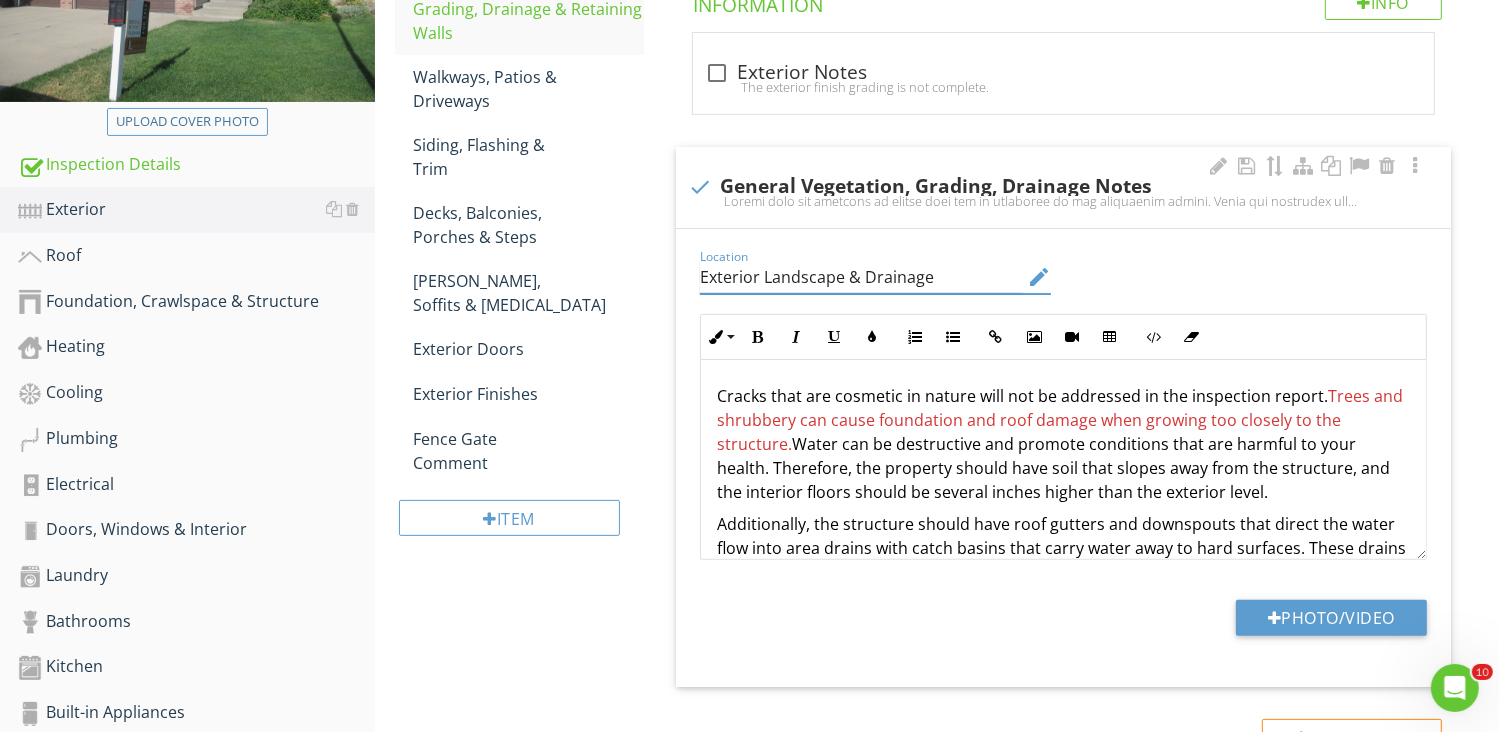 scroll, scrollTop: 500, scrollLeft: 0, axis: vertical 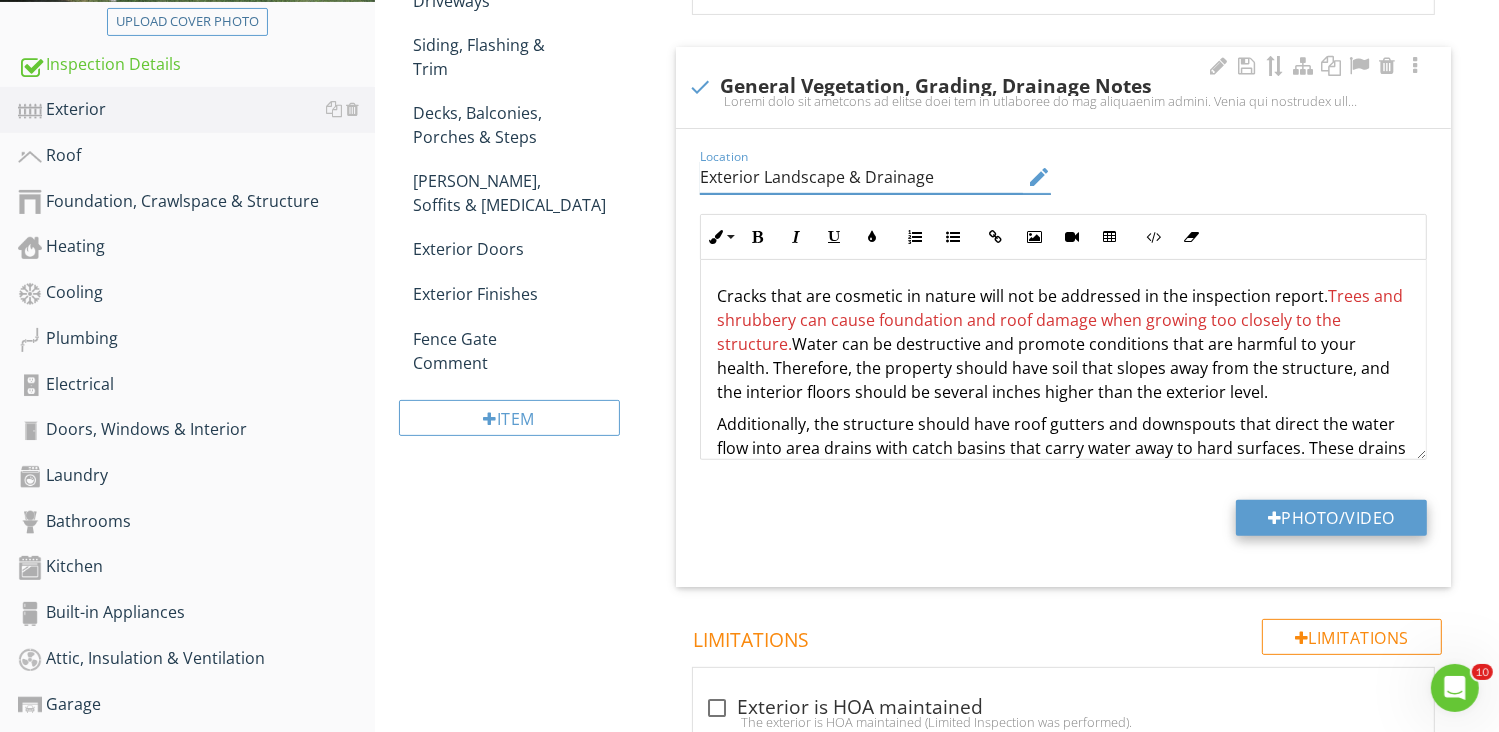 type on "Exterior Landscape & Drainage" 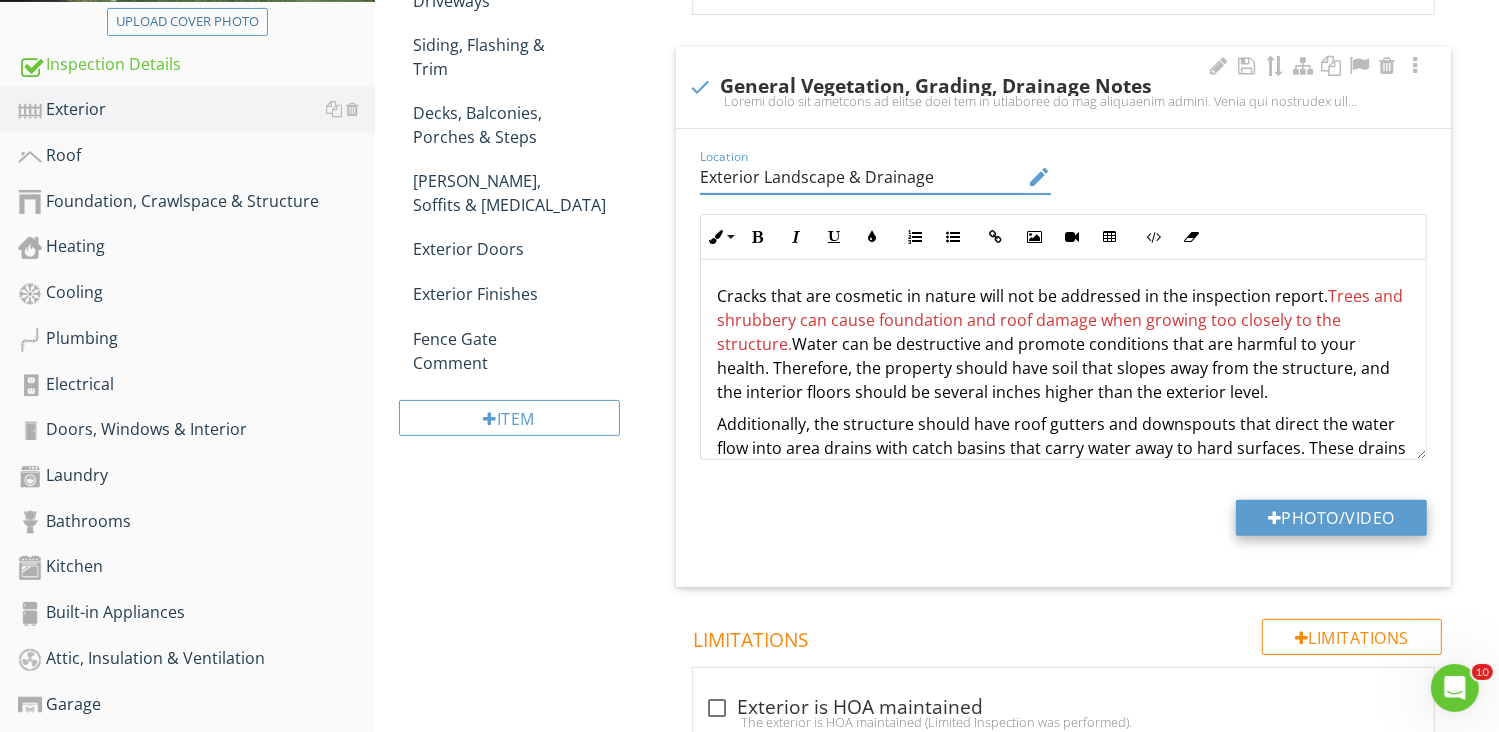 click on "Photo/Video" at bounding box center [1331, 518] 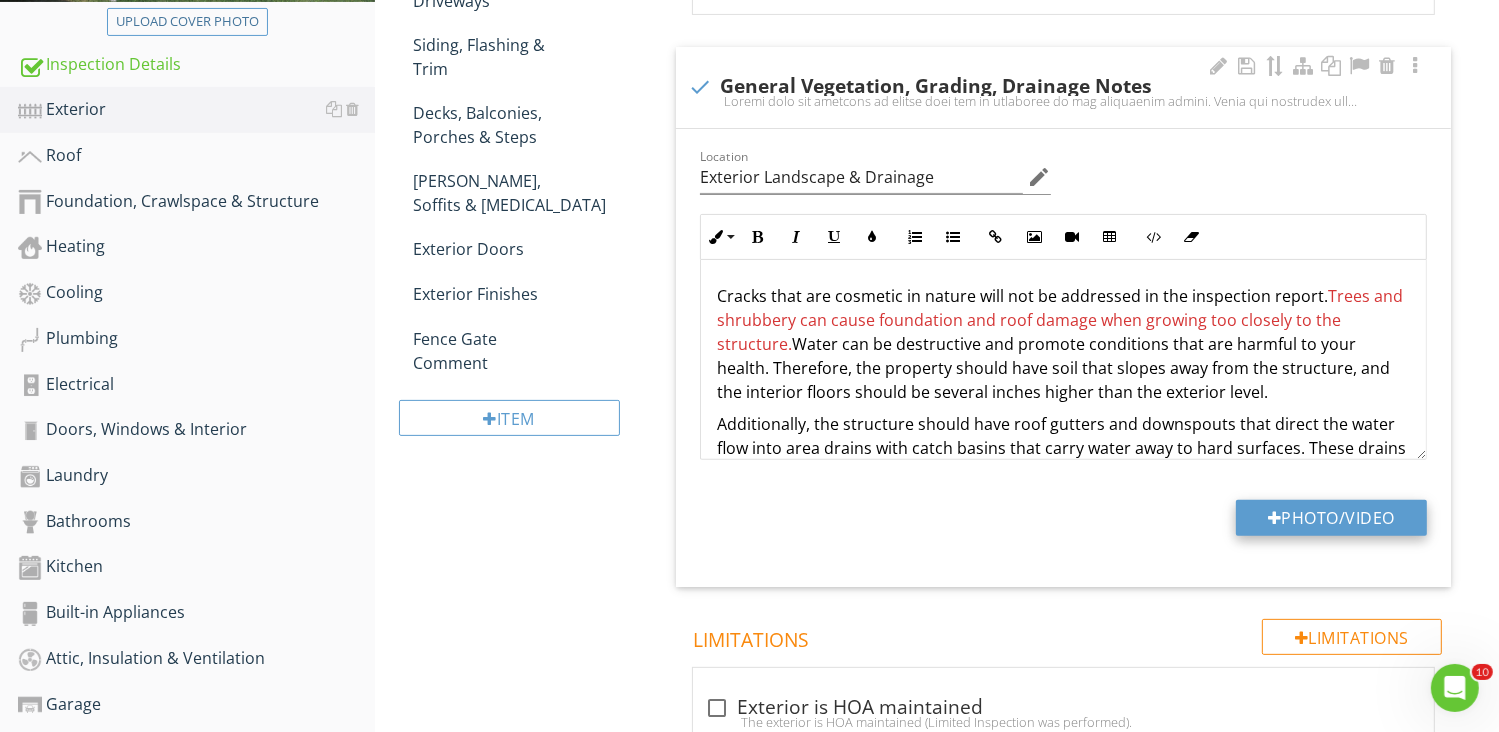 type on "C:\fakepath\IMG_1786.JPG" 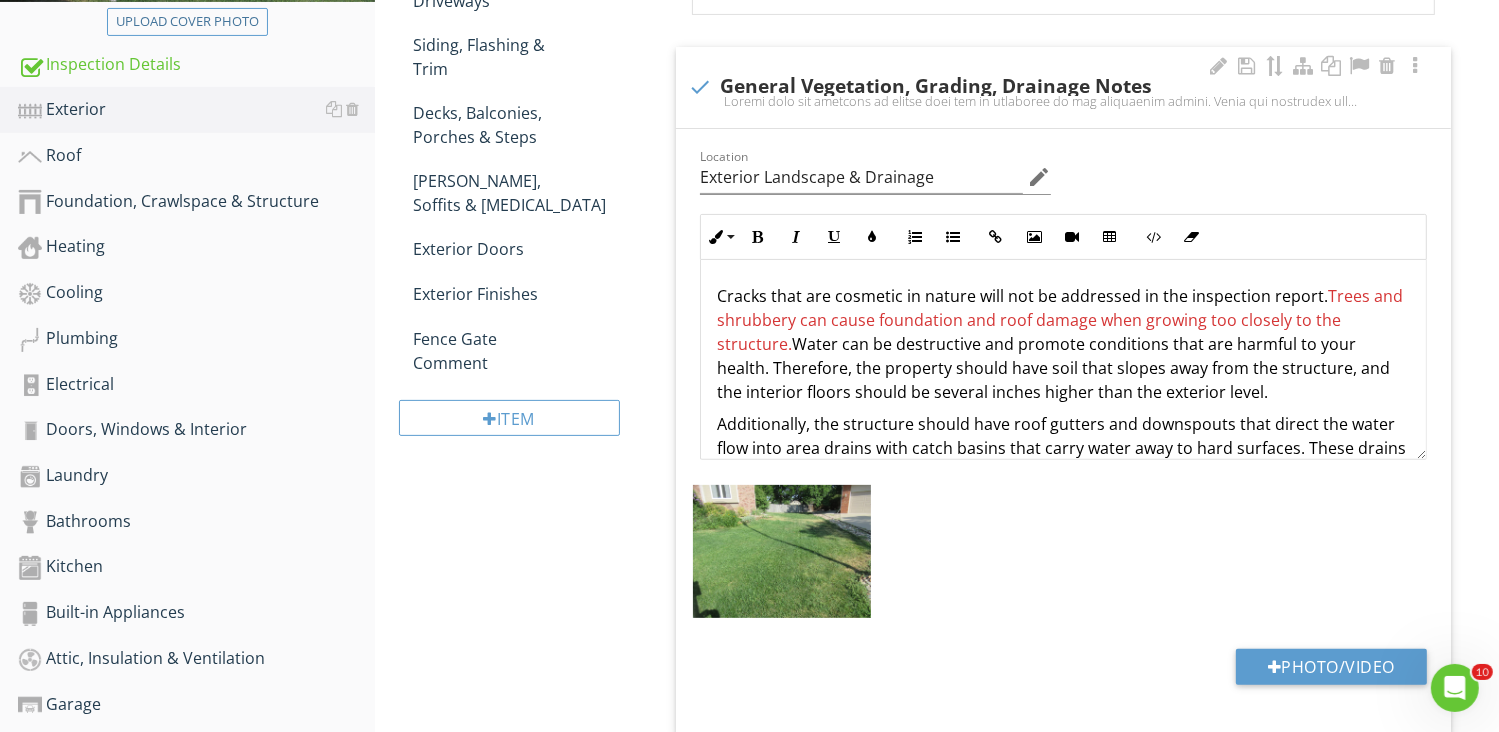 scroll, scrollTop: 600, scrollLeft: 0, axis: vertical 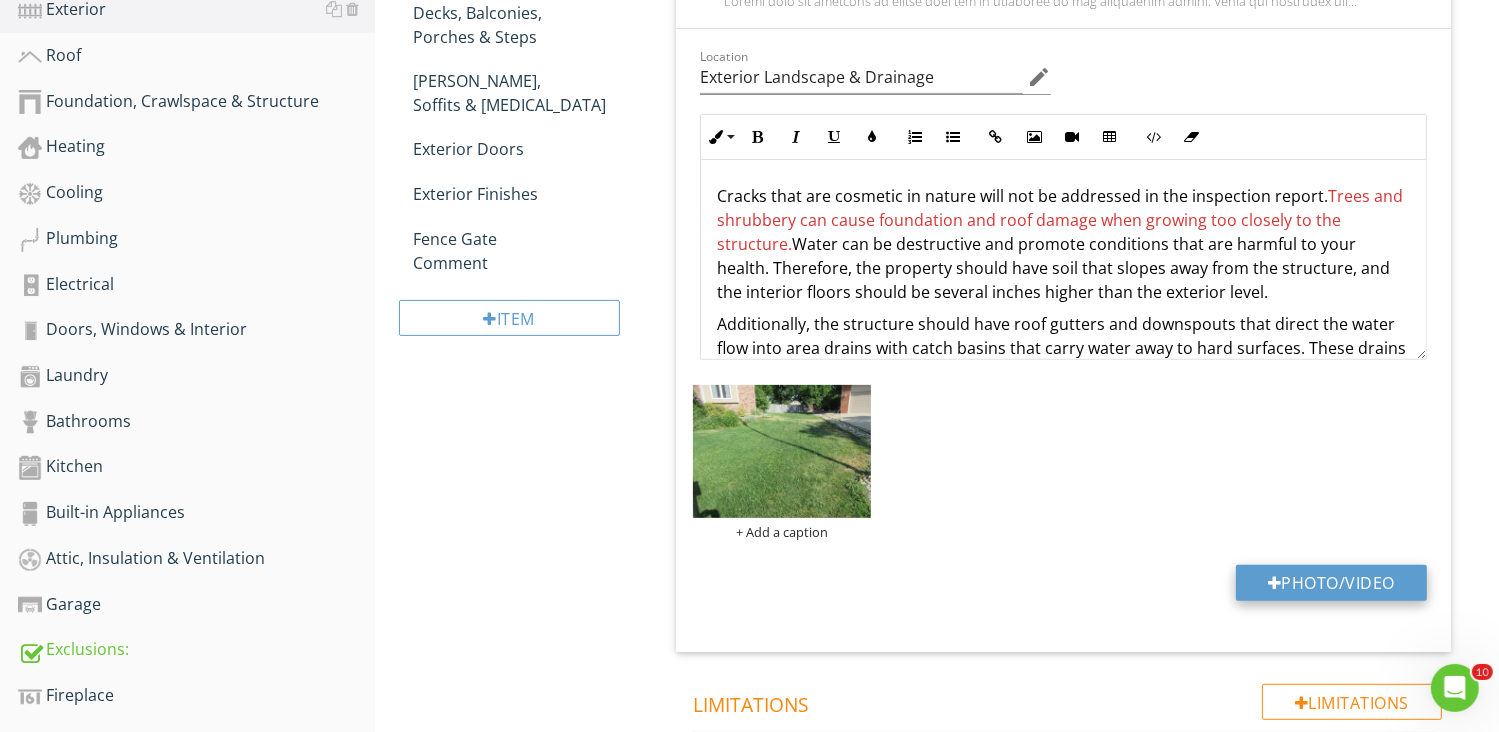 click on "Photo/Video" at bounding box center [1331, 583] 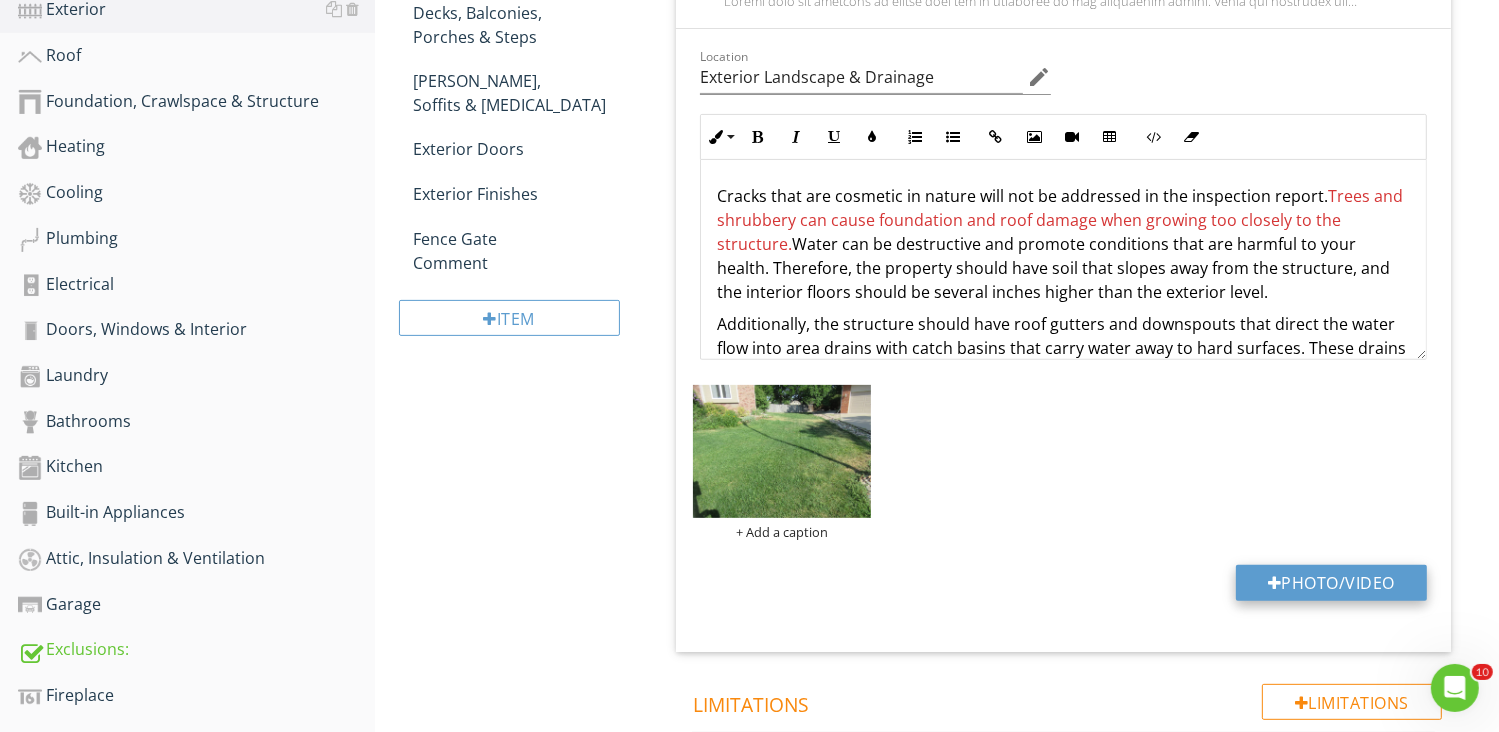 click on "Photo/Video" at bounding box center [1331, 583] 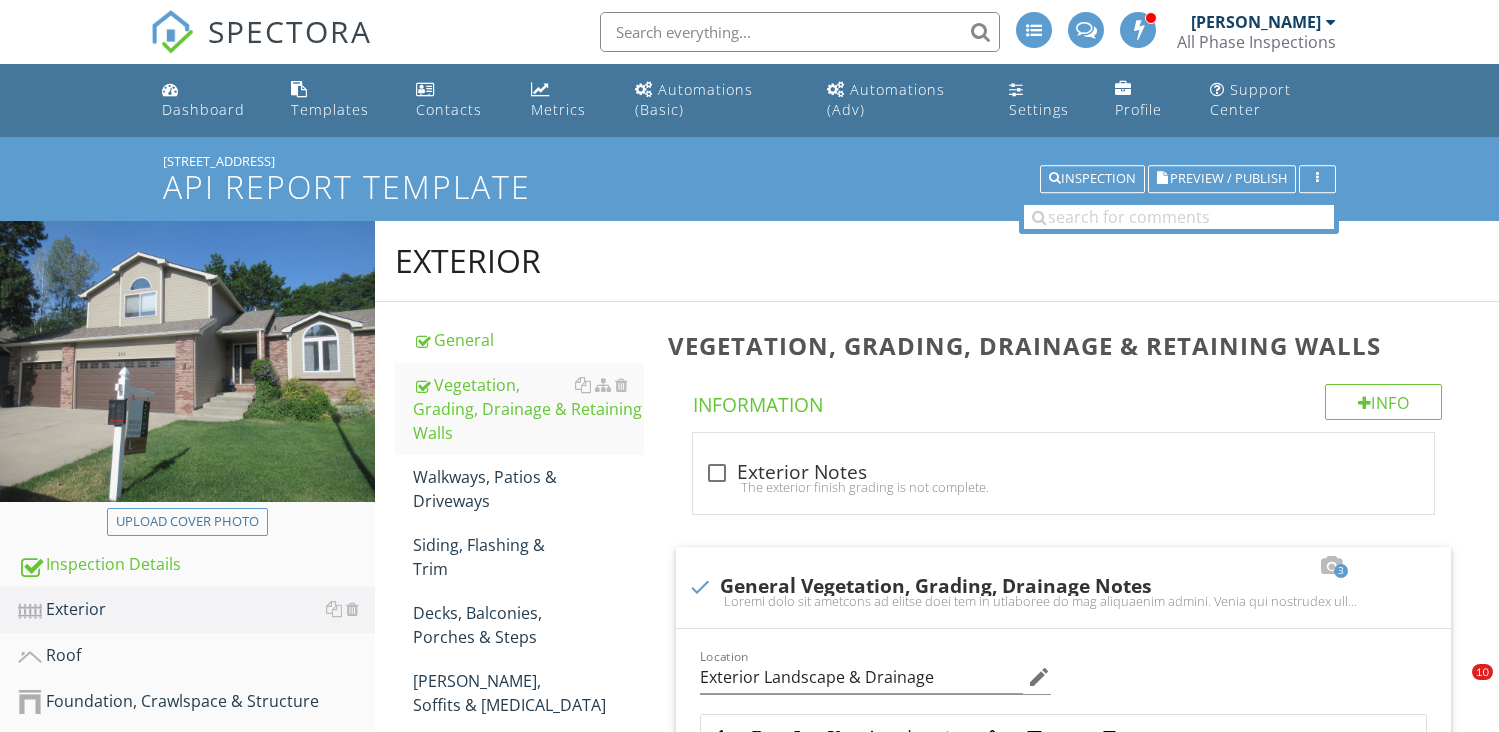 click on "Photo/Video" at bounding box center [1331, 1287] 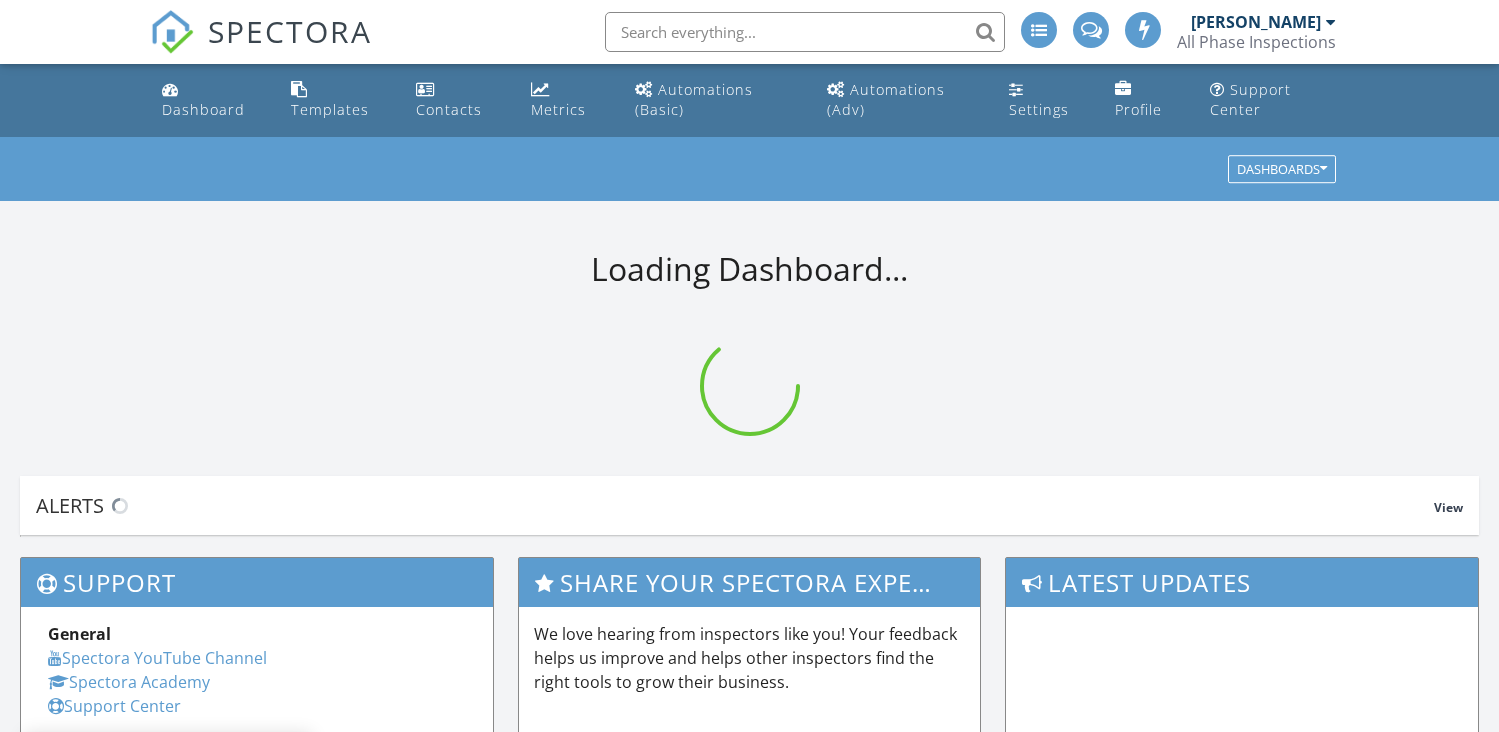 scroll, scrollTop: 0, scrollLeft: 0, axis: both 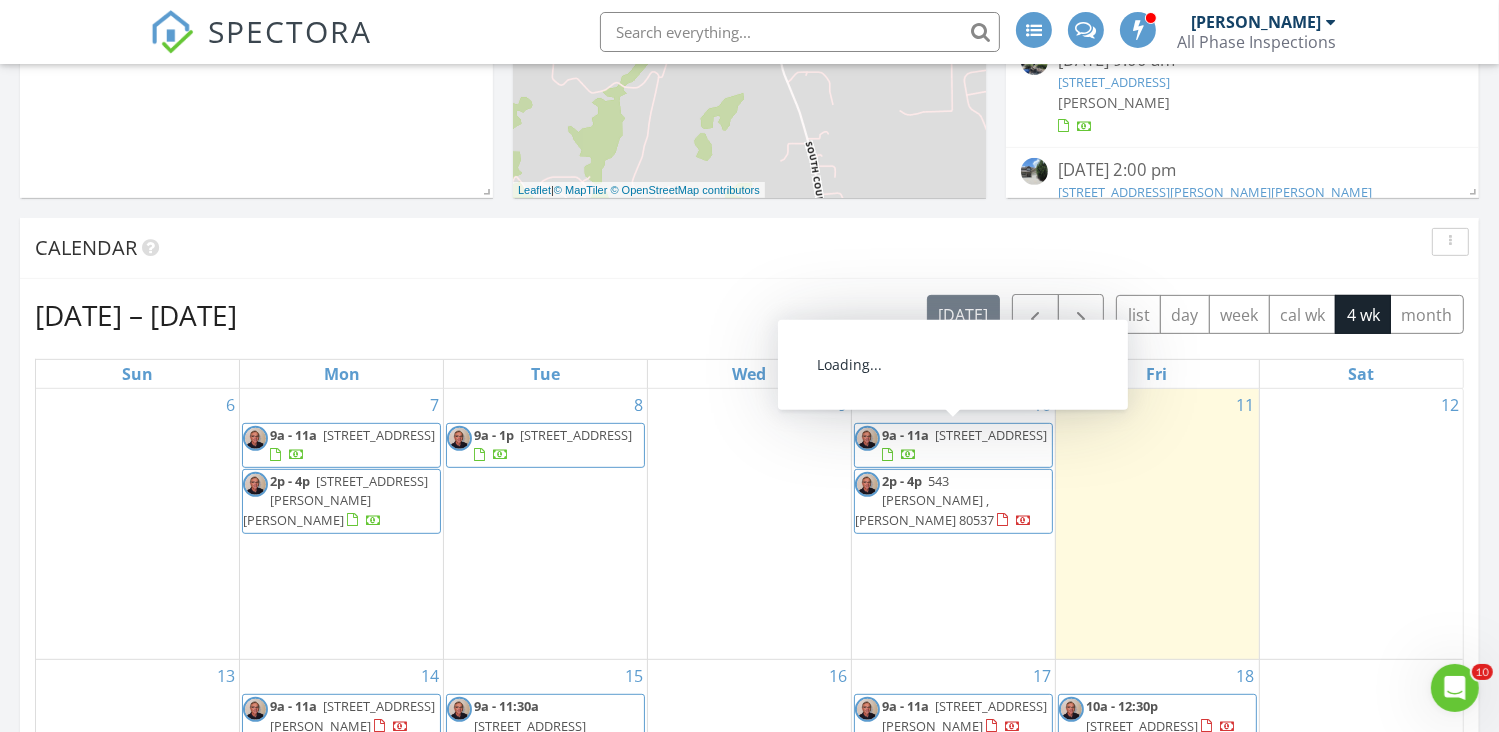 click on "356 Spring Snow Dr, Loveland 80538" at bounding box center (991, 435) 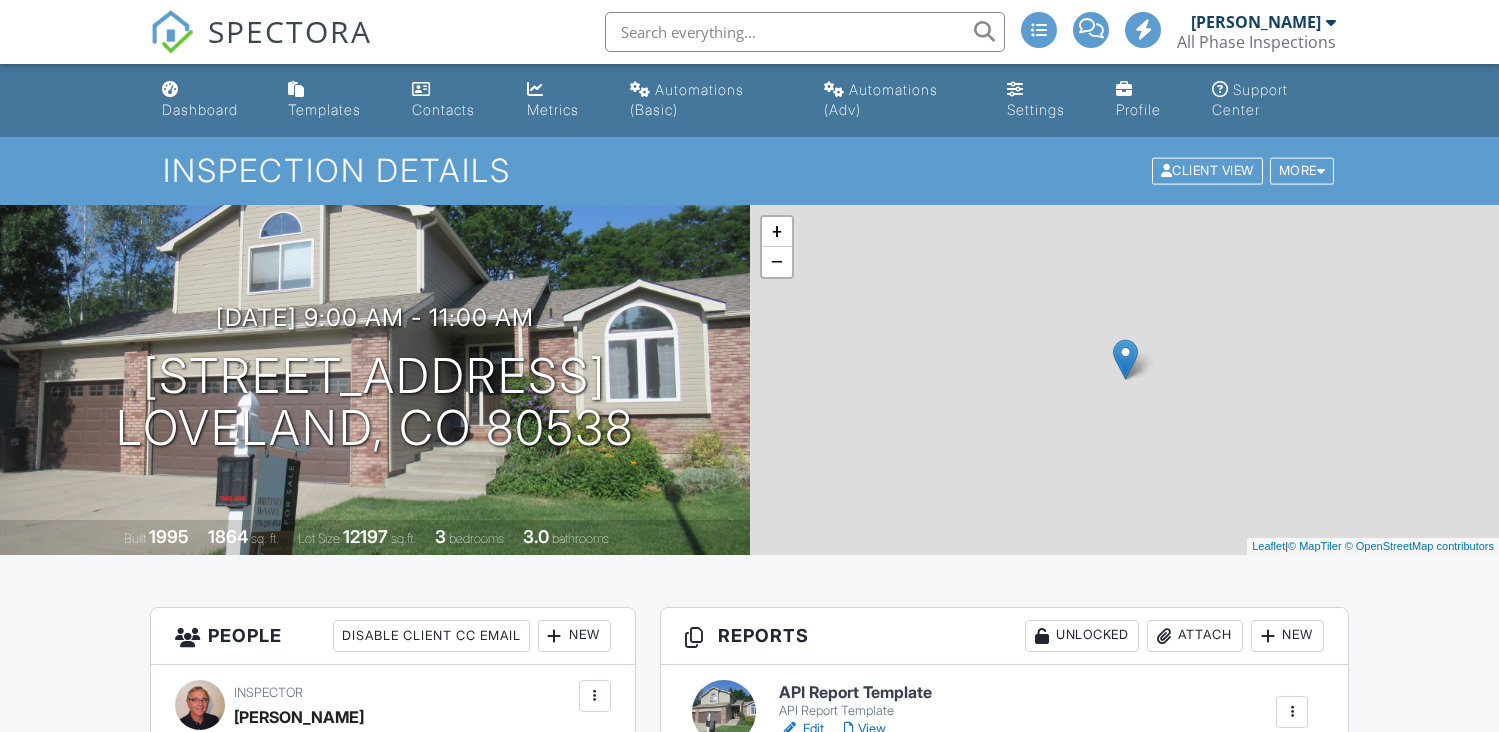 scroll, scrollTop: 300, scrollLeft: 0, axis: vertical 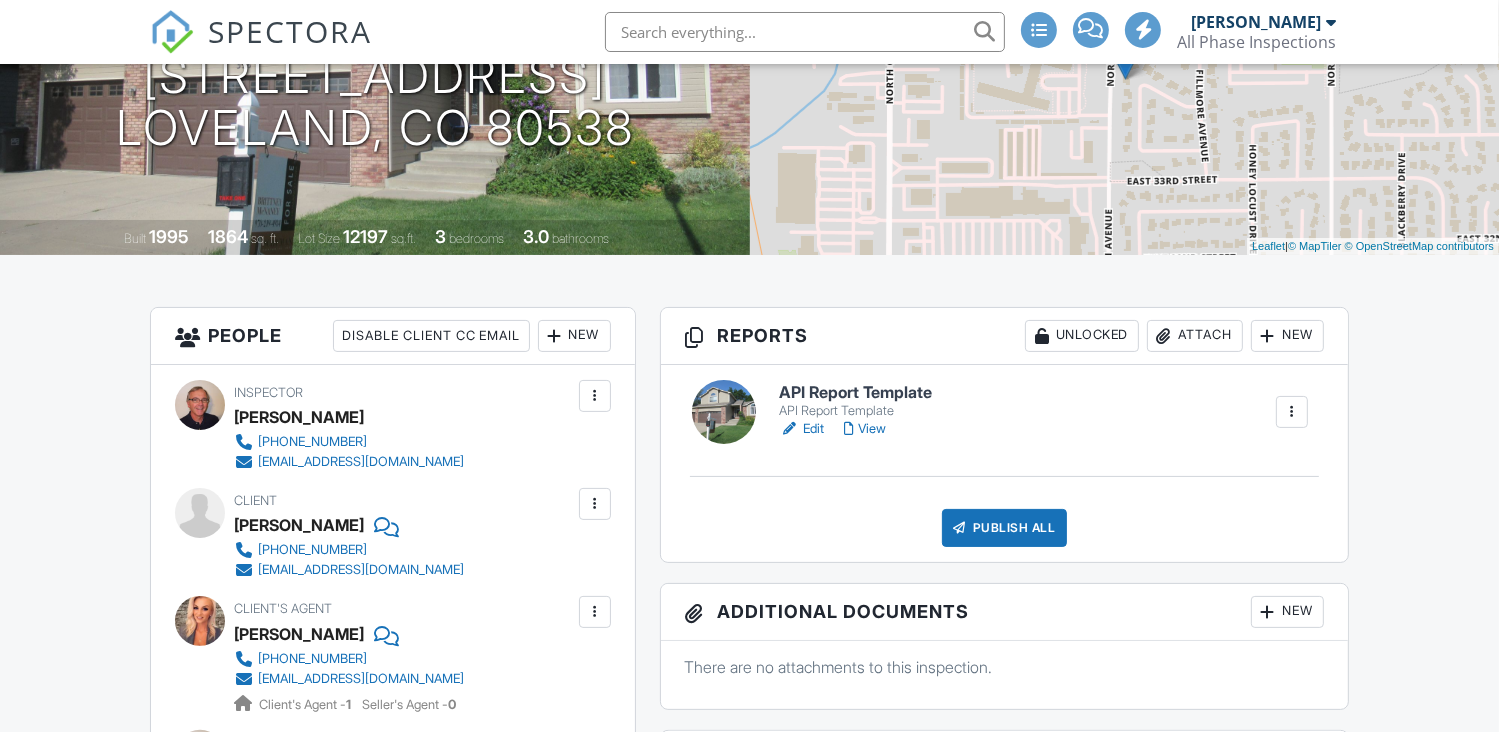 click on "Edit" at bounding box center (801, 429) 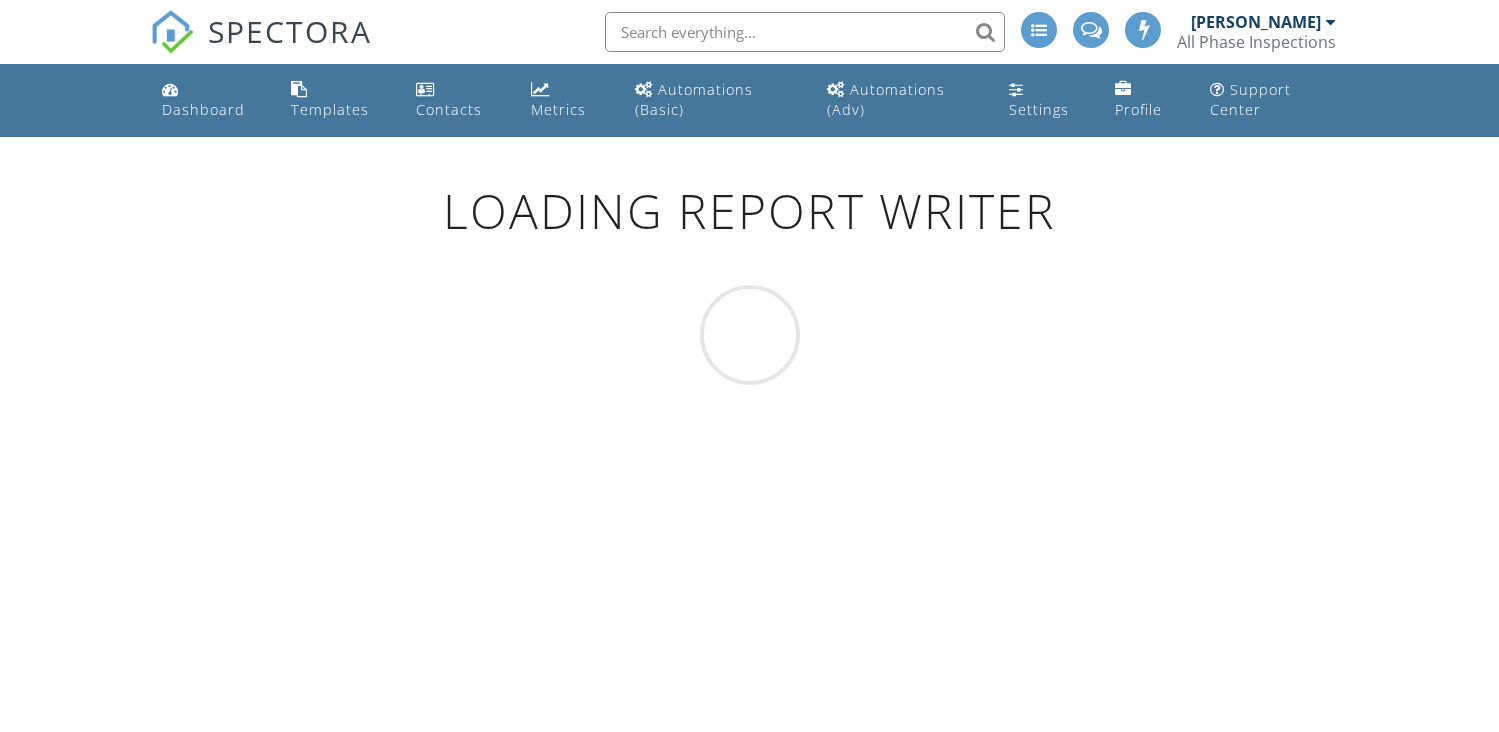 scroll, scrollTop: 0, scrollLeft: 0, axis: both 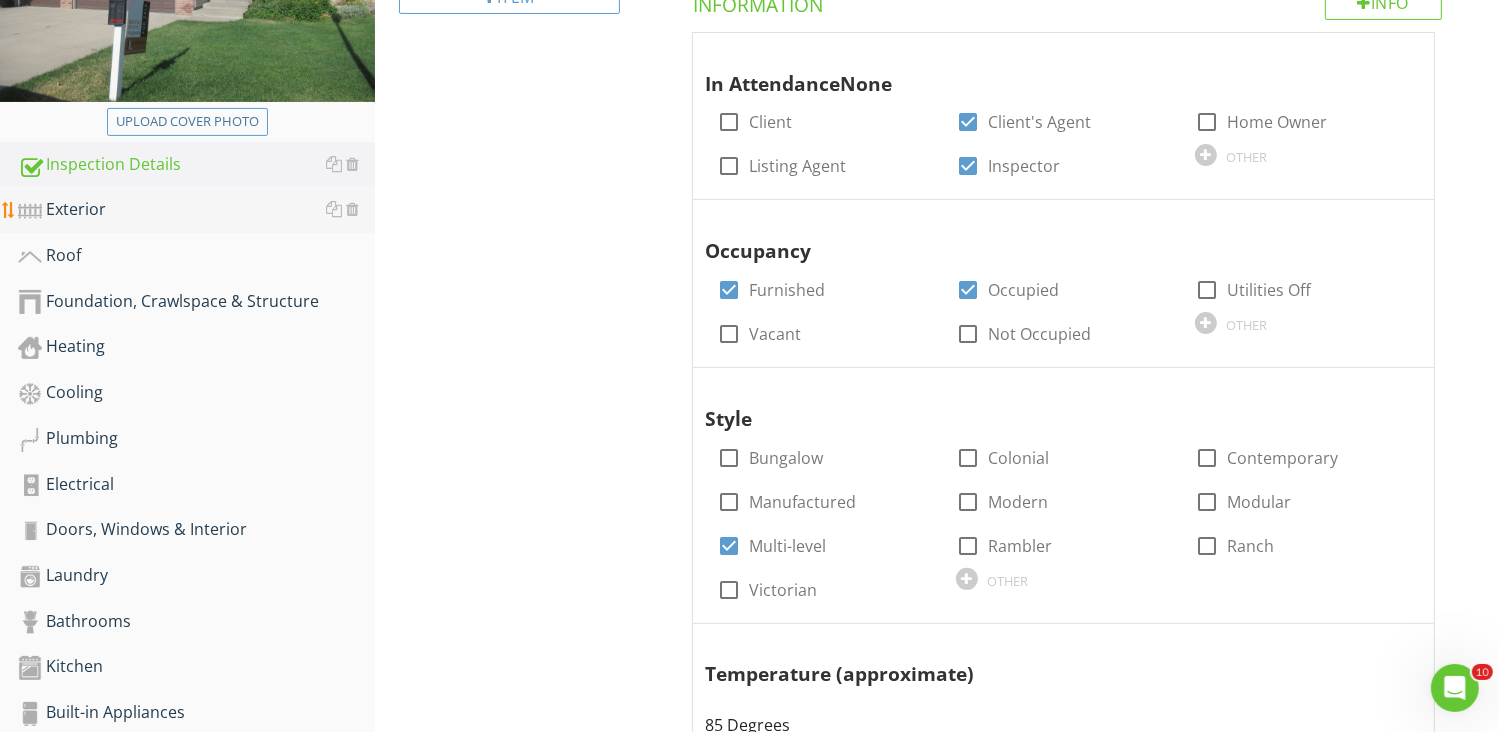 click on "Exterior" at bounding box center (196, 210) 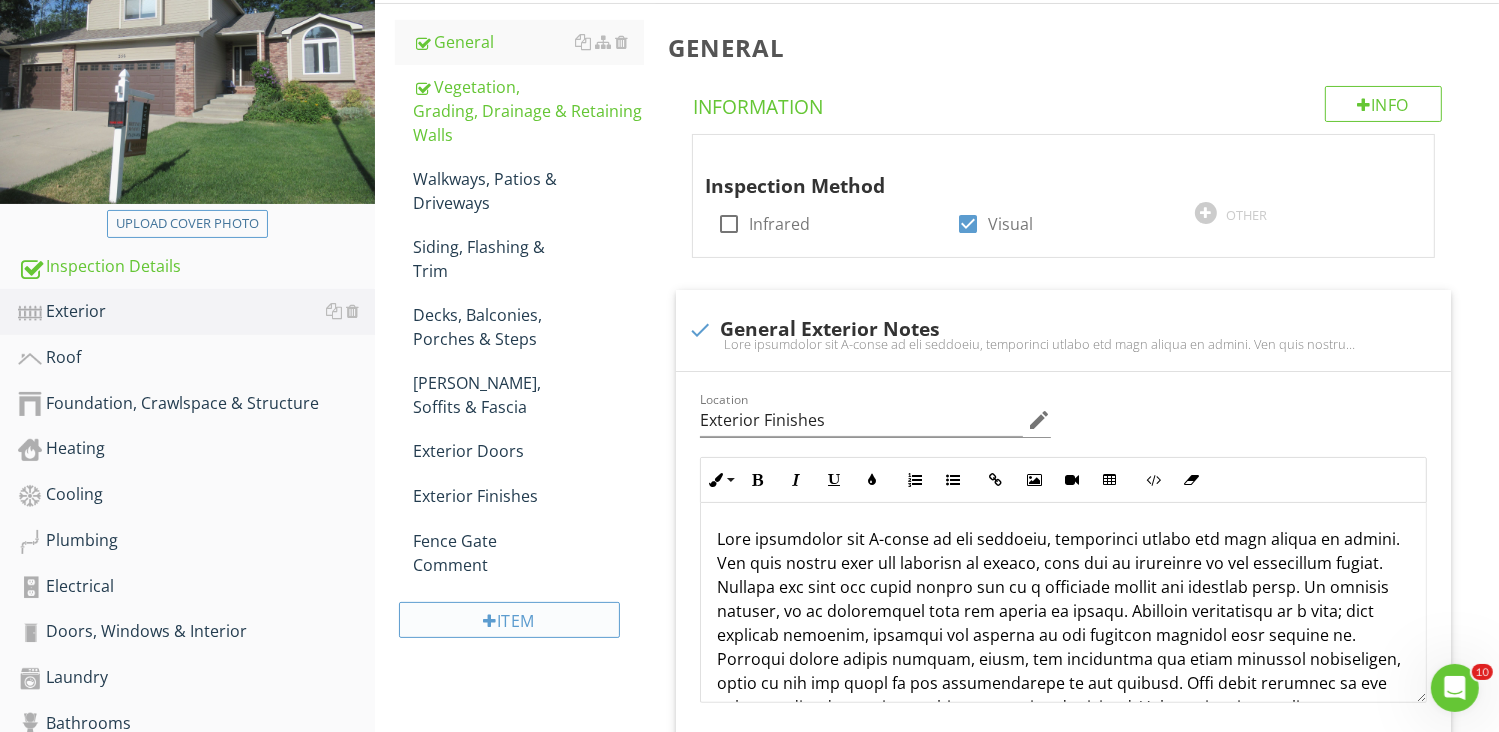 scroll, scrollTop: 200, scrollLeft: 0, axis: vertical 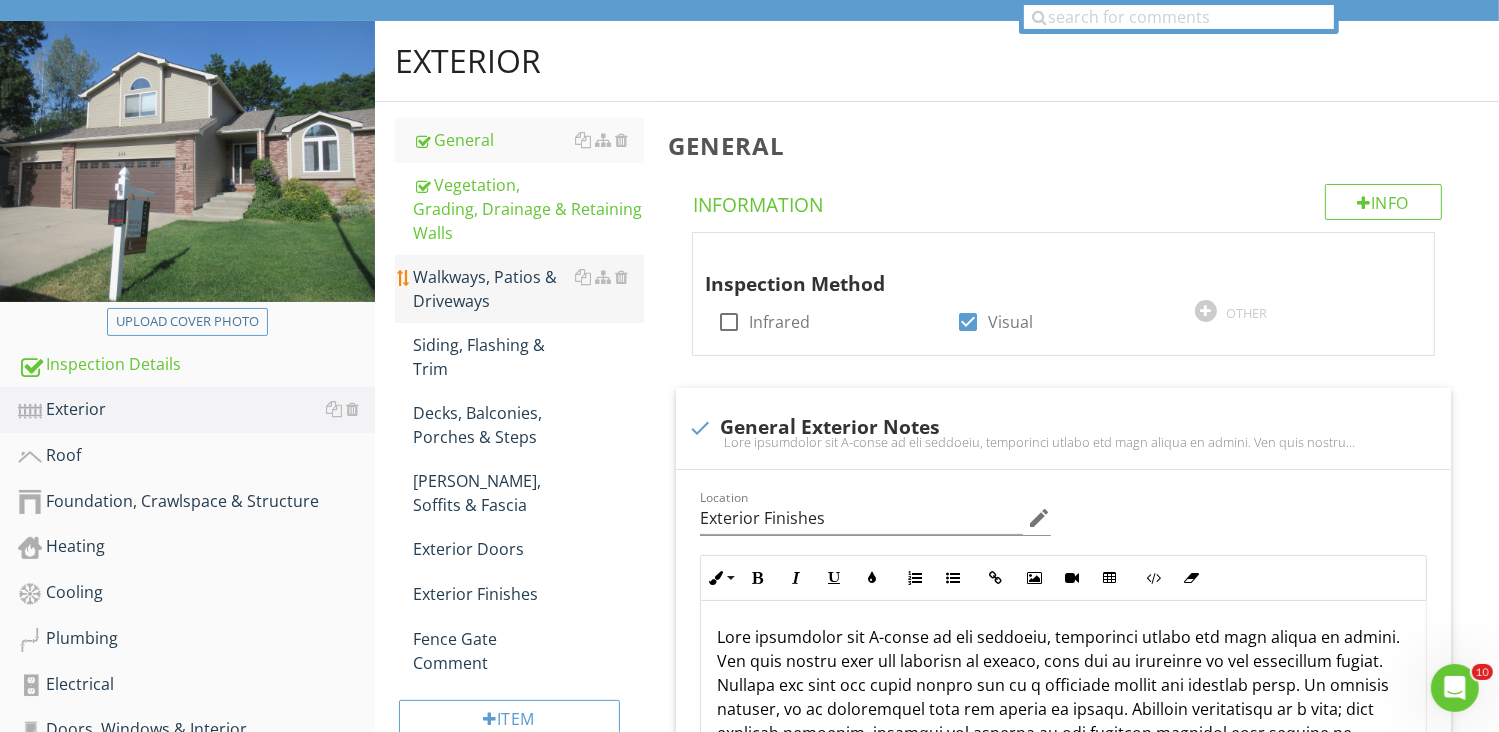 click on "Walkways, Patios & Driveways" at bounding box center (528, 289) 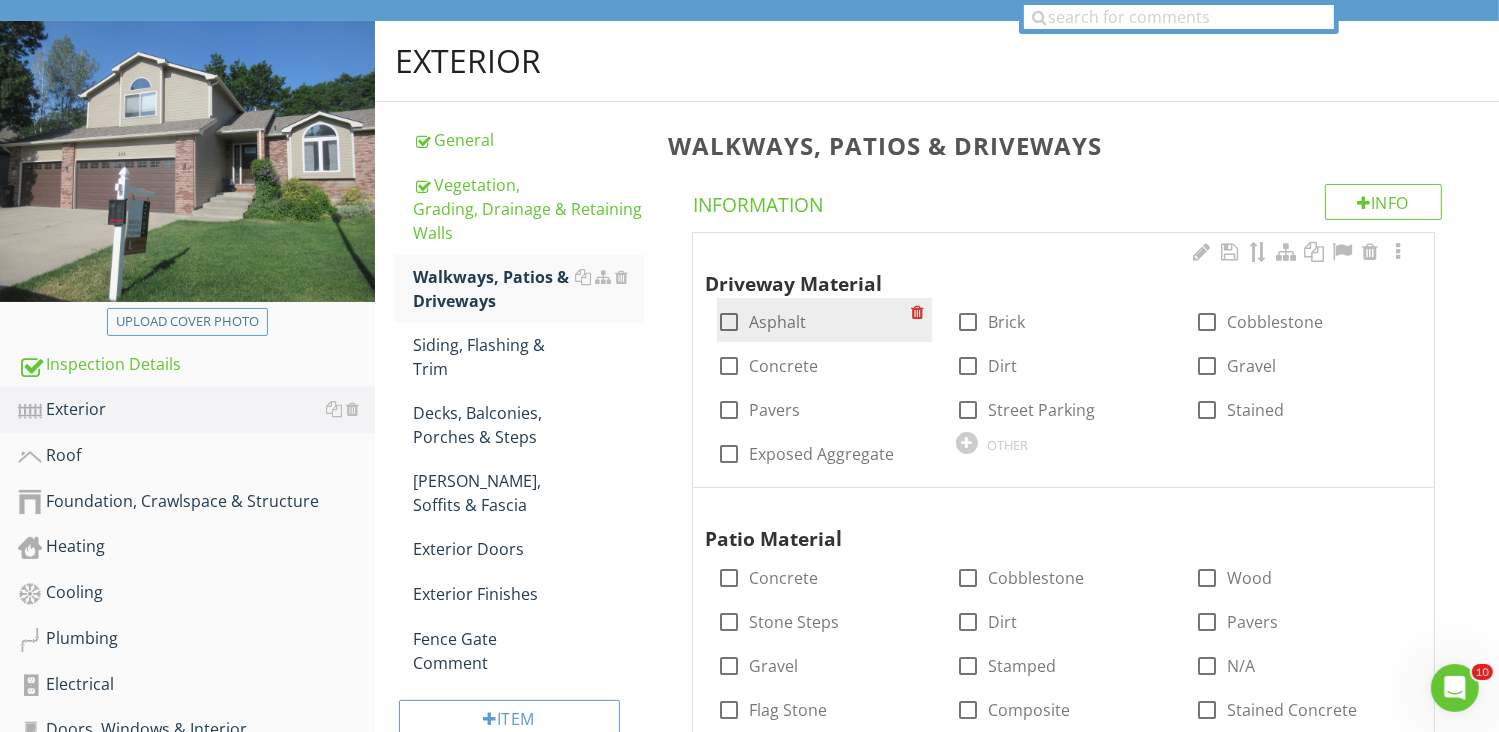 click at bounding box center (729, 322) 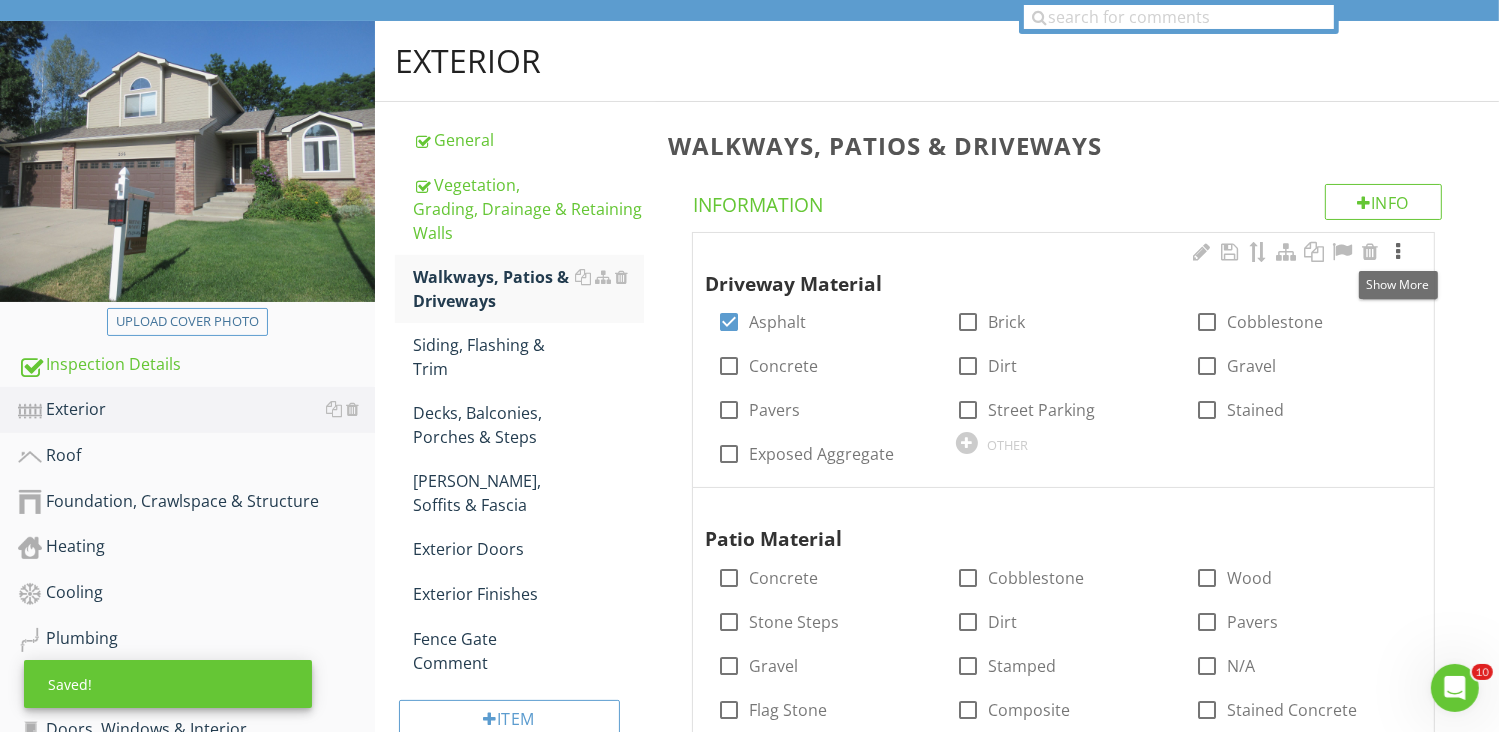 click at bounding box center [1398, 252] 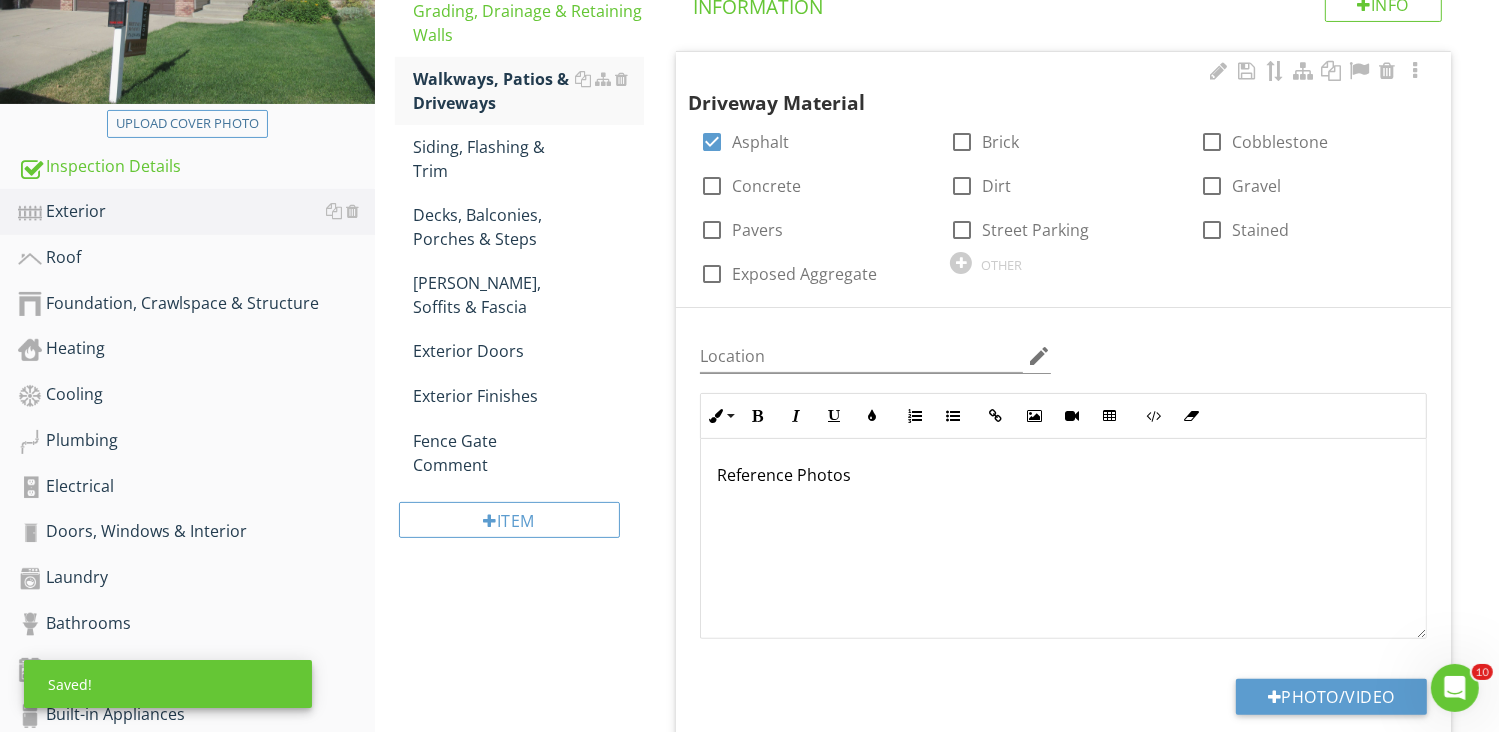 scroll, scrollTop: 400, scrollLeft: 0, axis: vertical 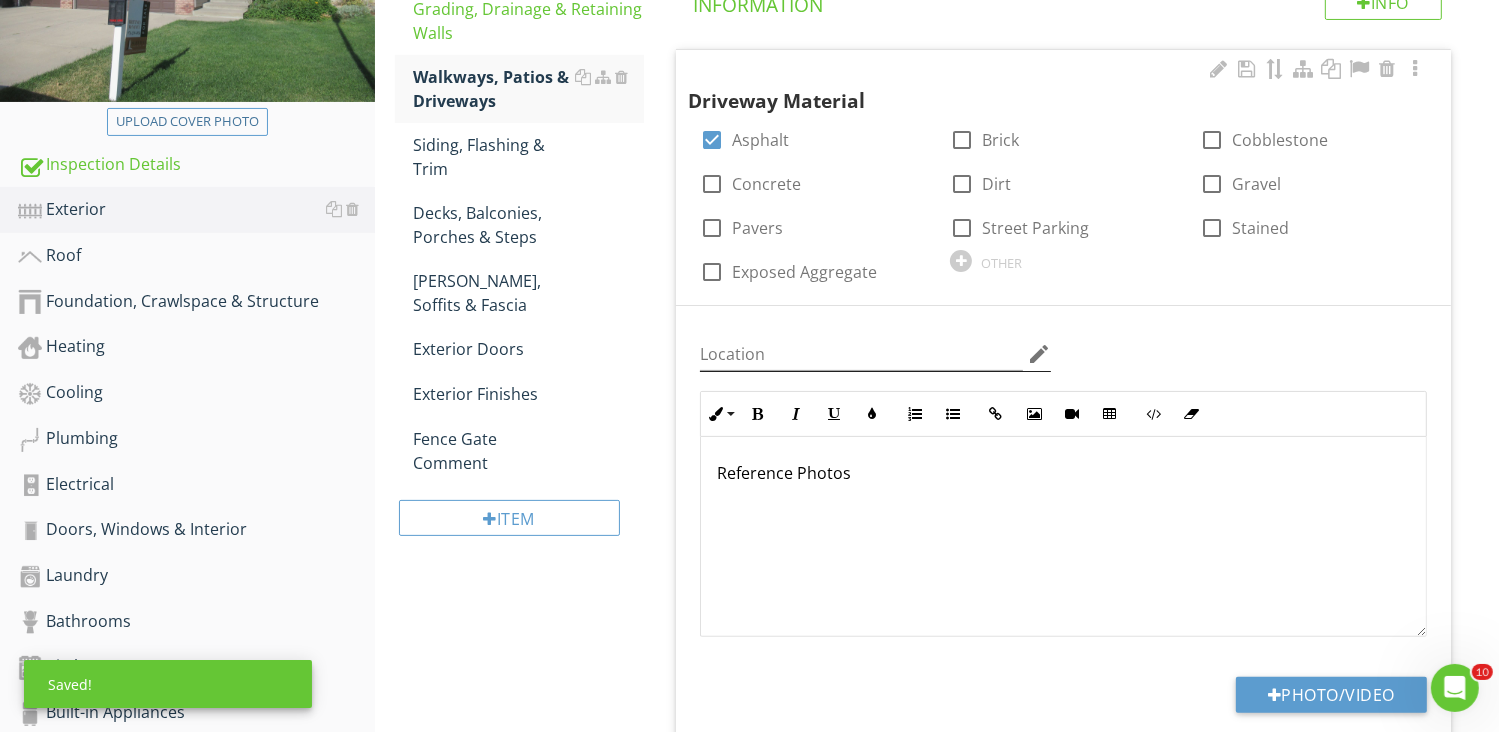 click on "edit" at bounding box center (1039, 354) 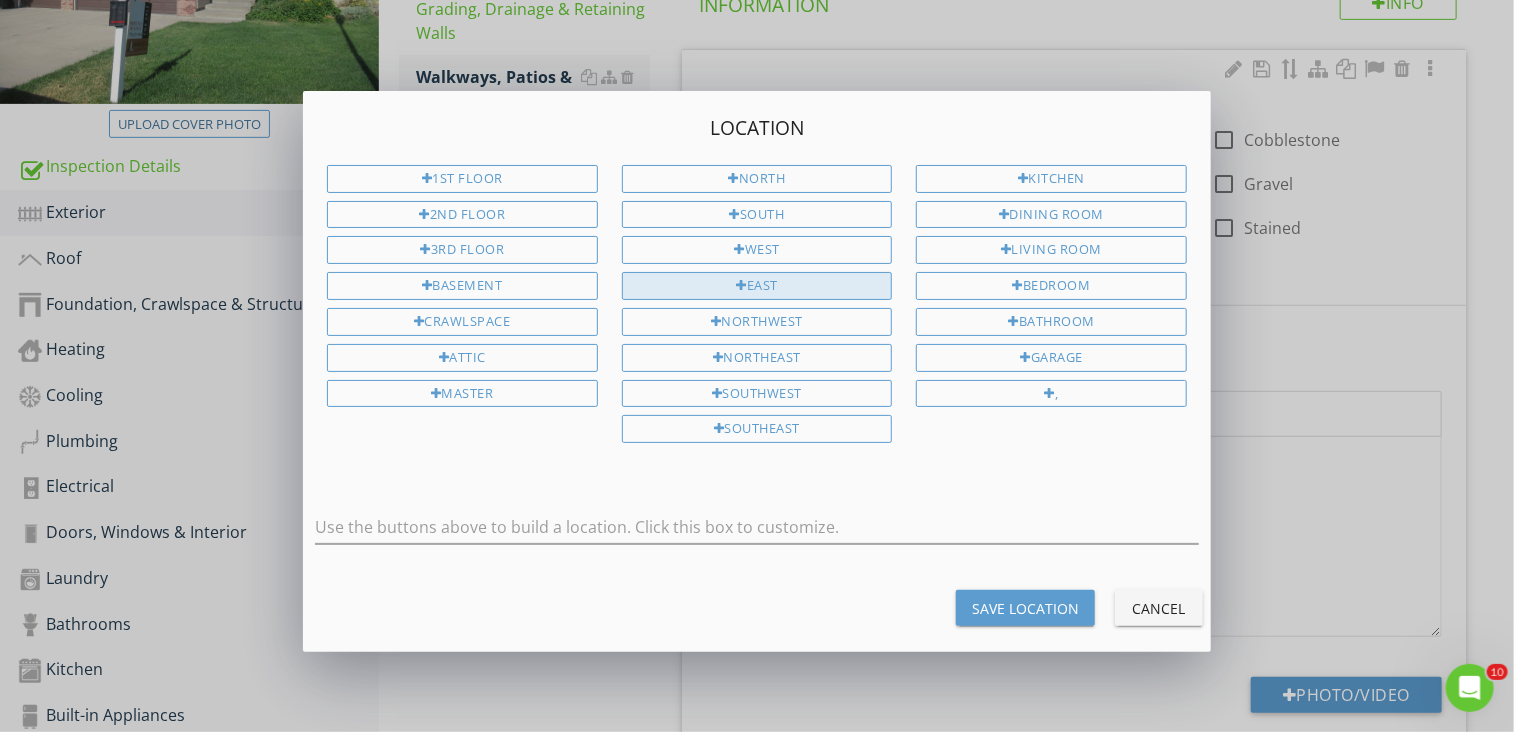 click on "East" at bounding box center [757, 286] 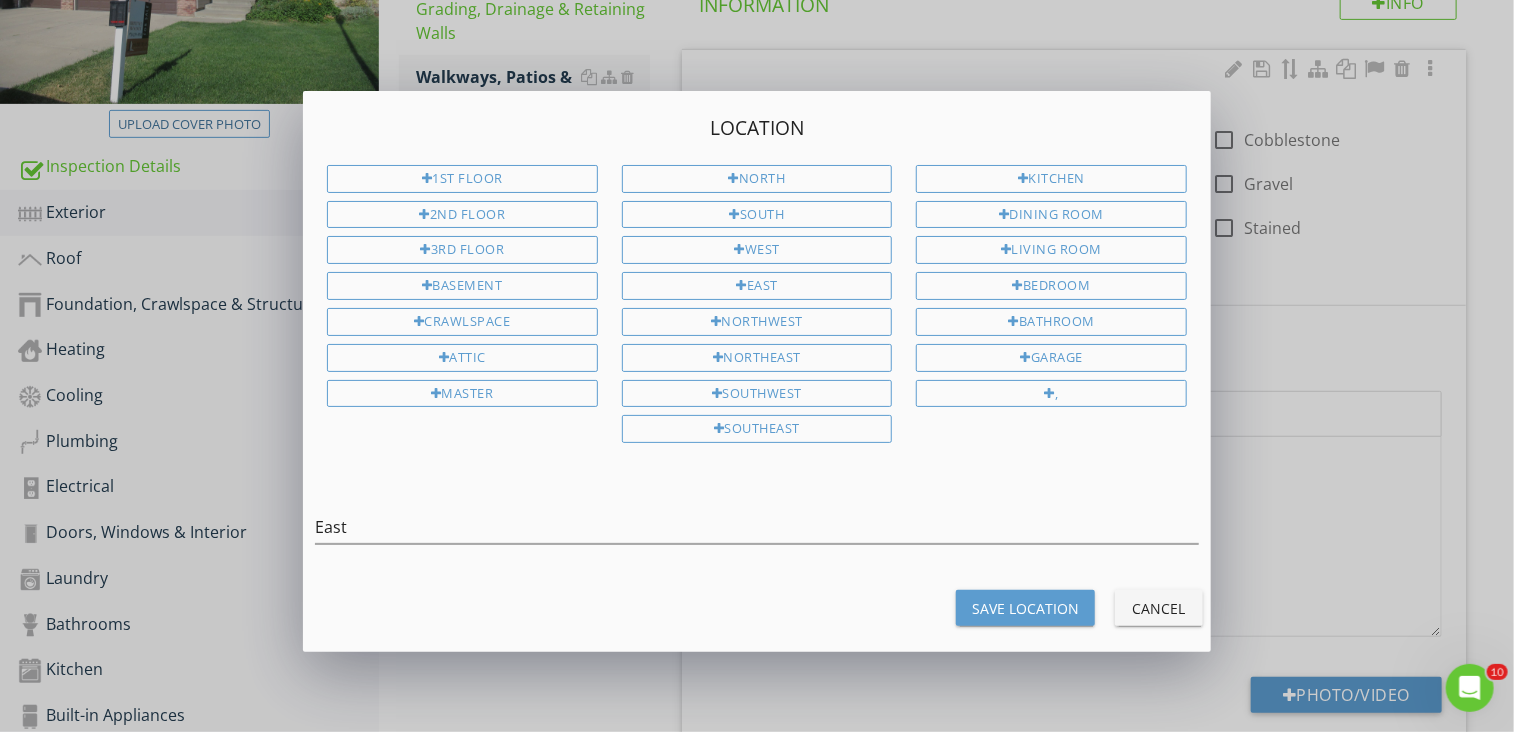 click on "Save Location" at bounding box center (1025, 608) 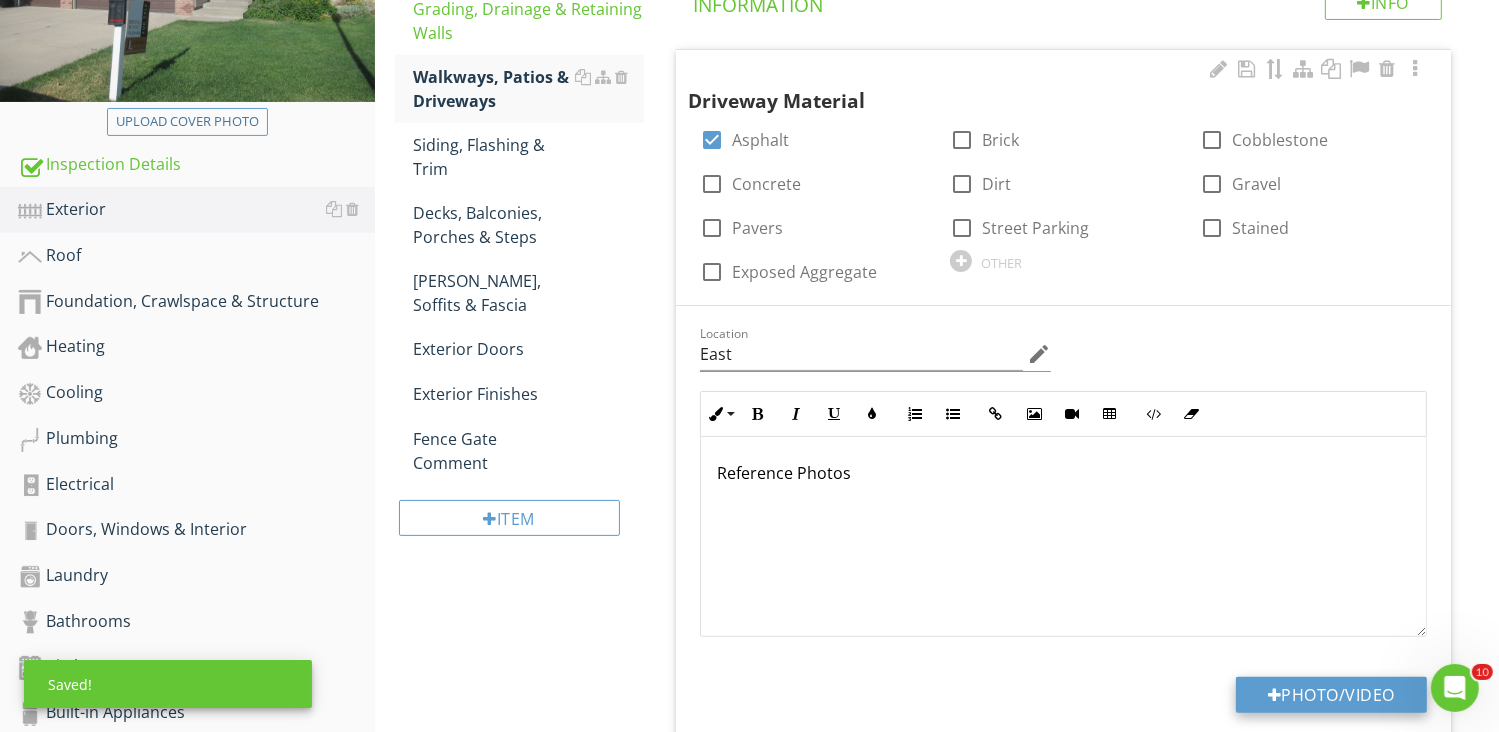 click on "Photo/Video" at bounding box center [1331, 695] 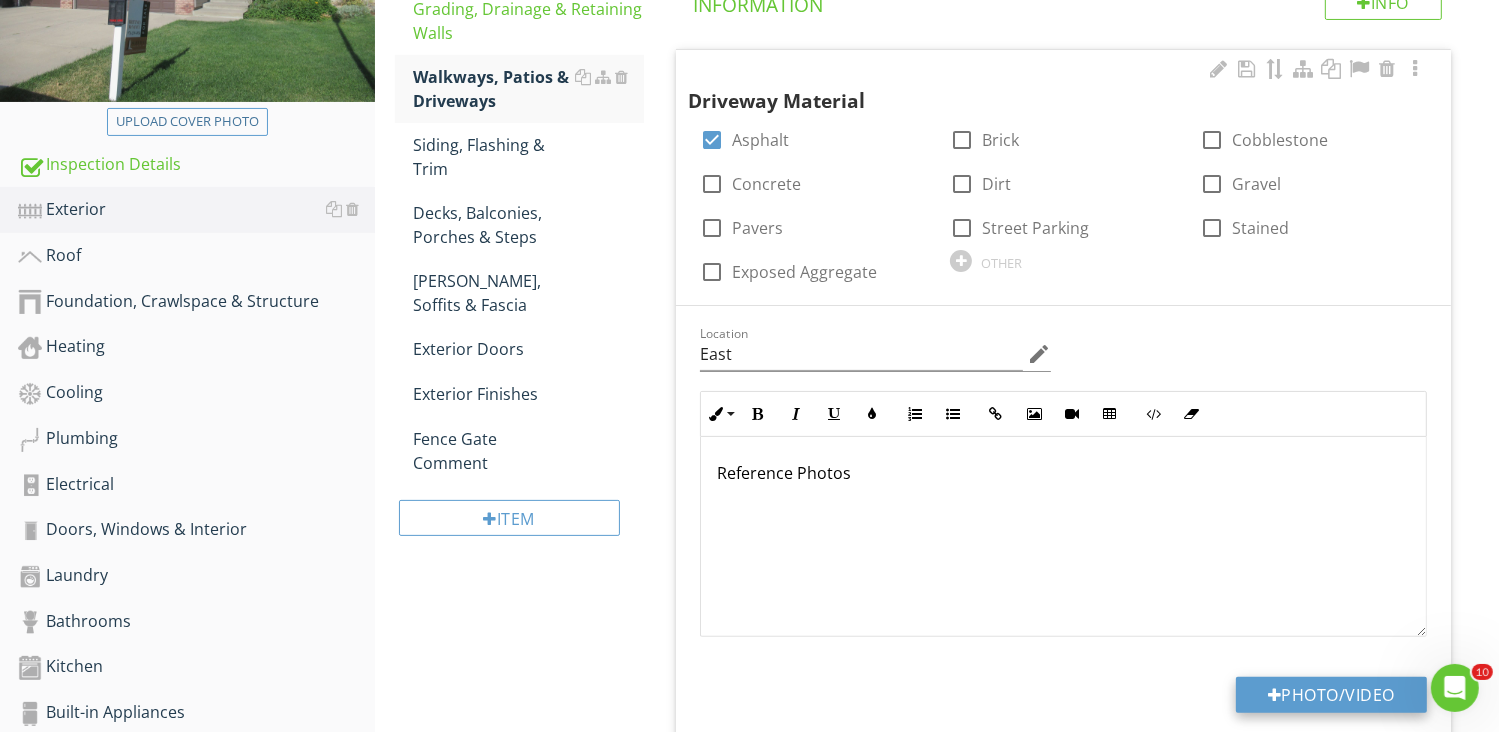 type on "C:\fakepath\IMG_1787.JPG" 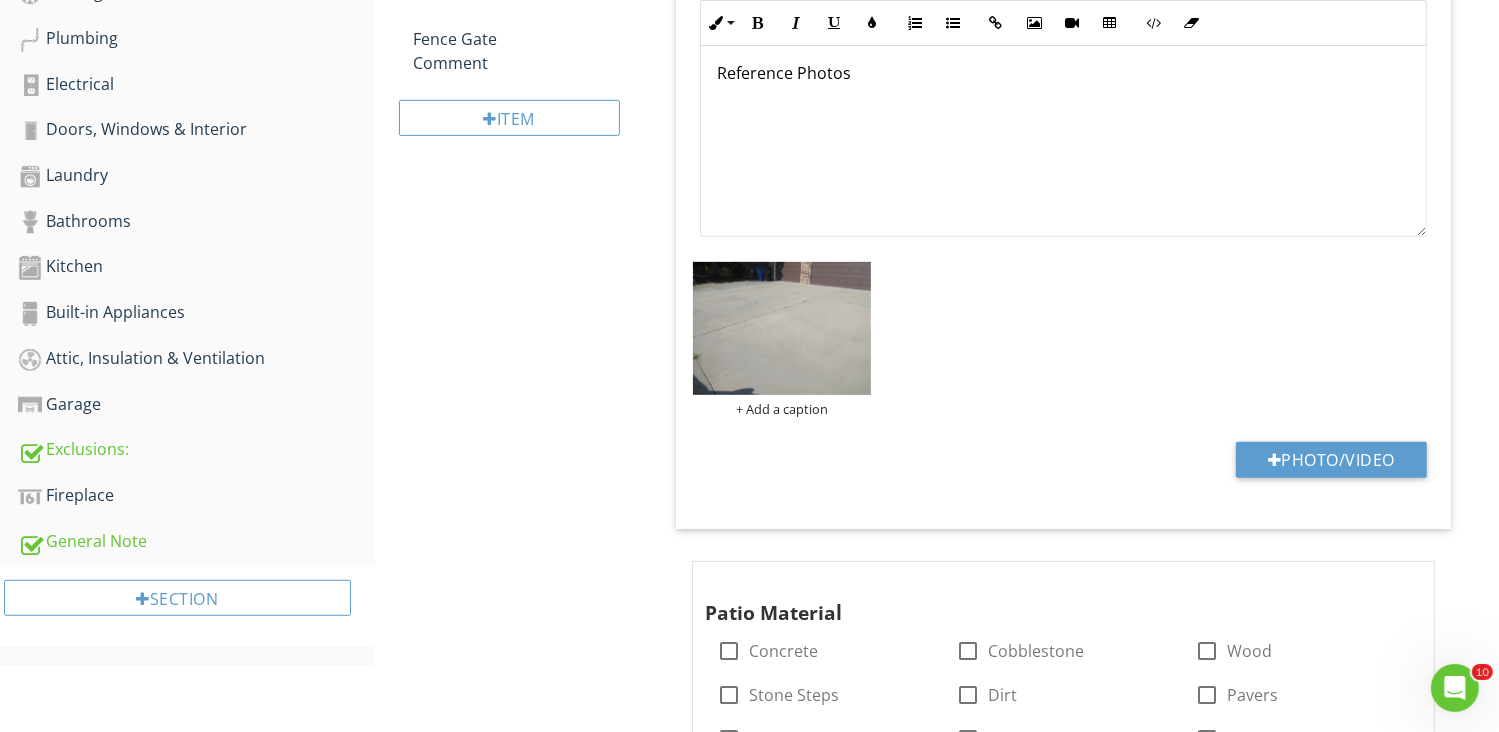 scroll, scrollTop: 1000, scrollLeft: 0, axis: vertical 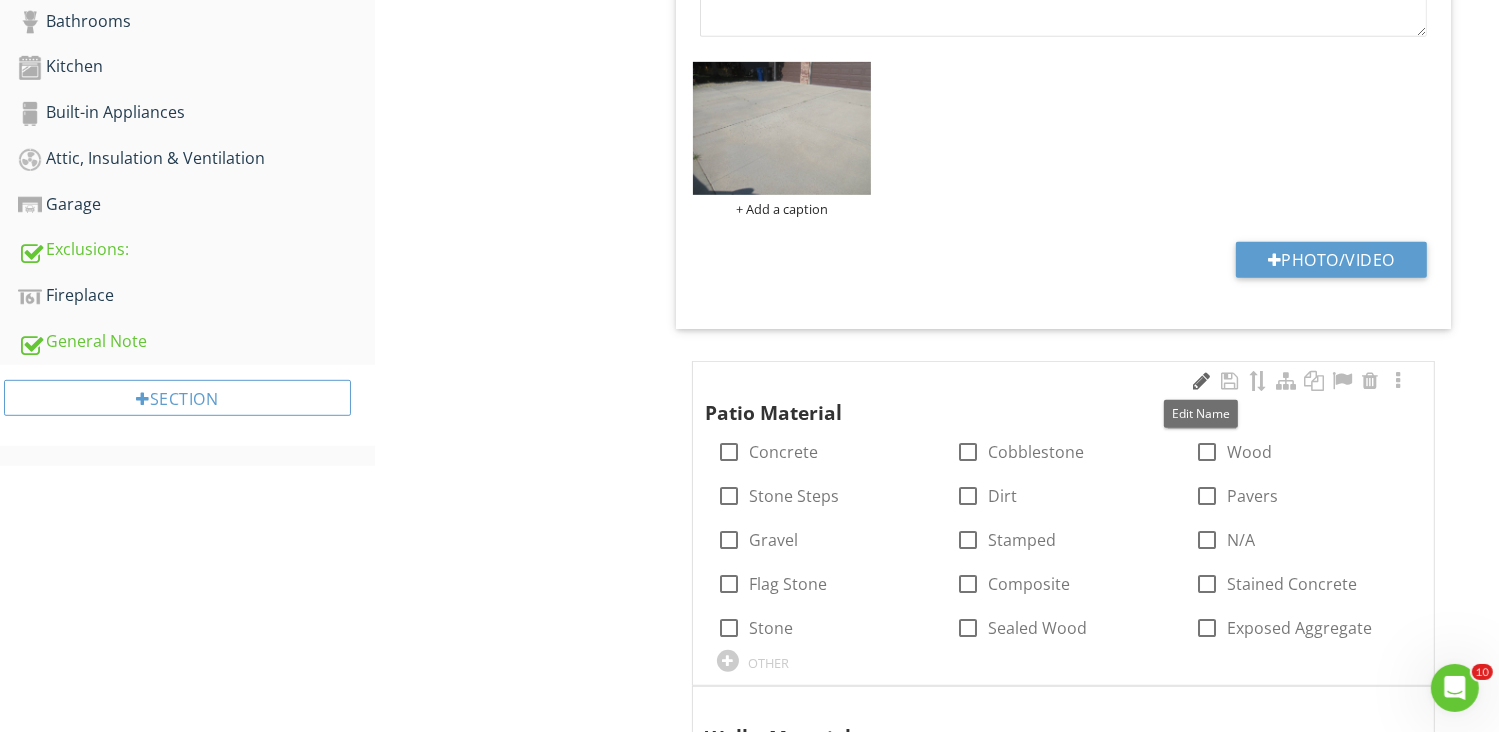 click at bounding box center (1202, 381) 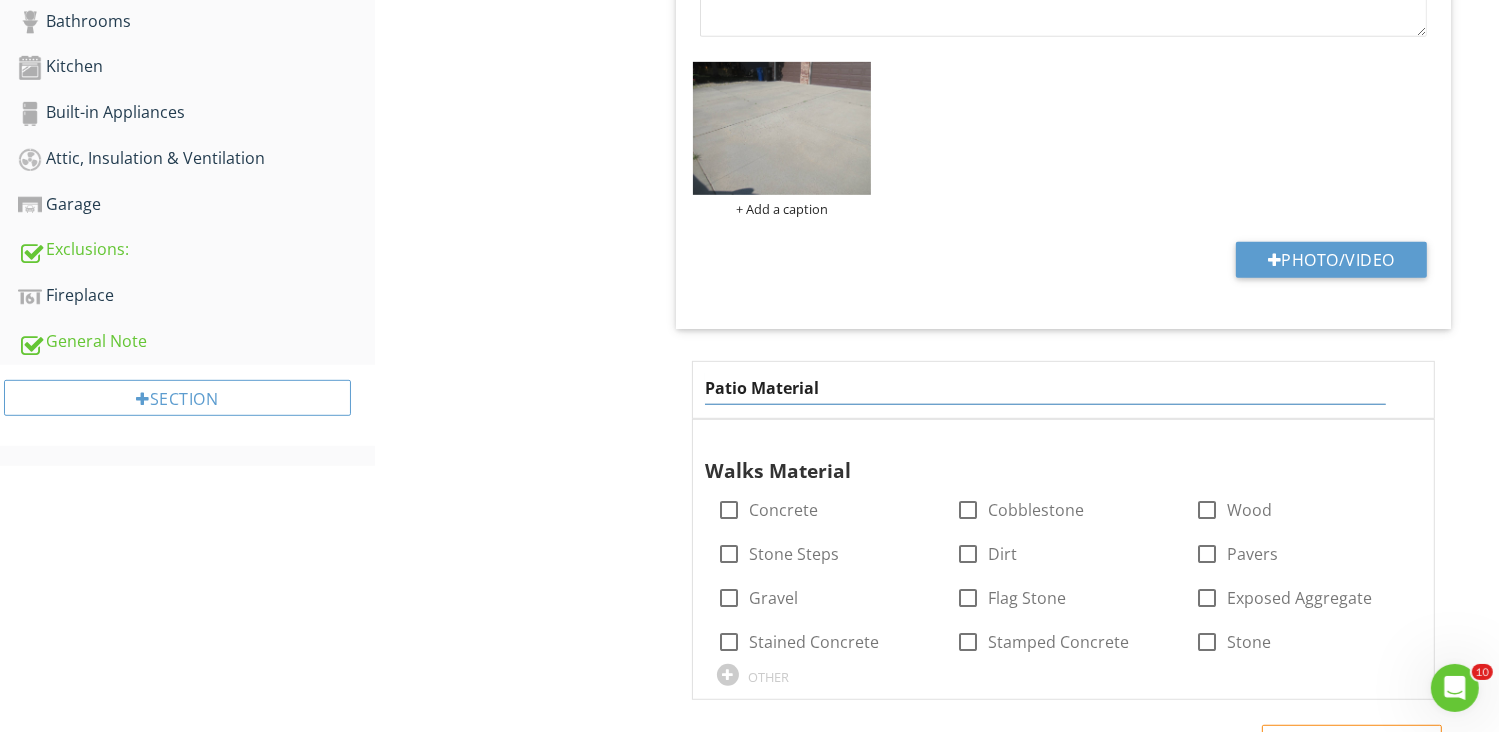 click on "Patio Material" at bounding box center [1045, 388] 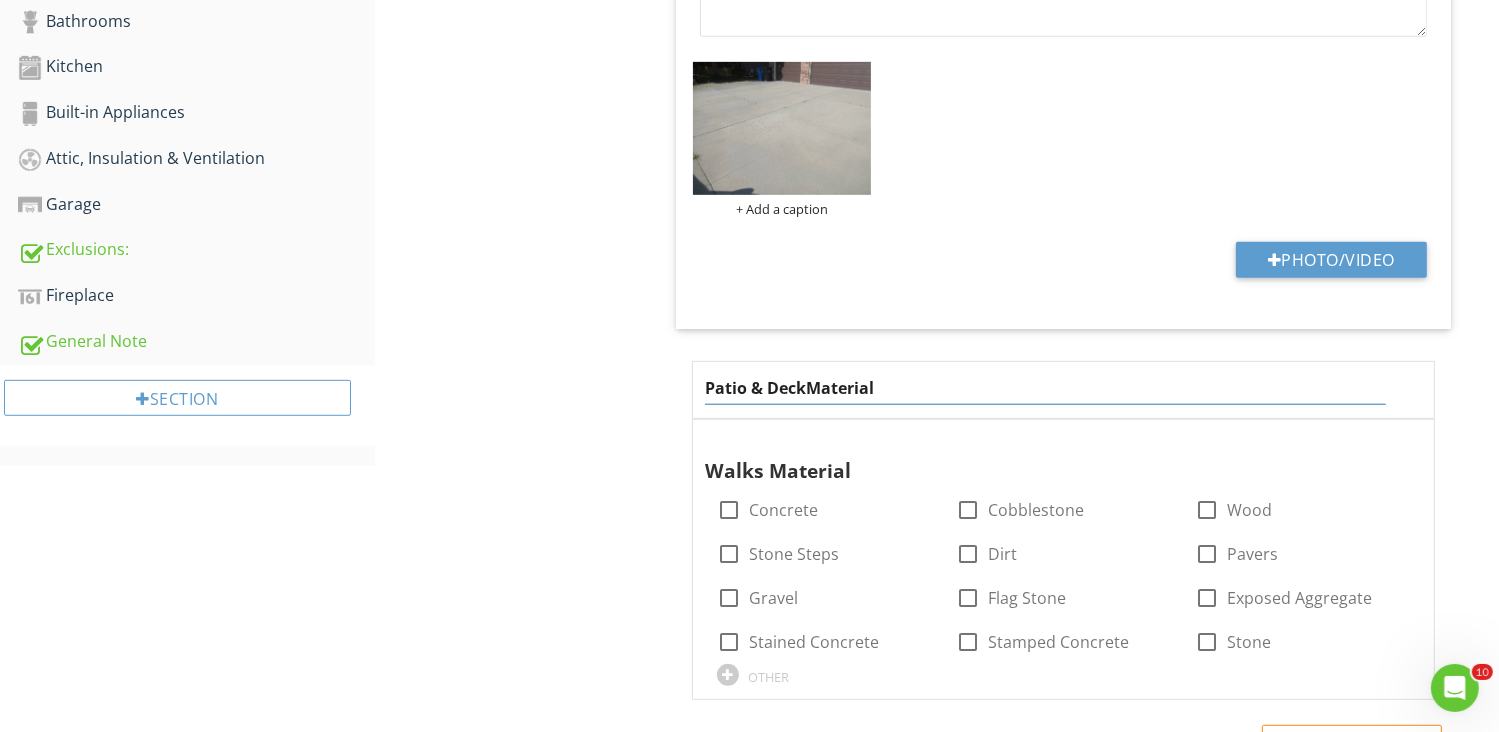 type on "Patio & Deck Material" 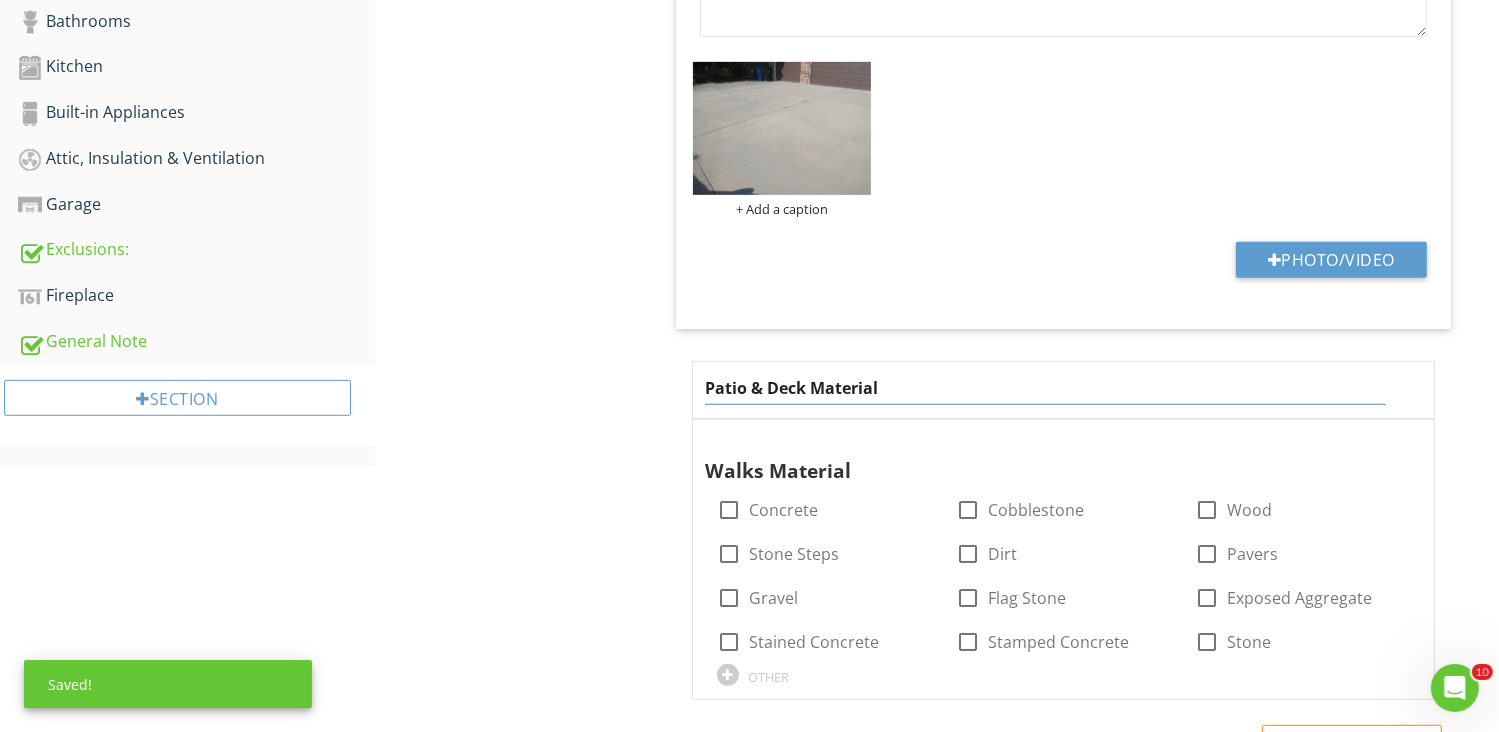 click on "Exterior
General
Vegetation, Grading, Drainage & Retaining Walls
Walkways, Patios & Driveways
Siding, Flashing & Trim
Decks, Balconies, Porches & Steps
Eaves, Soffits & Fascia
Exterior Doors
Exterior Finishes
Fence Gate Comment
Item
Walkways, Patios & Driveways
Info
Information                 1
Driveway Material
check_box Asphalt   check_box_outline_blank Brick   check_box_outline_blank Cobblestone   check_box_outline_blank Concrete   check_box_outline_blank Dirt   check_box_outline_blank Gravel   check_box_outline_blank Pavers   check_box_outline_blank Street Parking   Stained" at bounding box center [937, 1800] 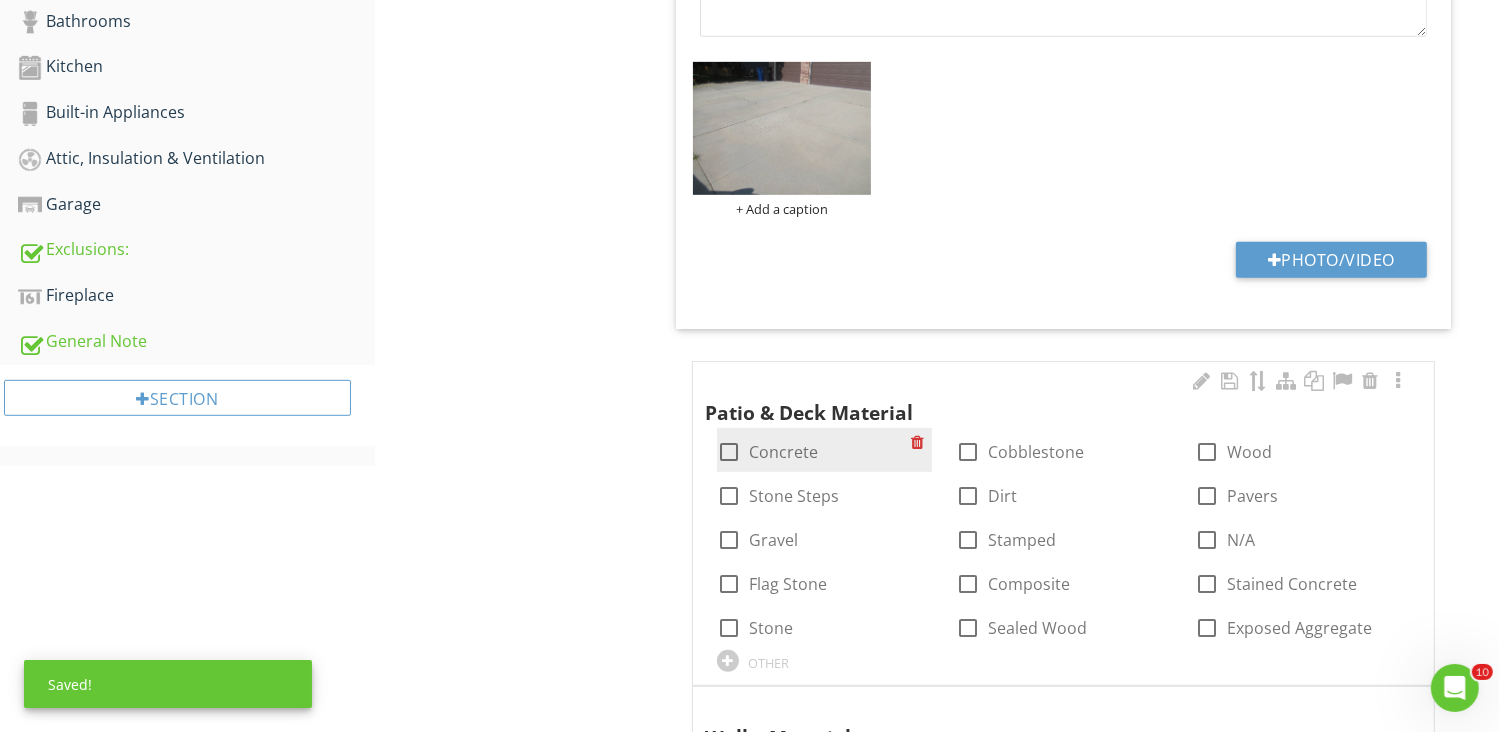 click at bounding box center (729, 452) 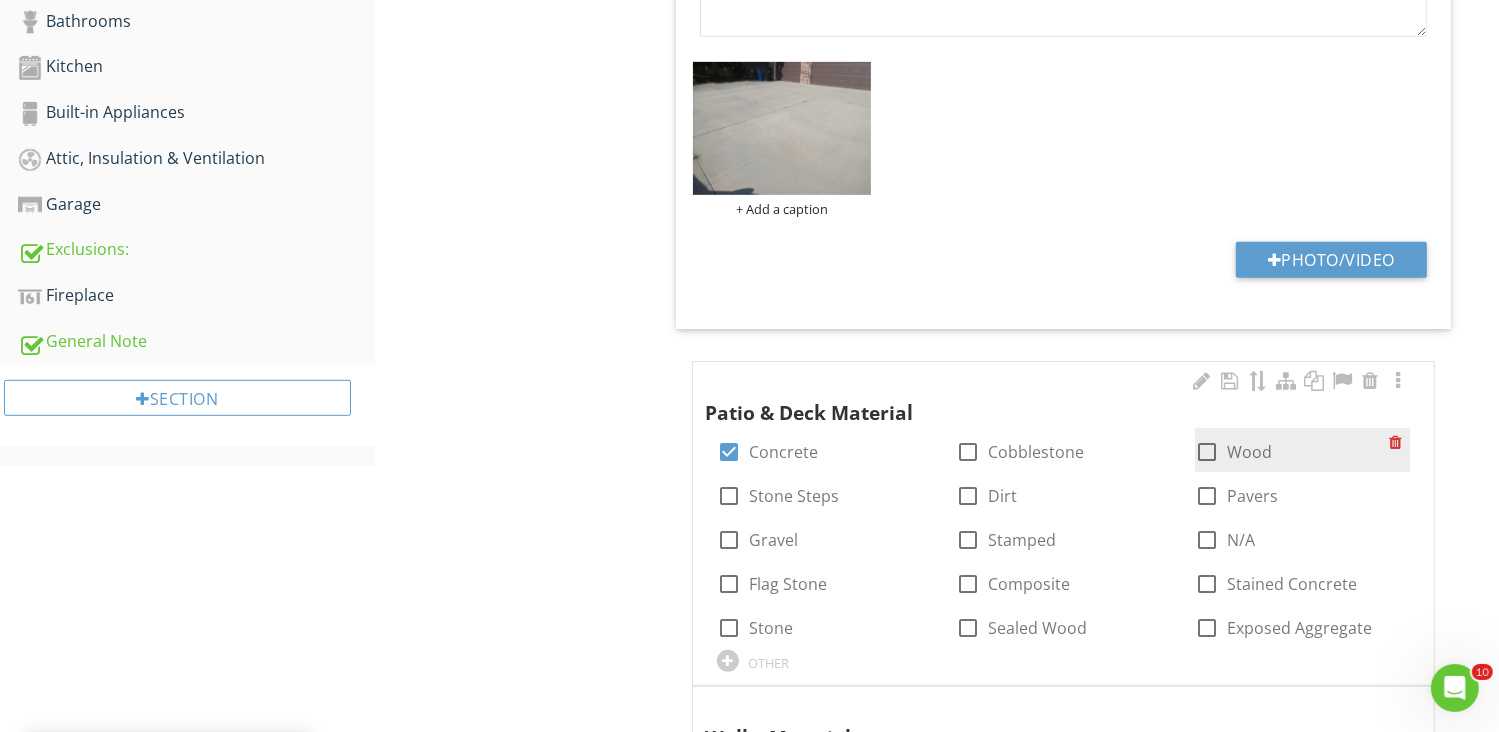 click at bounding box center (1207, 452) 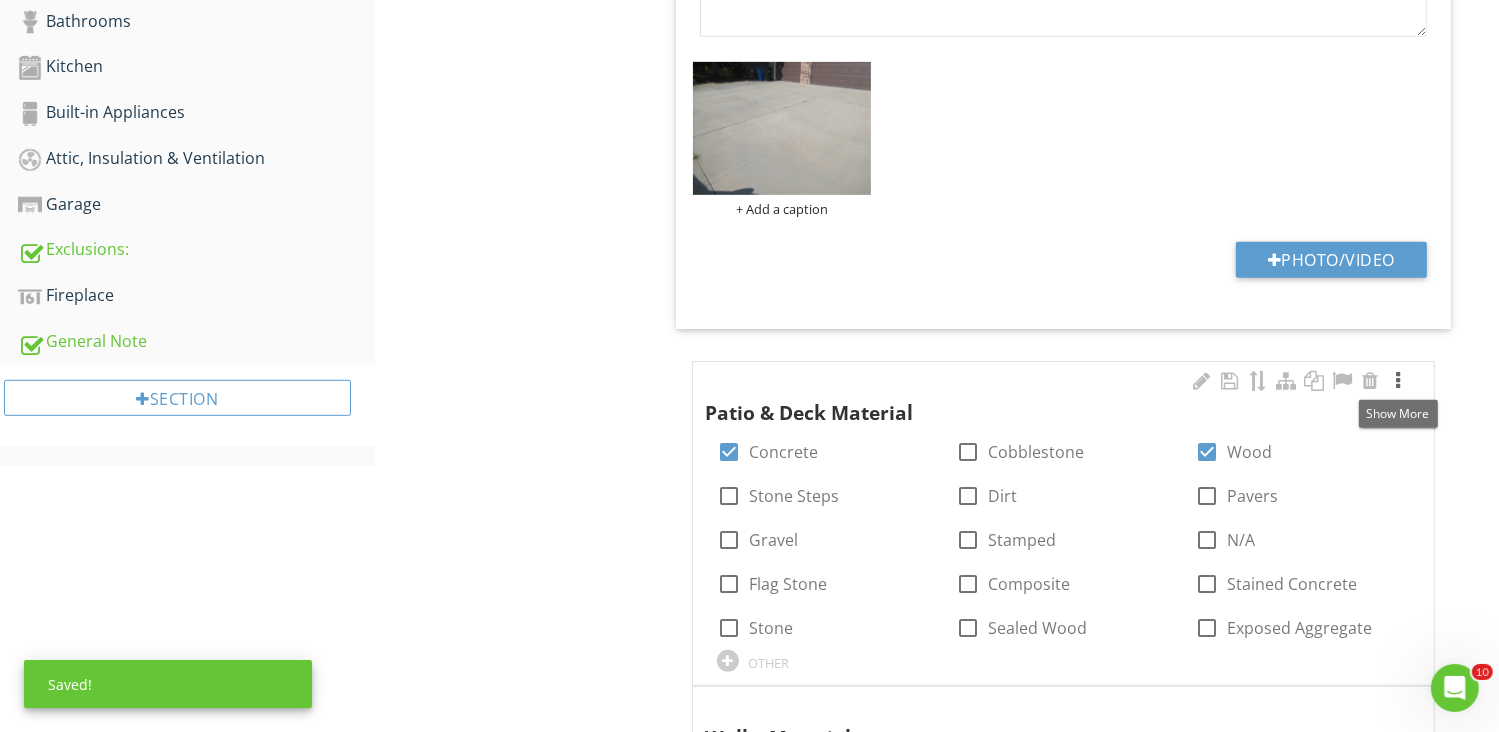 click at bounding box center [1398, 381] 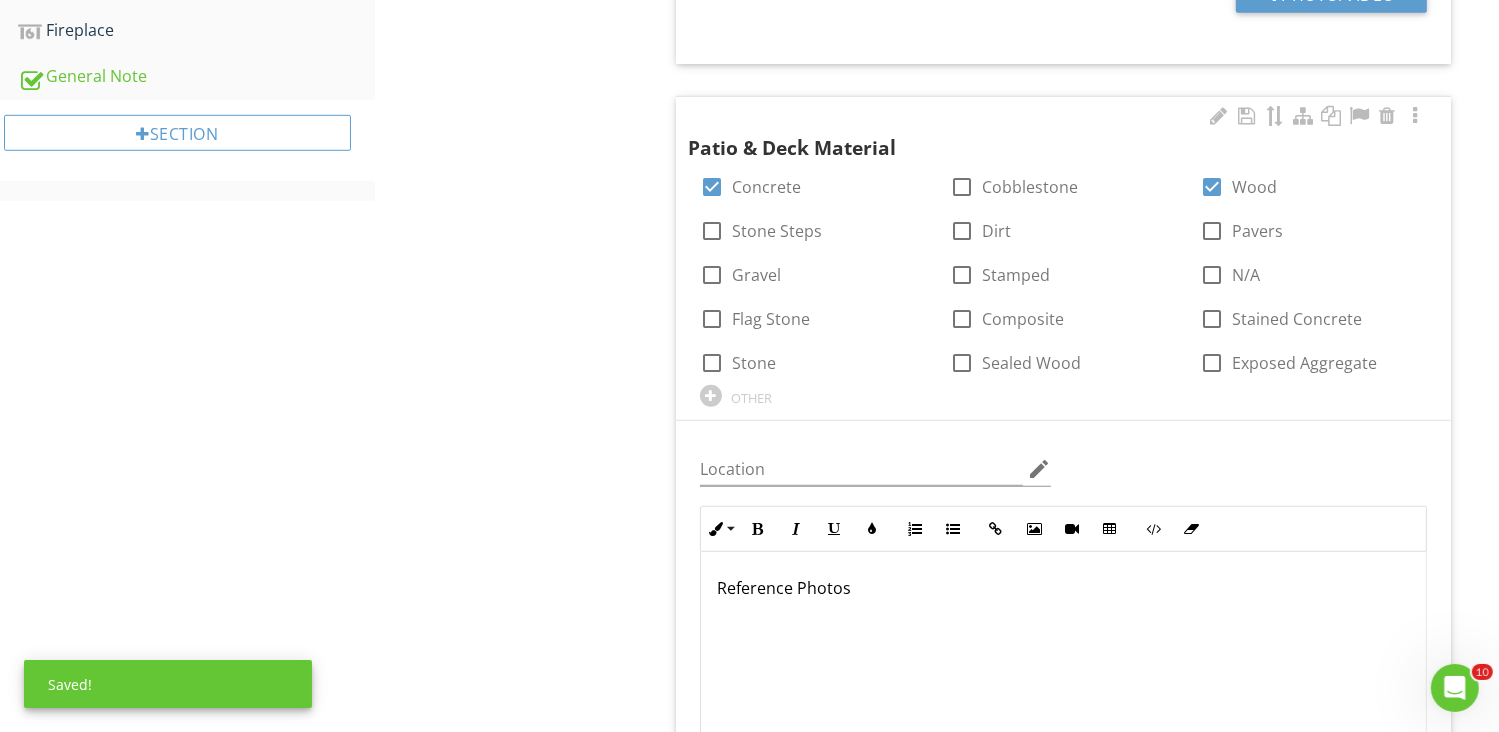 scroll, scrollTop: 1300, scrollLeft: 0, axis: vertical 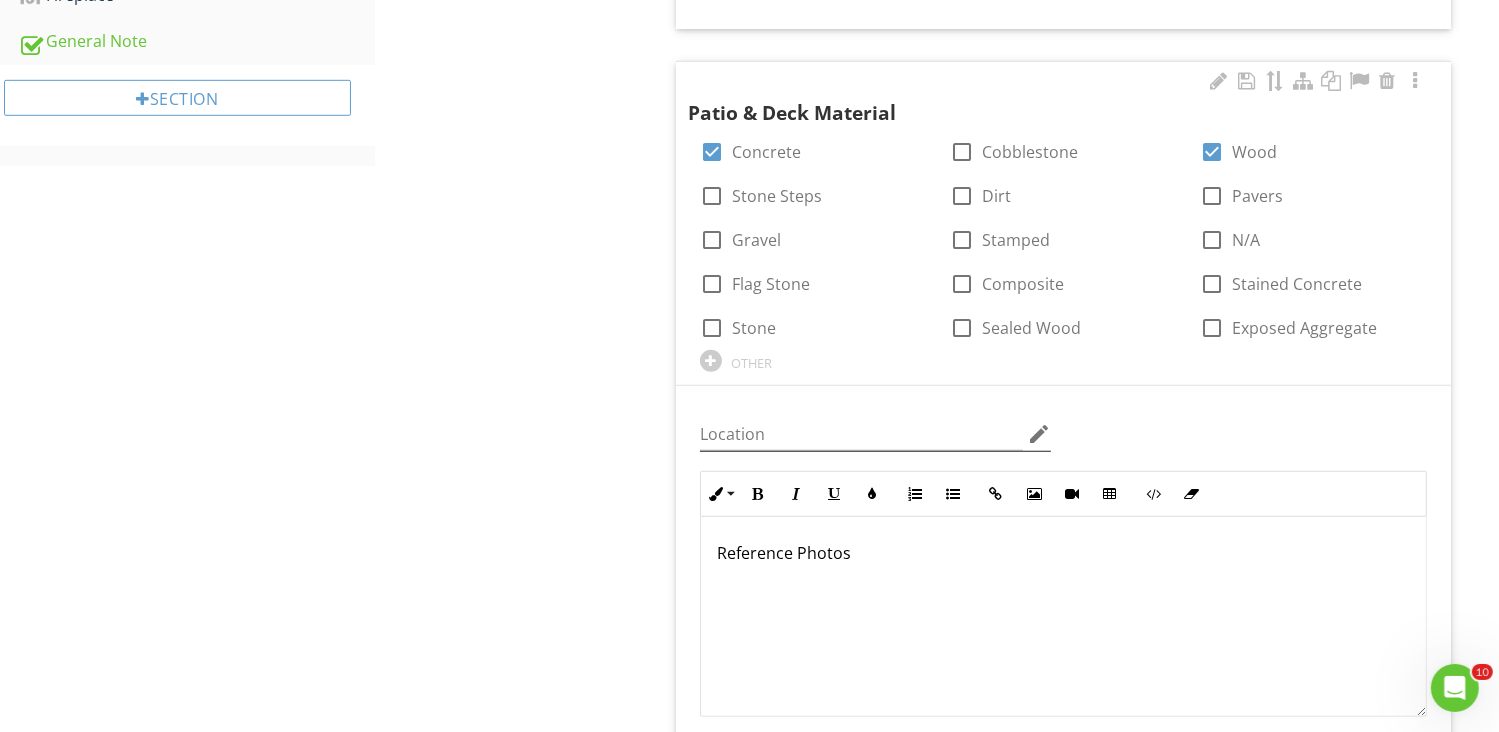 click on "edit" at bounding box center [1039, 434] 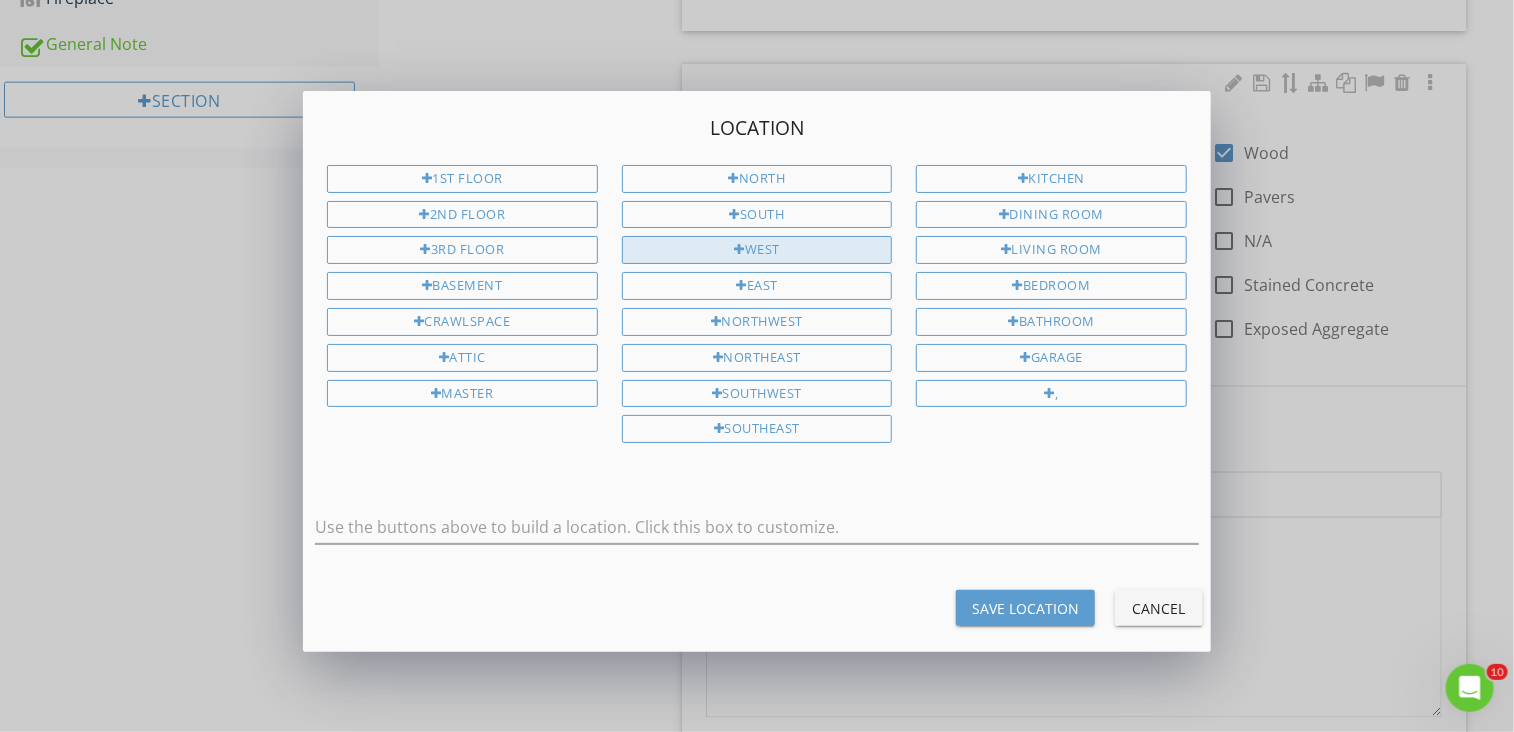click on "West" at bounding box center (757, 250) 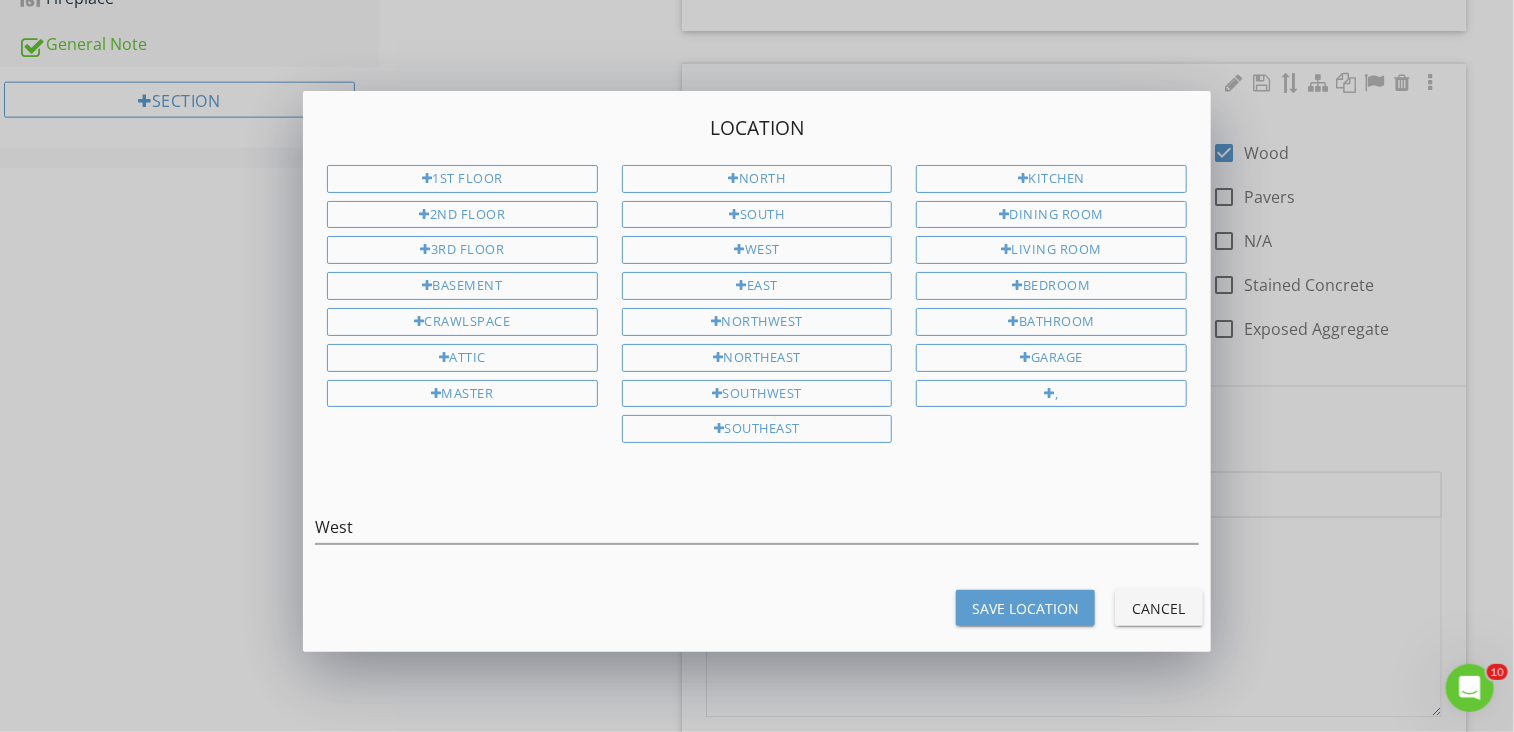 click on "Save Location" at bounding box center (1025, 608) 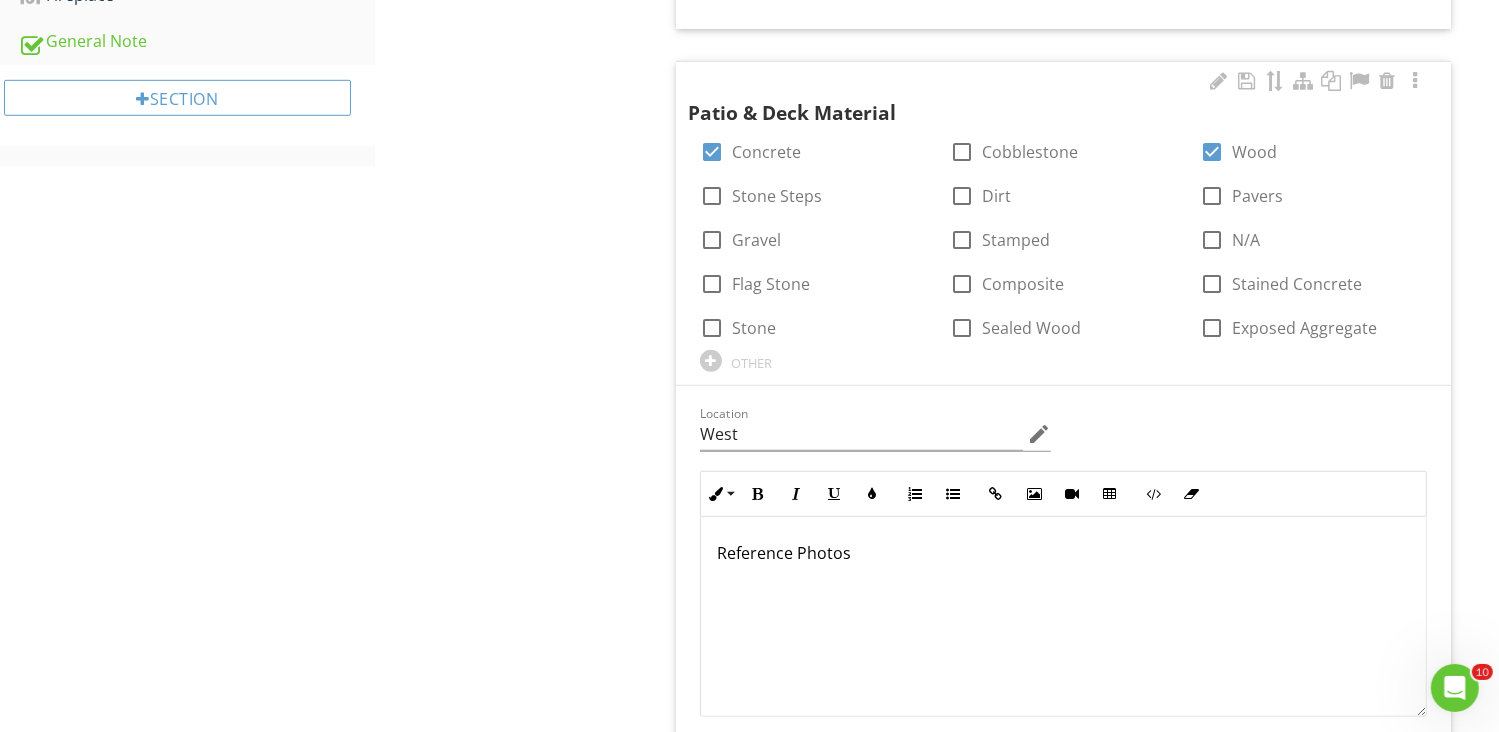 scroll, scrollTop: 0, scrollLeft: 0, axis: both 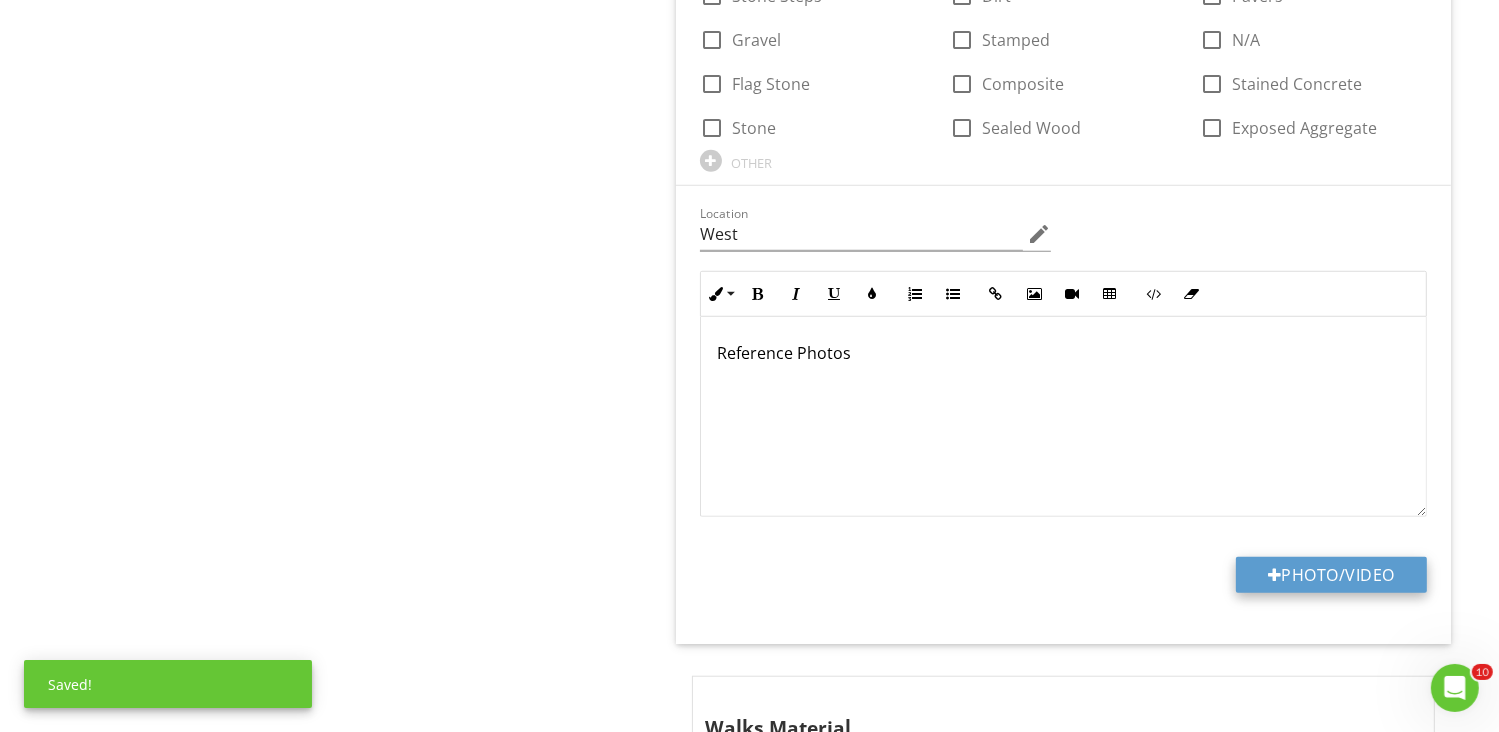 click on "Photo/Video" at bounding box center [1331, 575] 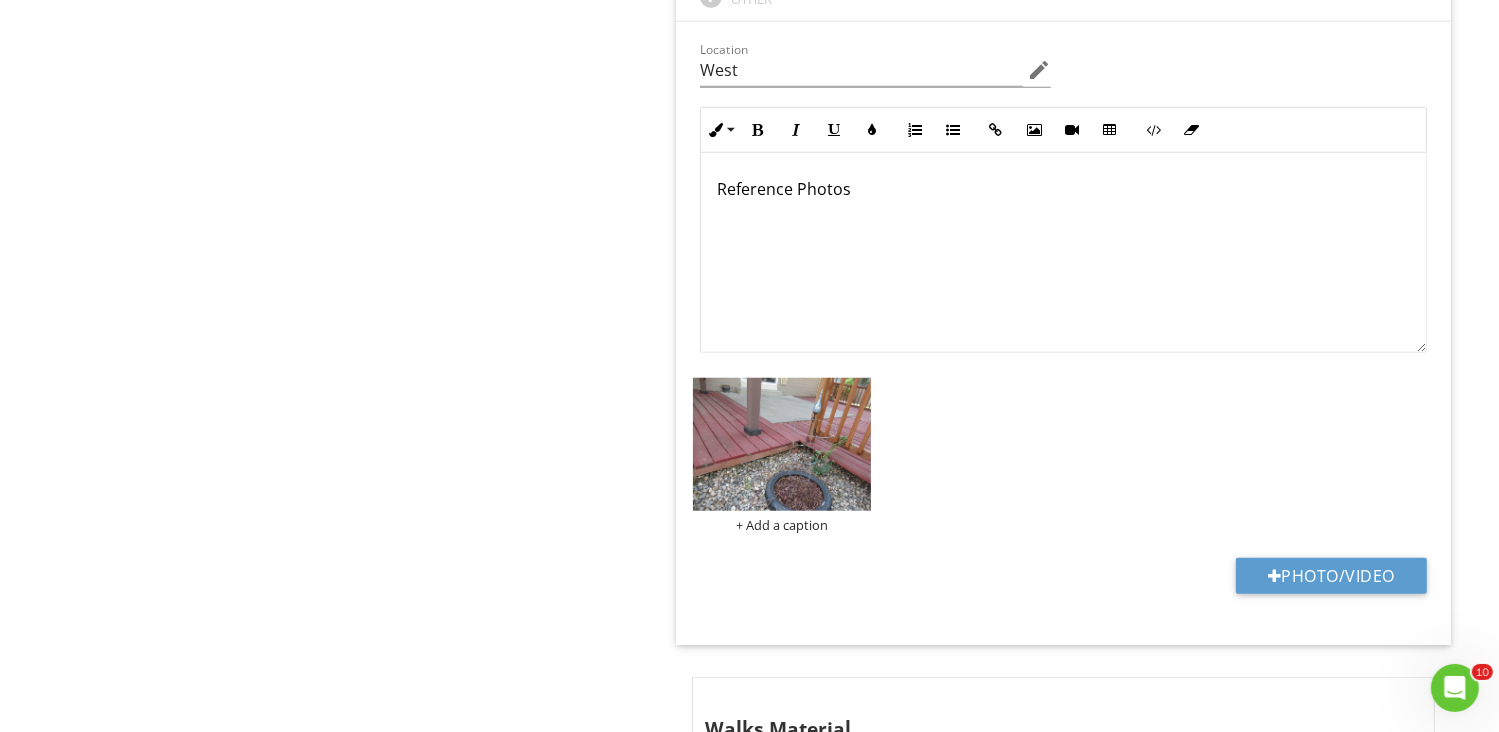 scroll, scrollTop: 1700, scrollLeft: 0, axis: vertical 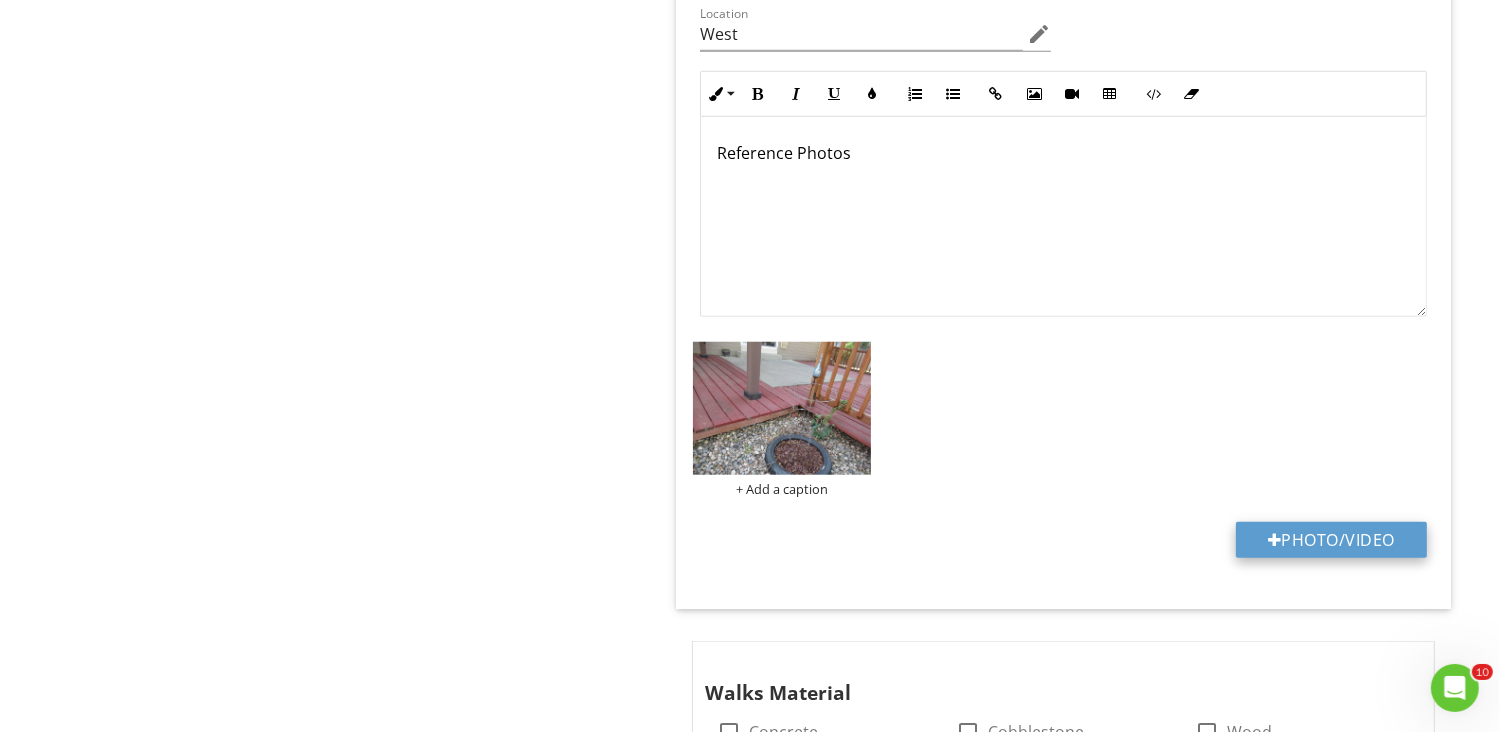 click on "Photo/Video" at bounding box center [1331, 540] 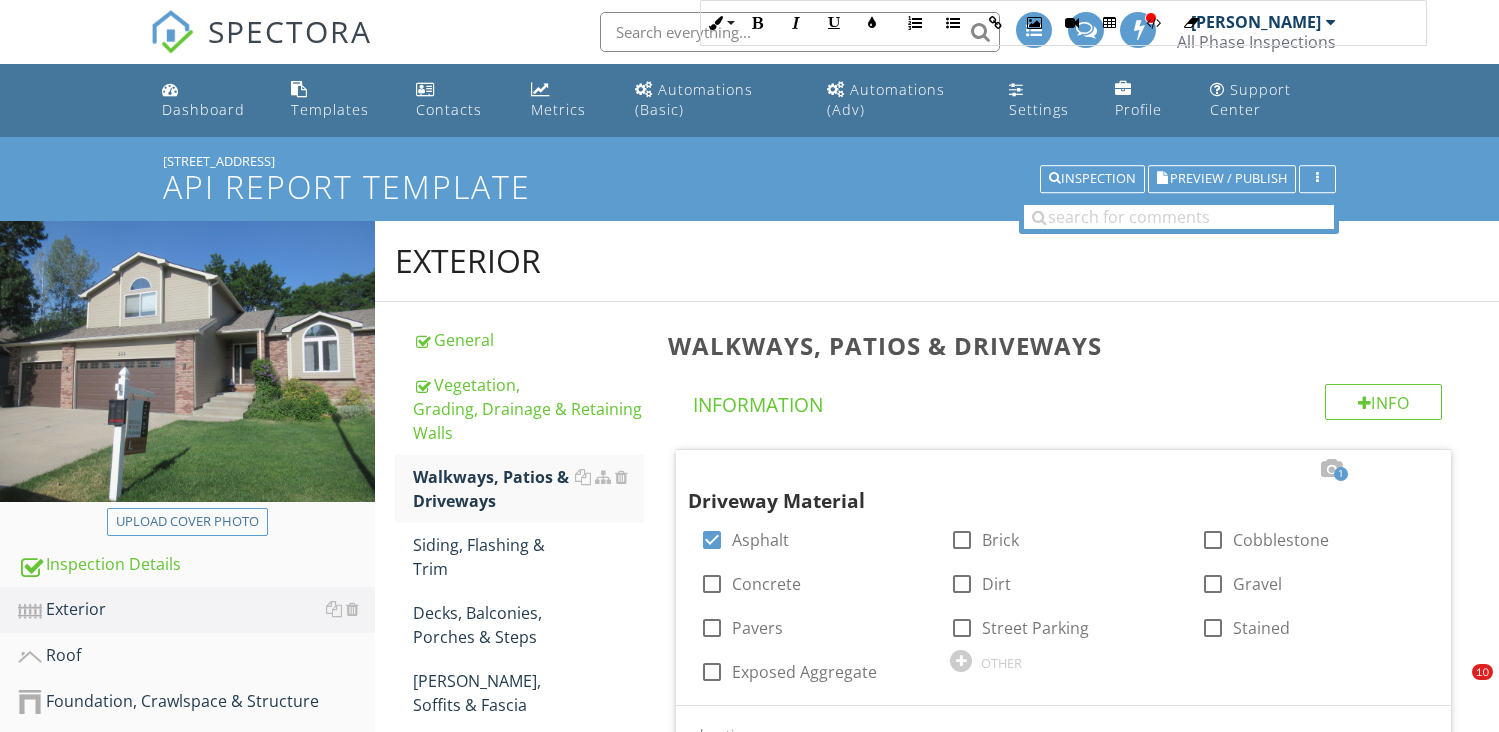 scroll, scrollTop: 2000, scrollLeft: 0, axis: vertical 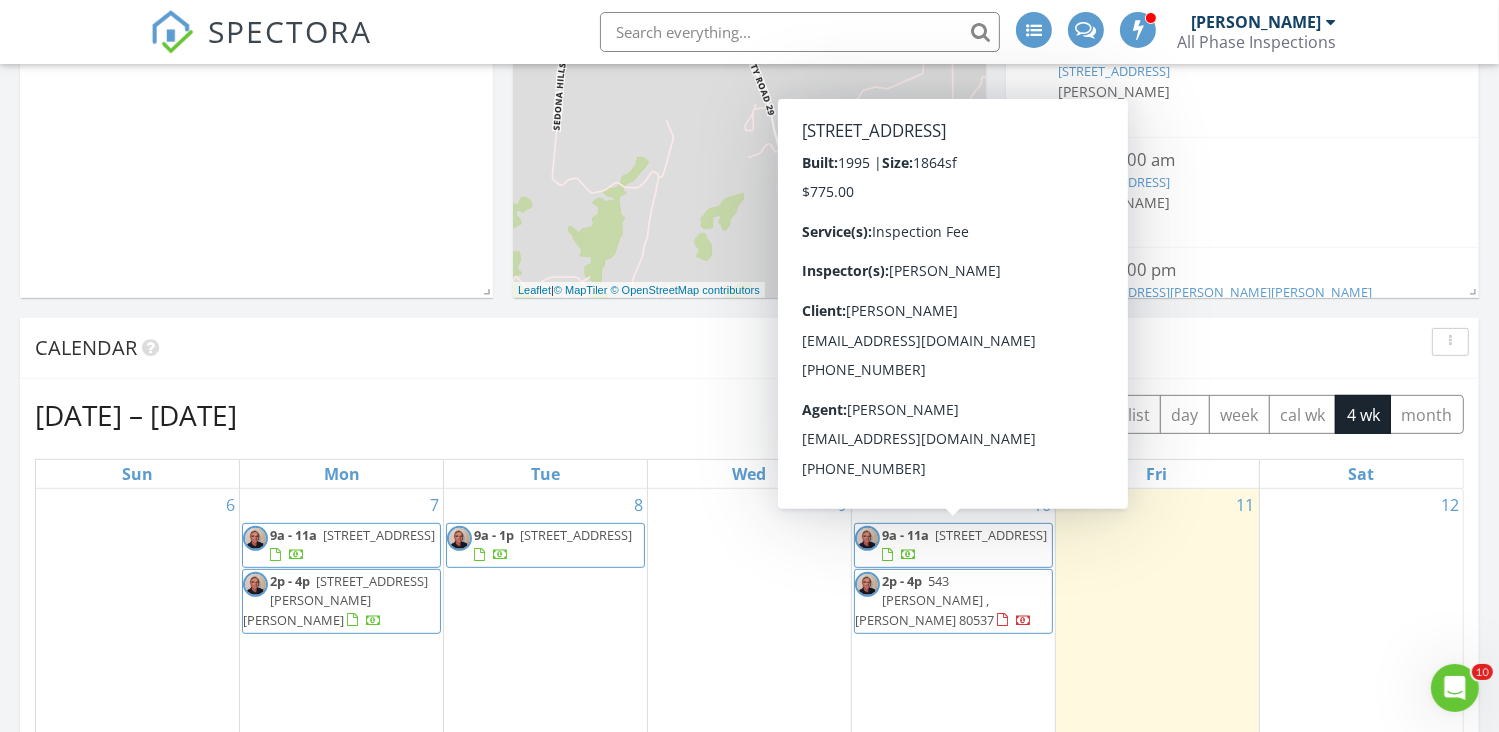 click on "356 Spring Snow Dr, Loveland 80538" at bounding box center [991, 535] 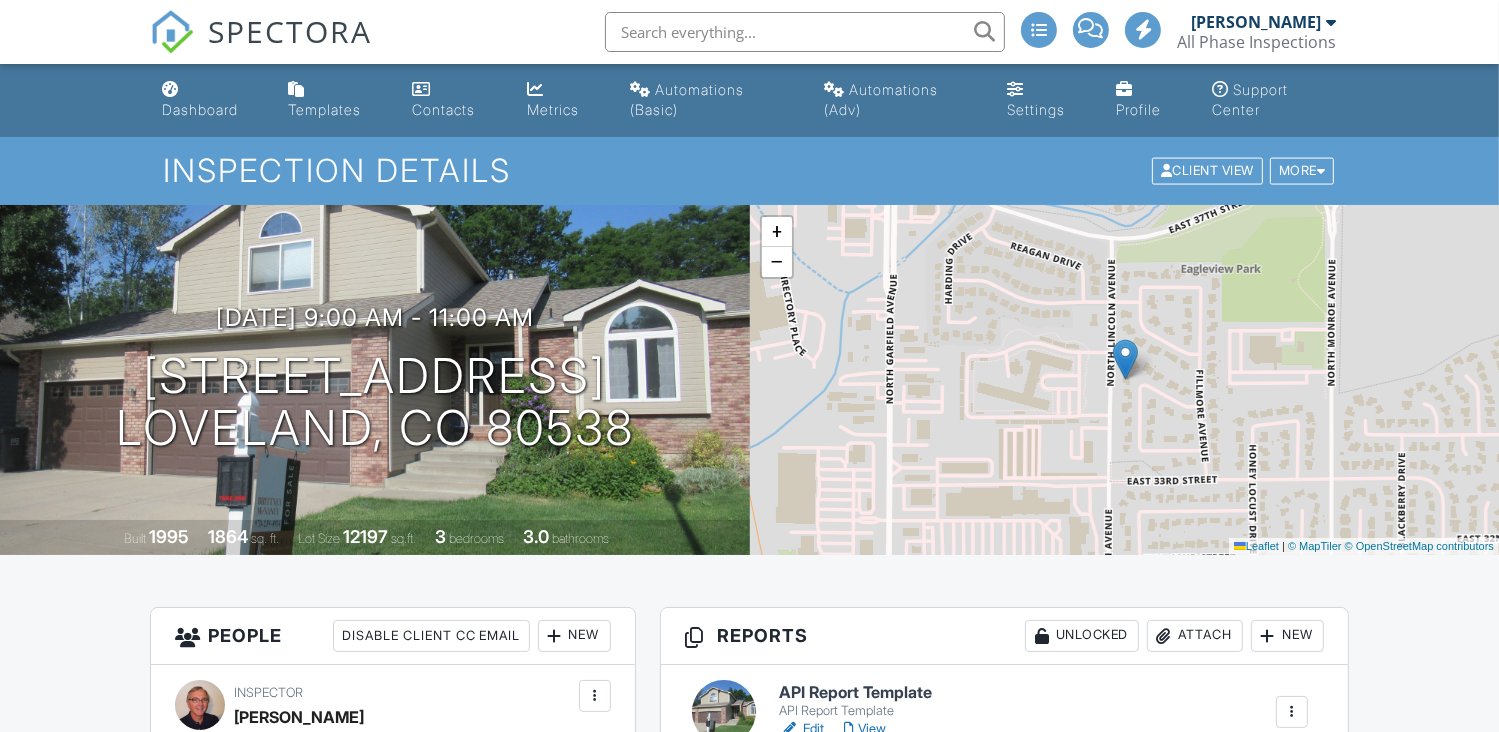 scroll, scrollTop: 196, scrollLeft: 0, axis: vertical 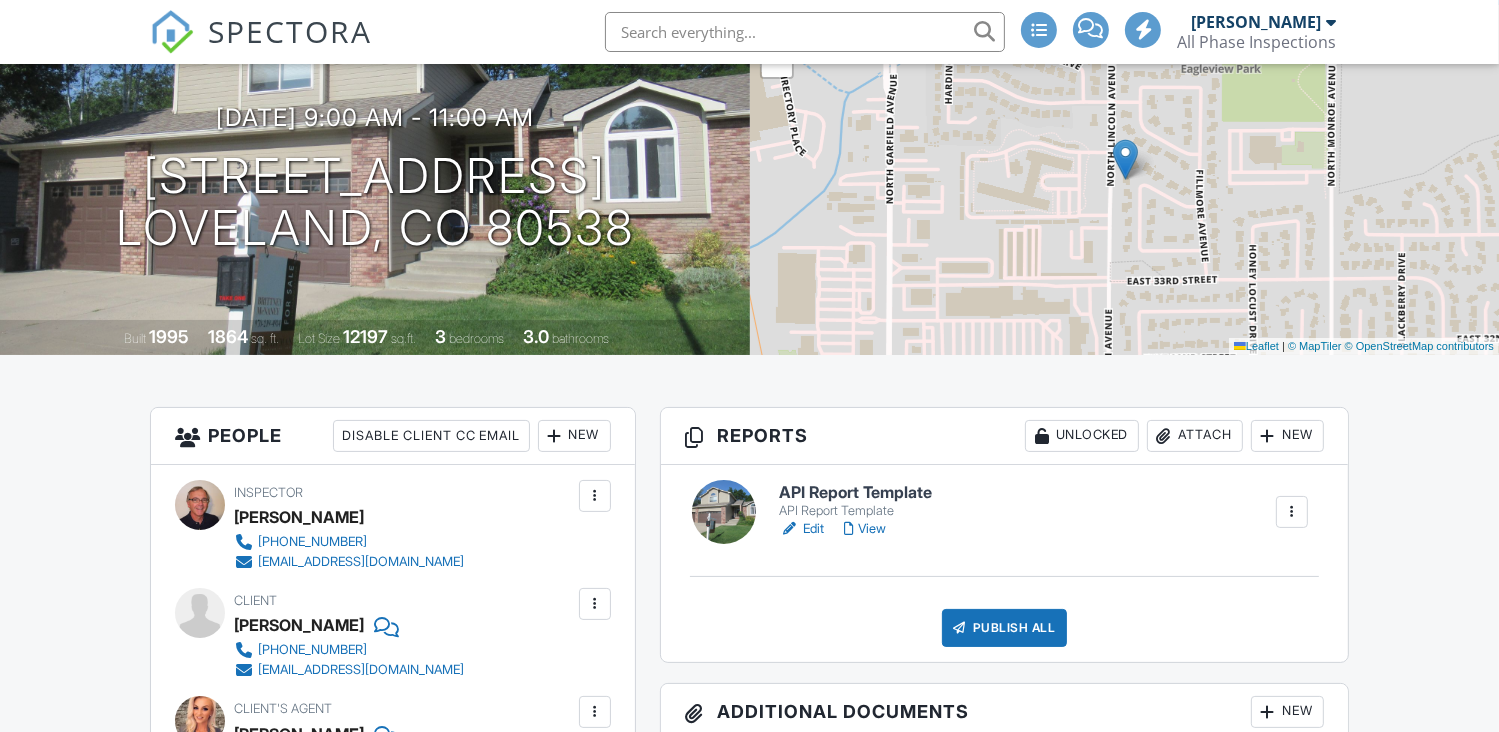 click on "Edit" at bounding box center (801, 529) 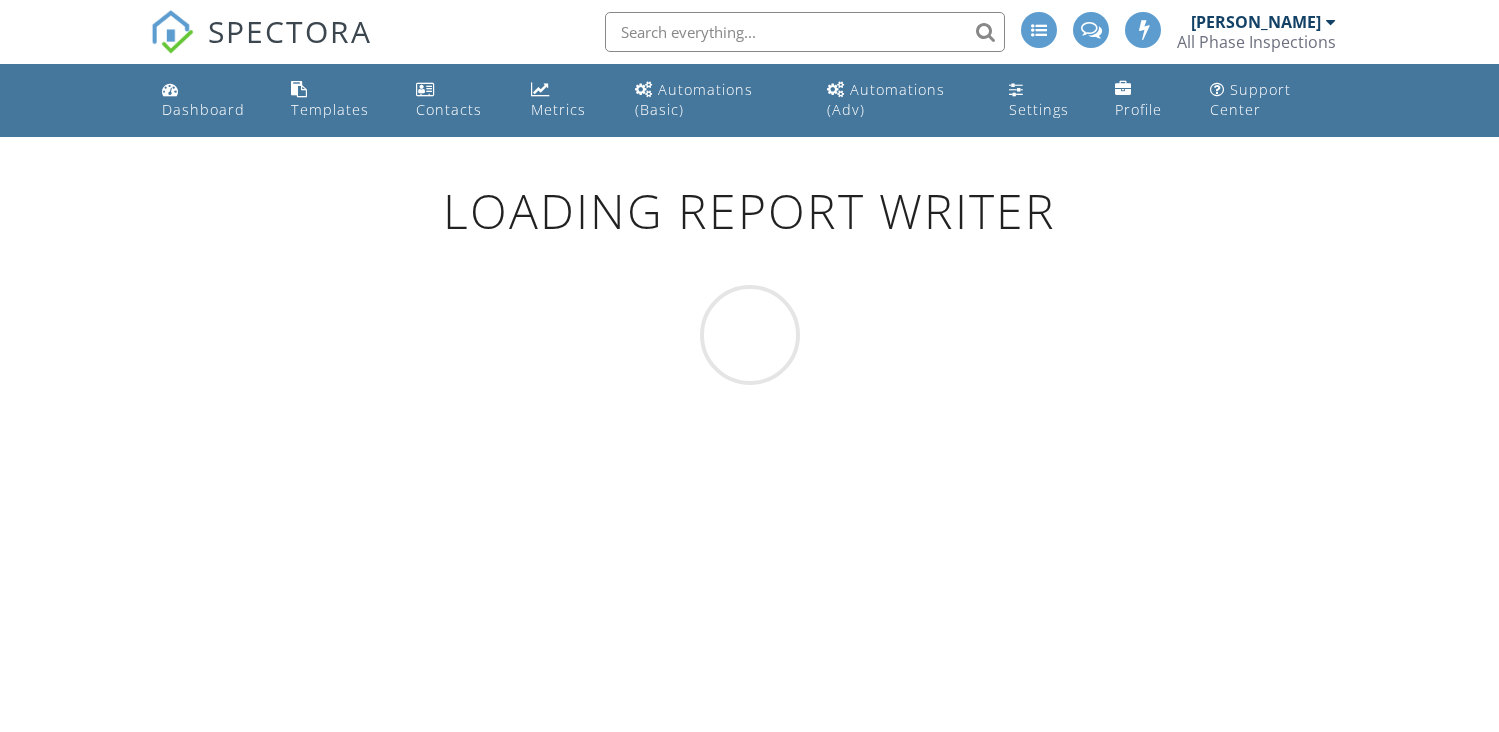 scroll, scrollTop: 0, scrollLeft: 0, axis: both 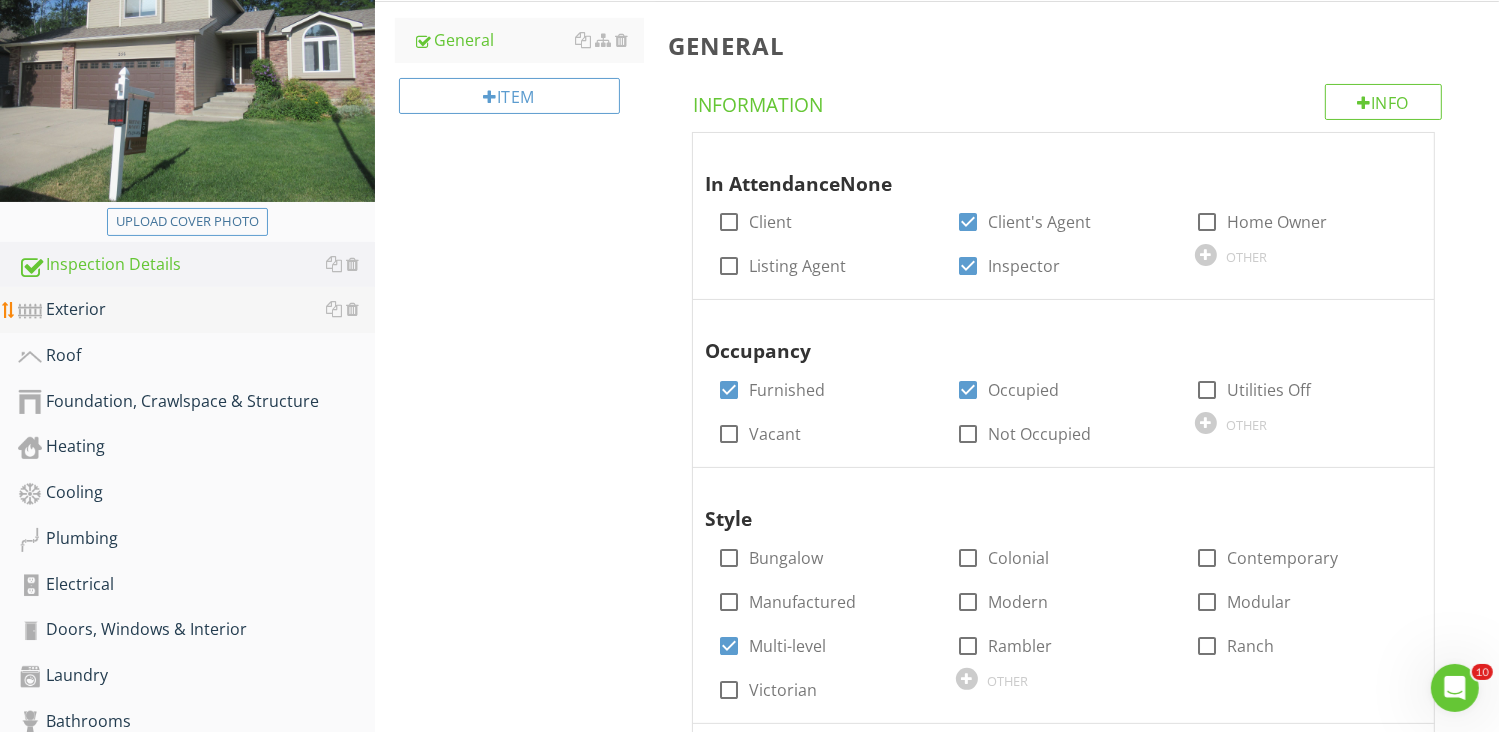 click on "Exterior" at bounding box center [196, 310] 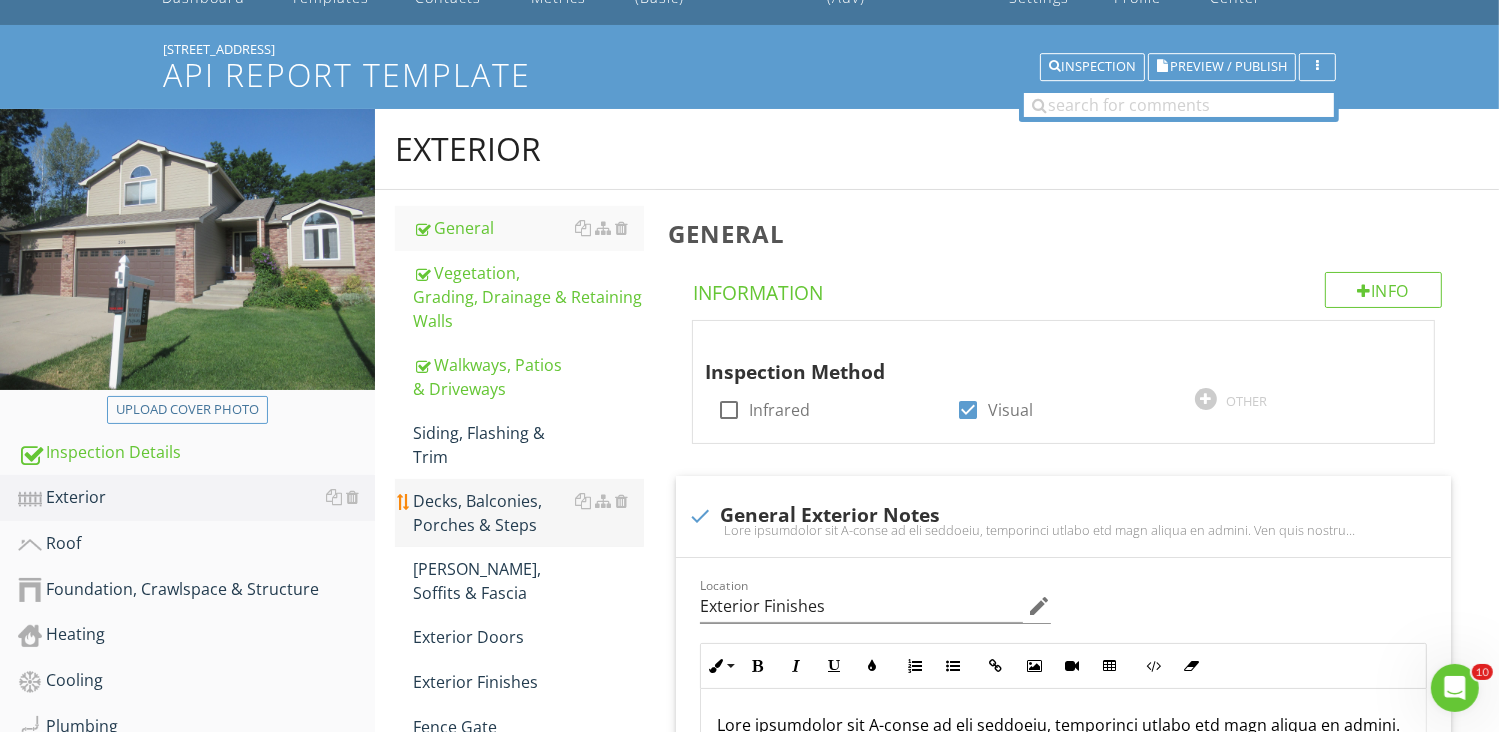 scroll, scrollTop: 100, scrollLeft: 0, axis: vertical 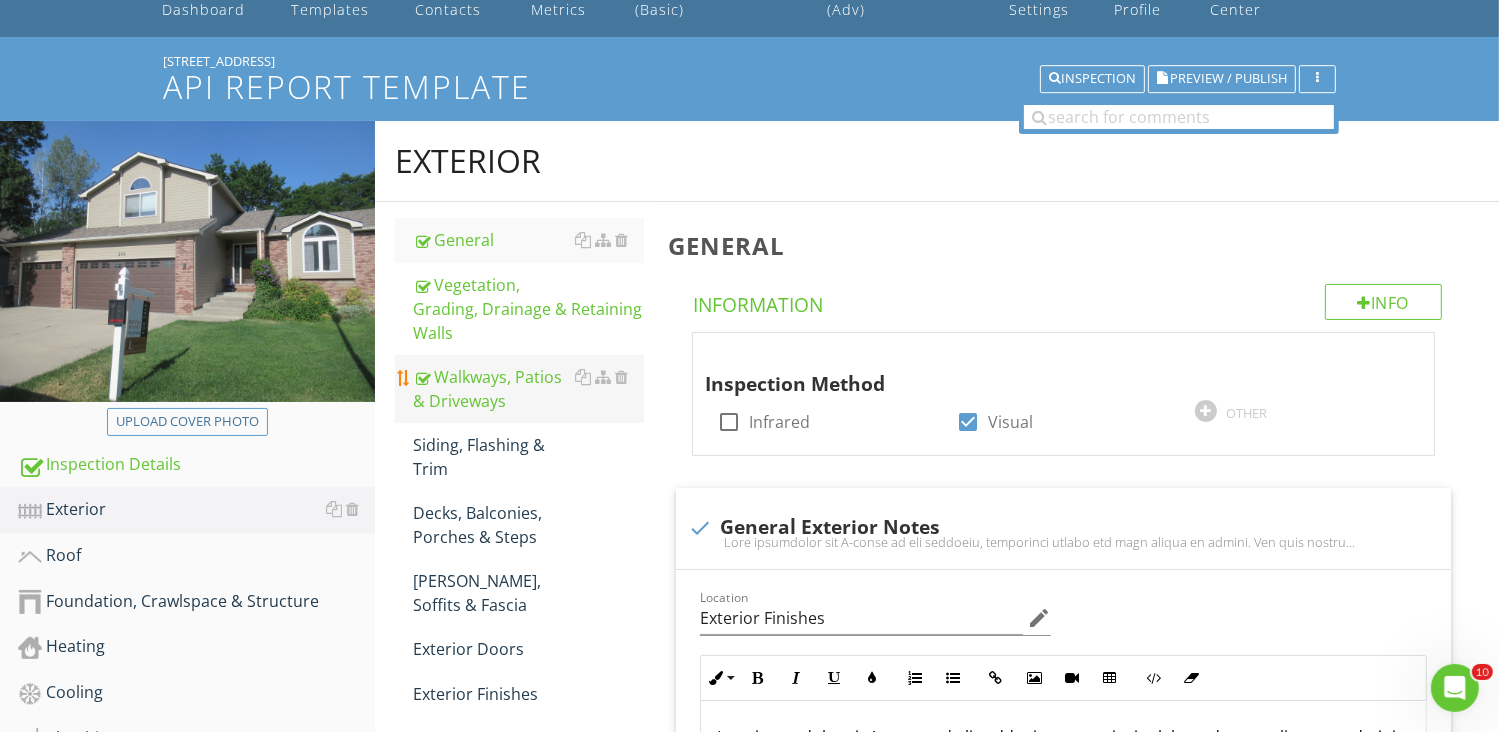 click on "Walkways, Patios & Driveways" at bounding box center (528, 389) 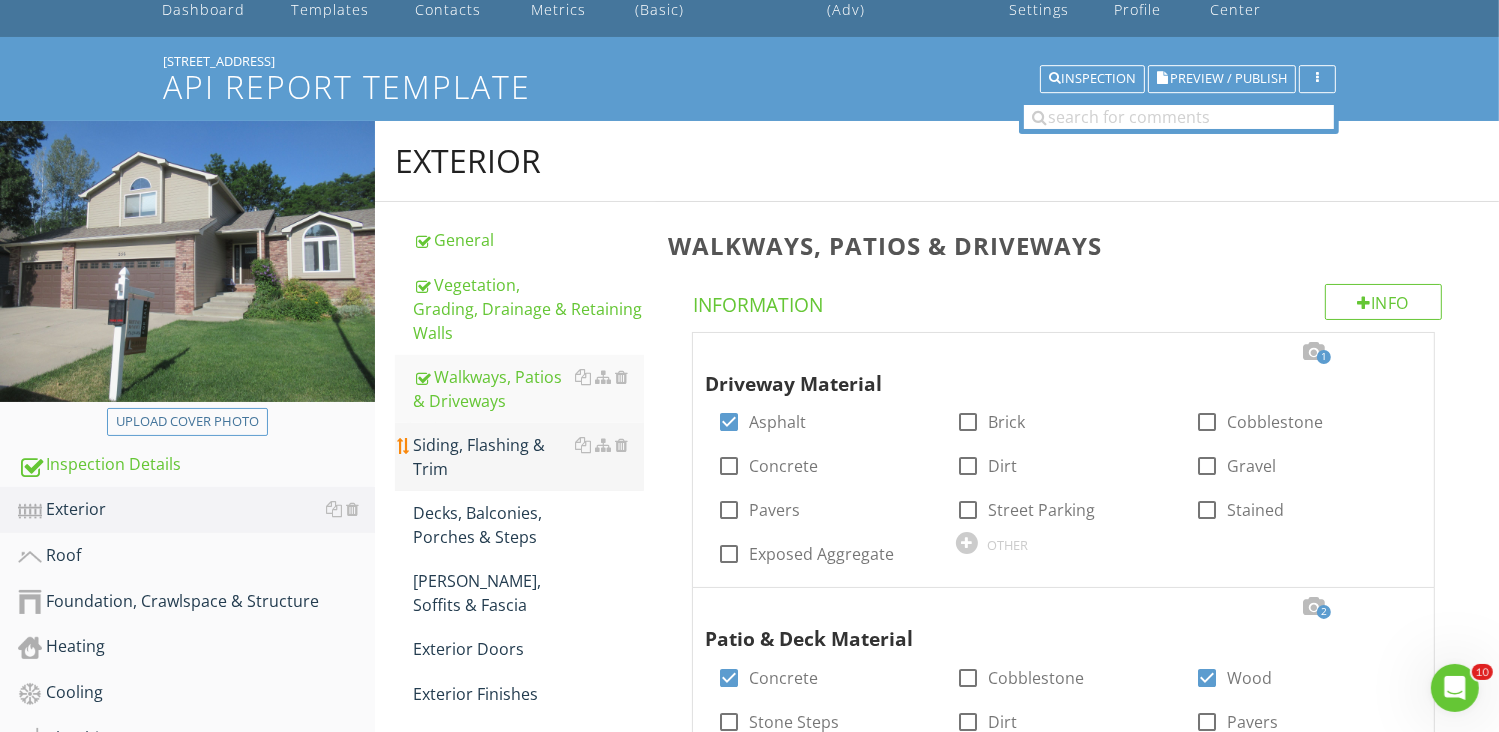 click on "Siding, Flashing & Trim" at bounding box center [528, 457] 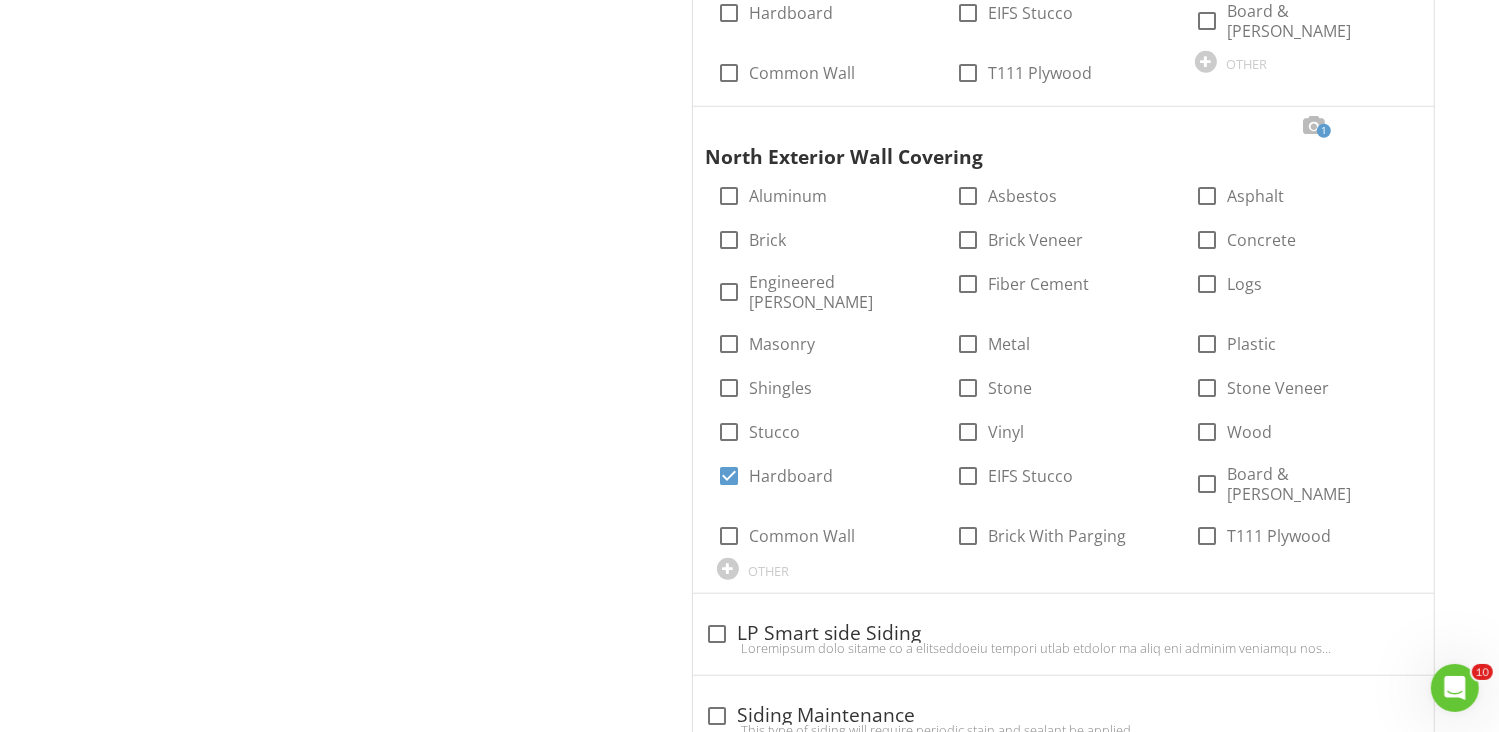 scroll, scrollTop: 1800, scrollLeft: 0, axis: vertical 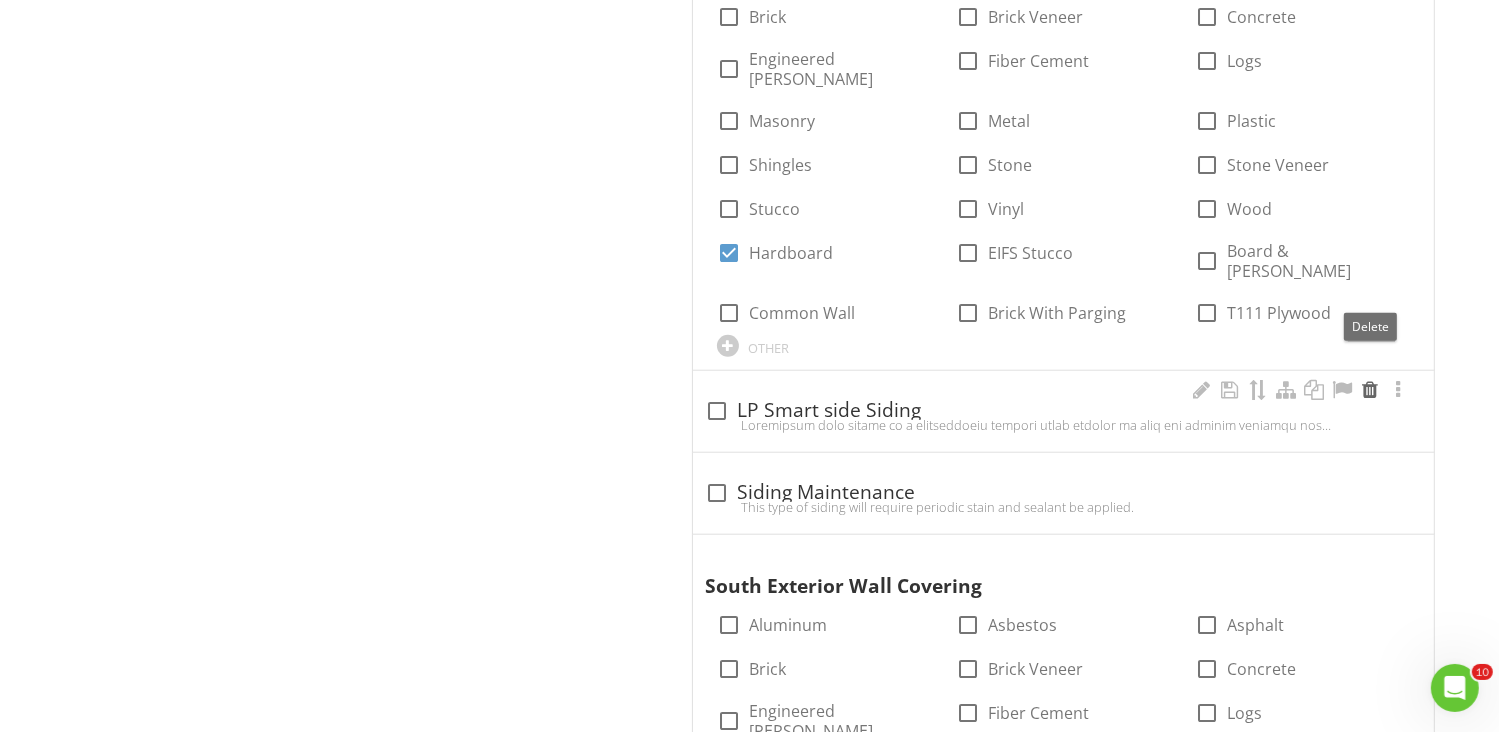 click at bounding box center (1370, 390) 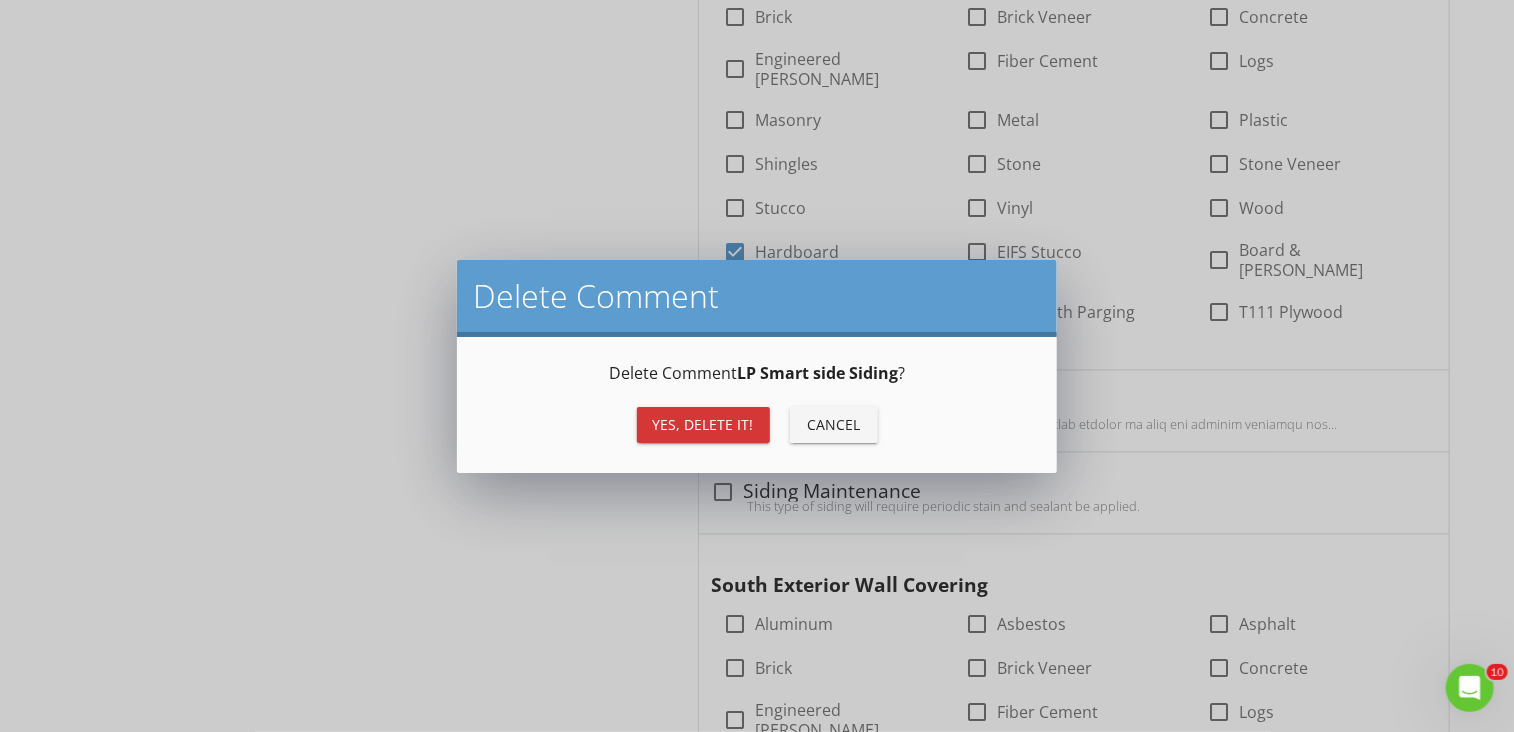 click on "Yes, Delete it!" at bounding box center [703, 424] 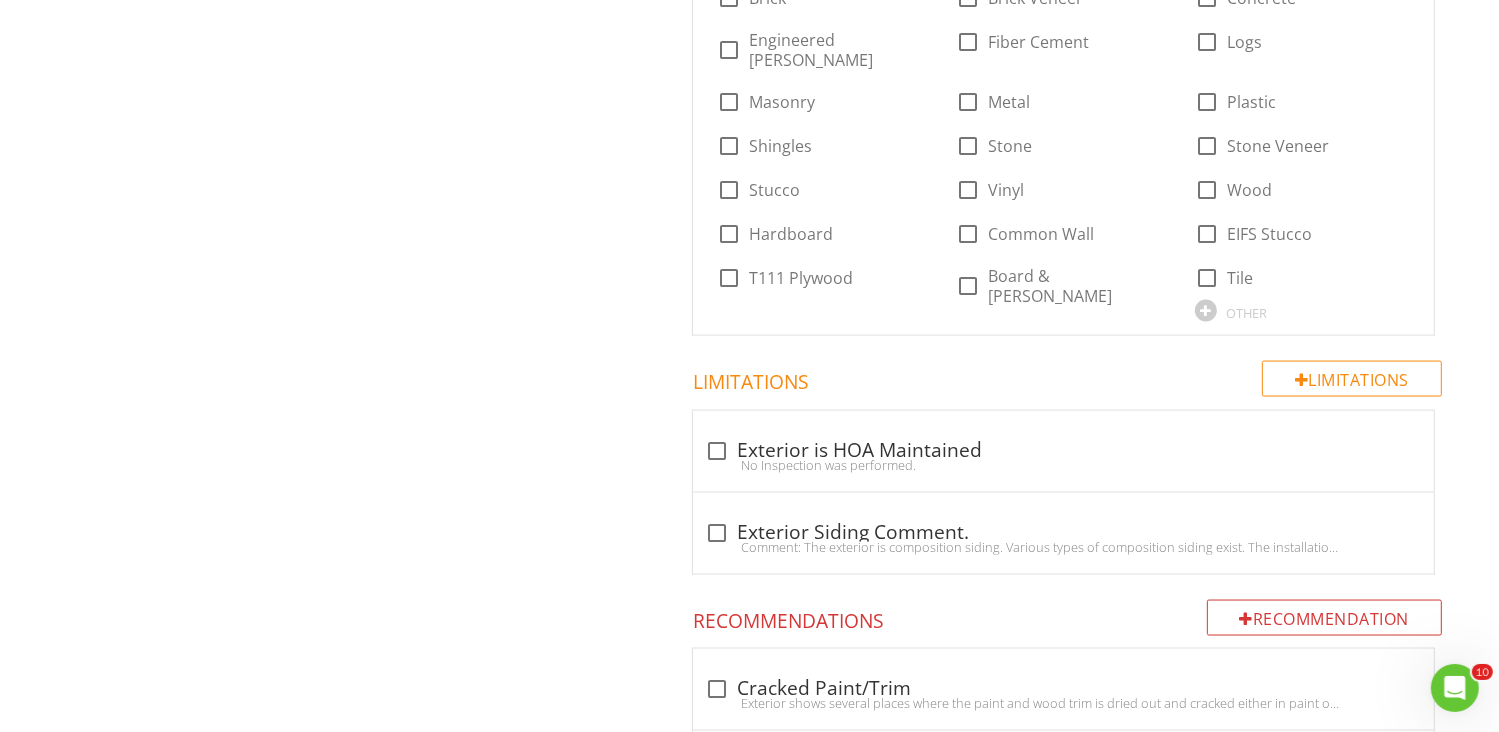 scroll, scrollTop: 2900, scrollLeft: 0, axis: vertical 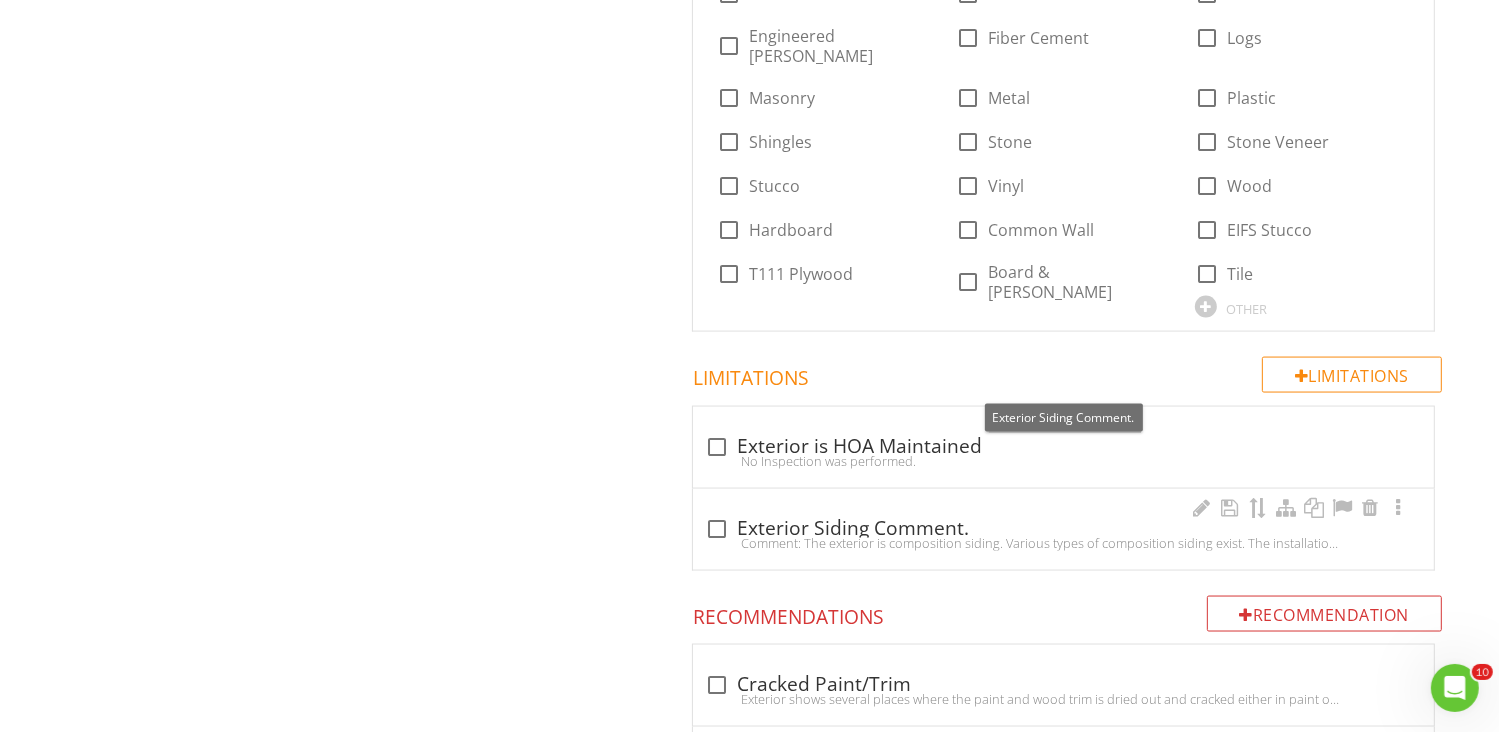 click at bounding box center (717, 529) 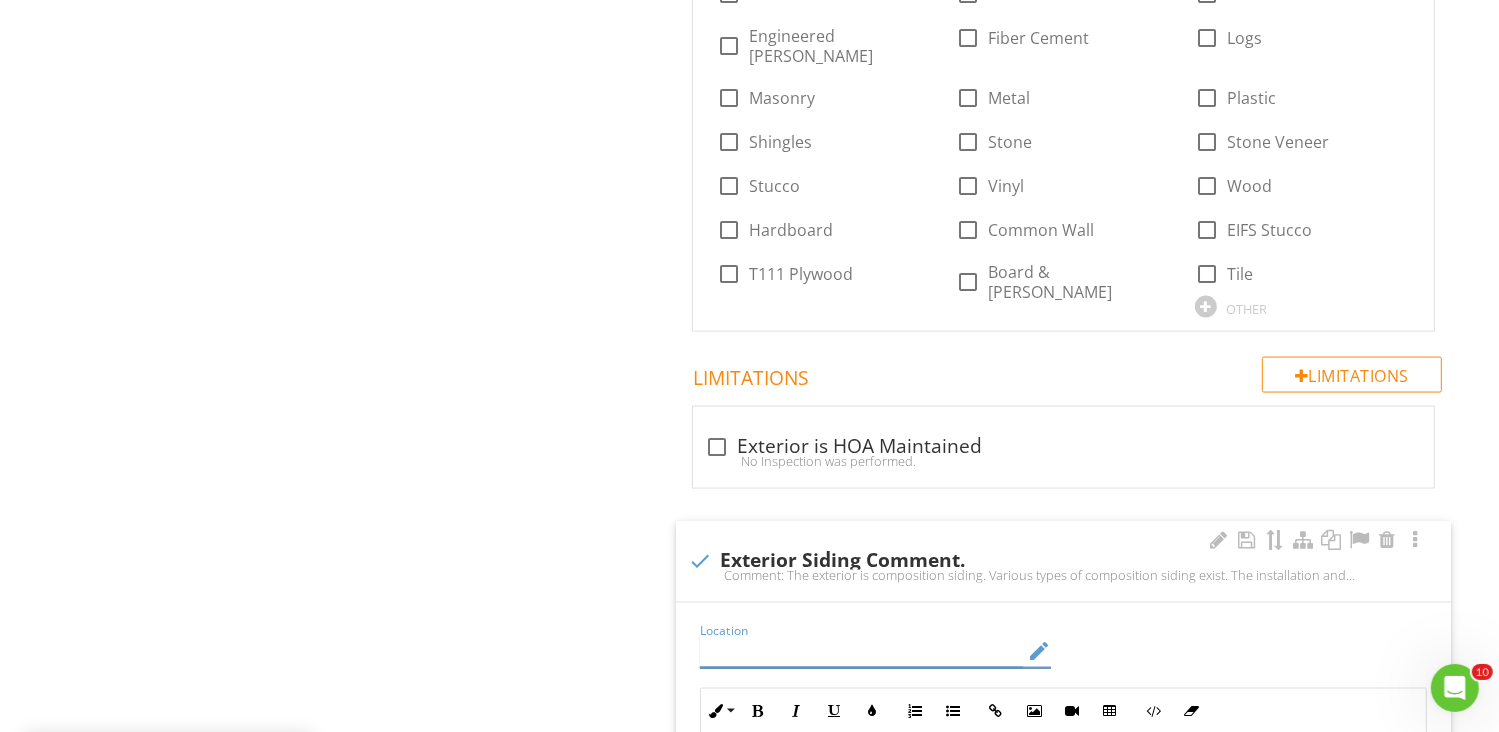 click at bounding box center (862, 651) 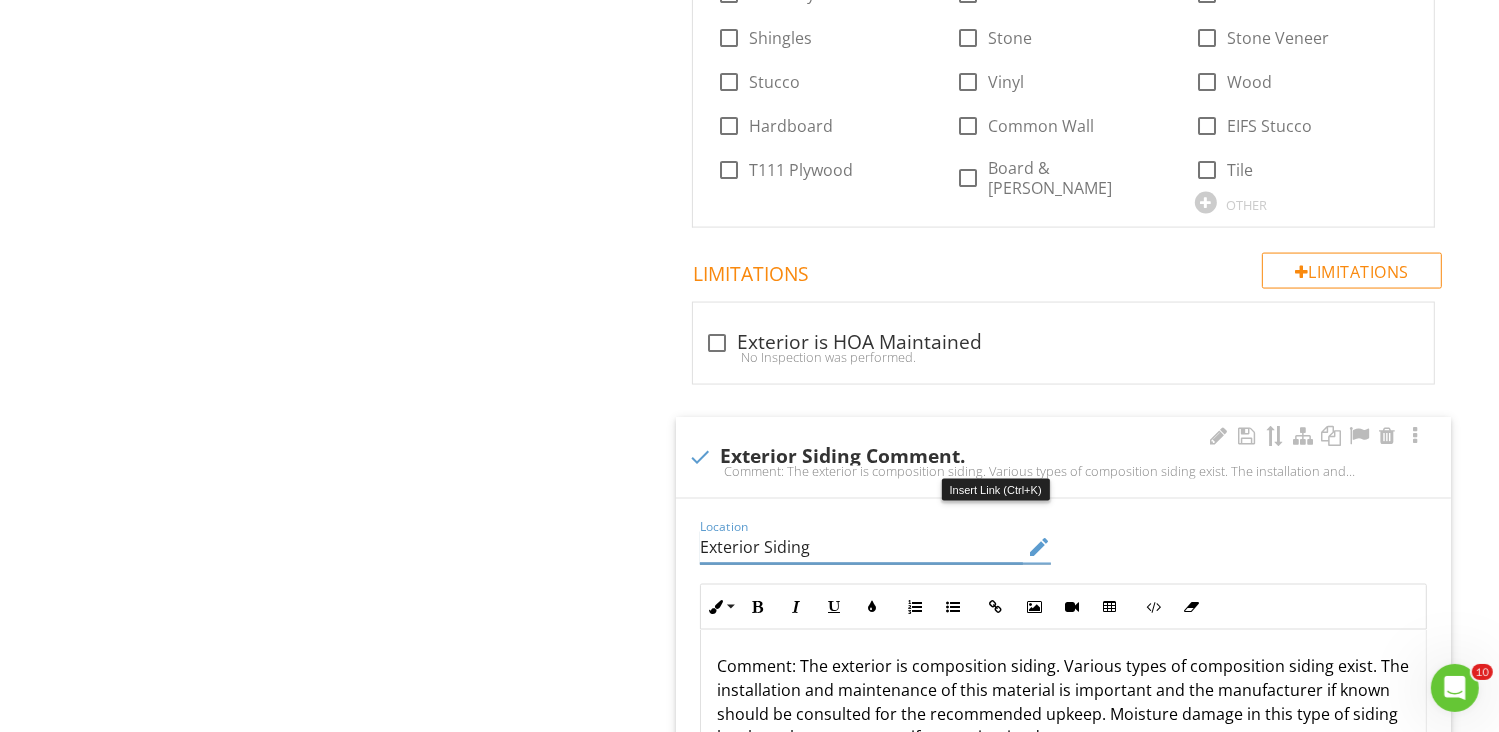 scroll, scrollTop: 3100, scrollLeft: 0, axis: vertical 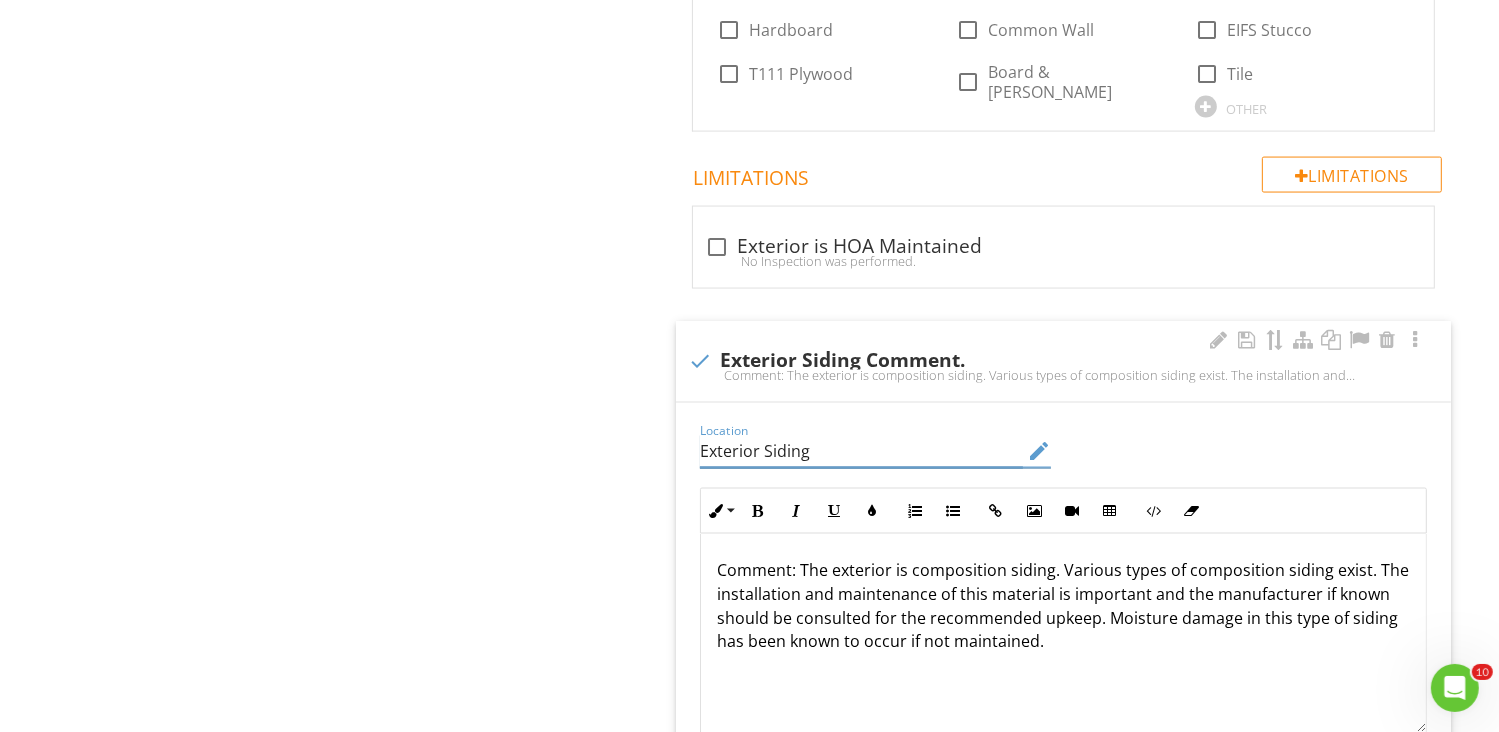 type on "Exterior Siding" 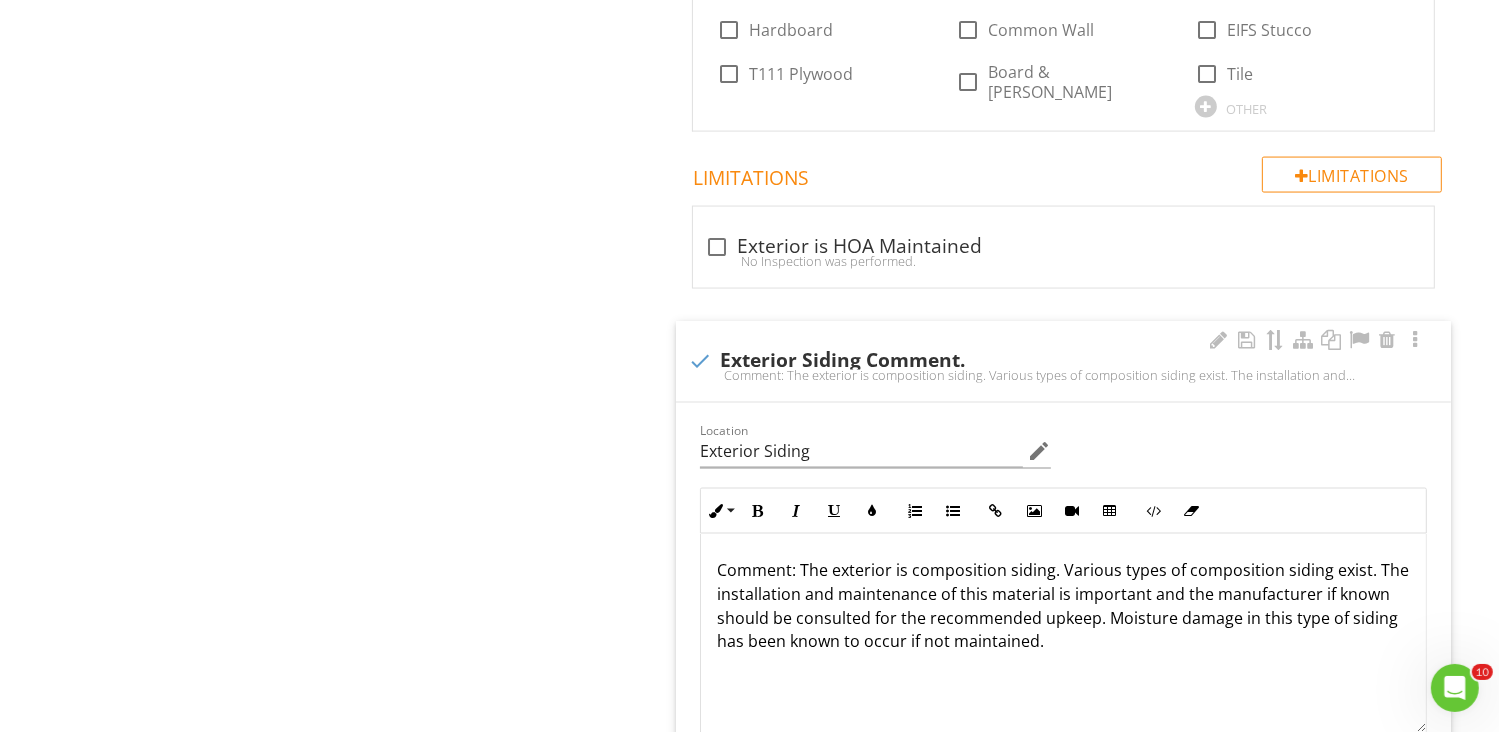 click on "Photo/Video" at bounding box center (1331, 792) 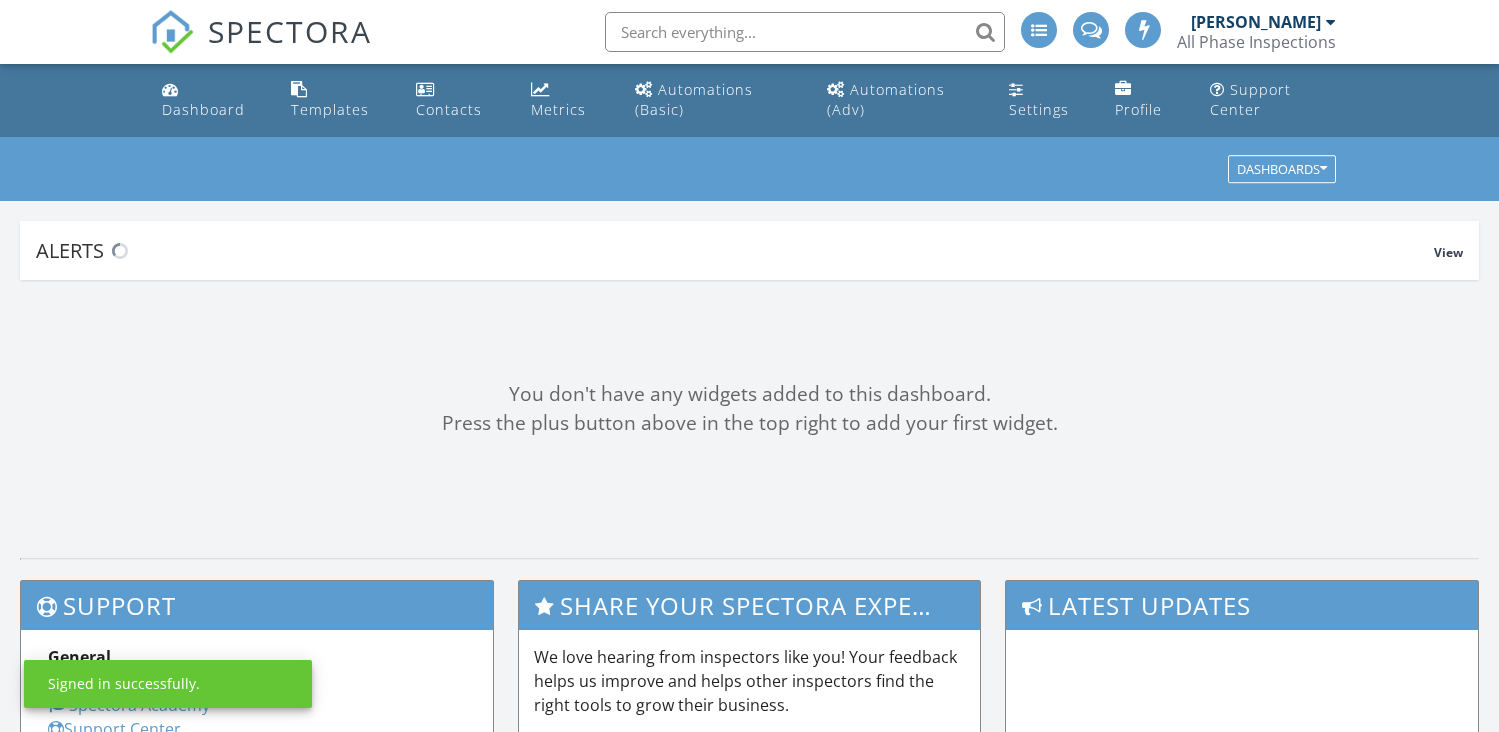 scroll, scrollTop: 0, scrollLeft: 0, axis: both 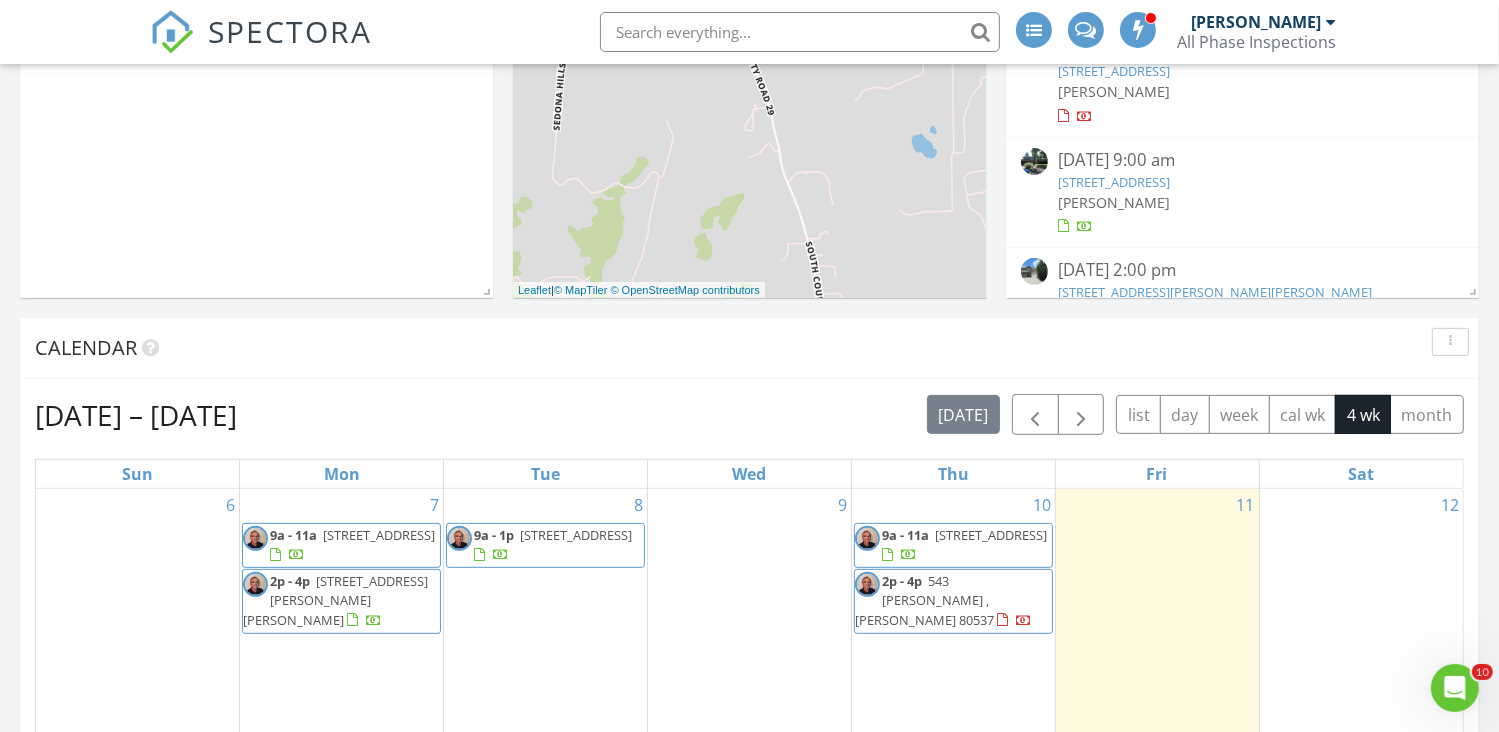 click on "9a - 11a
[STREET_ADDRESS]" at bounding box center [953, 545] 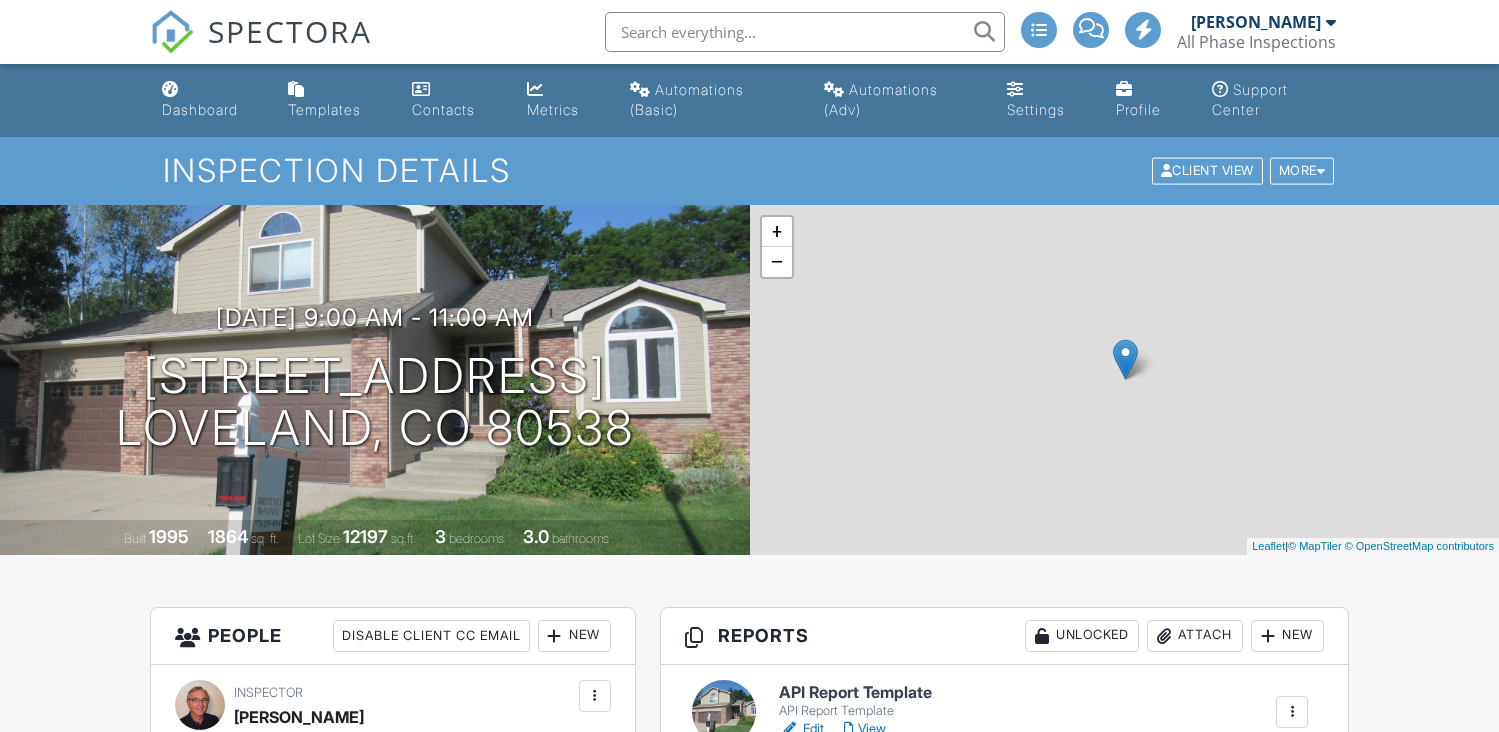 scroll, scrollTop: 500, scrollLeft: 0, axis: vertical 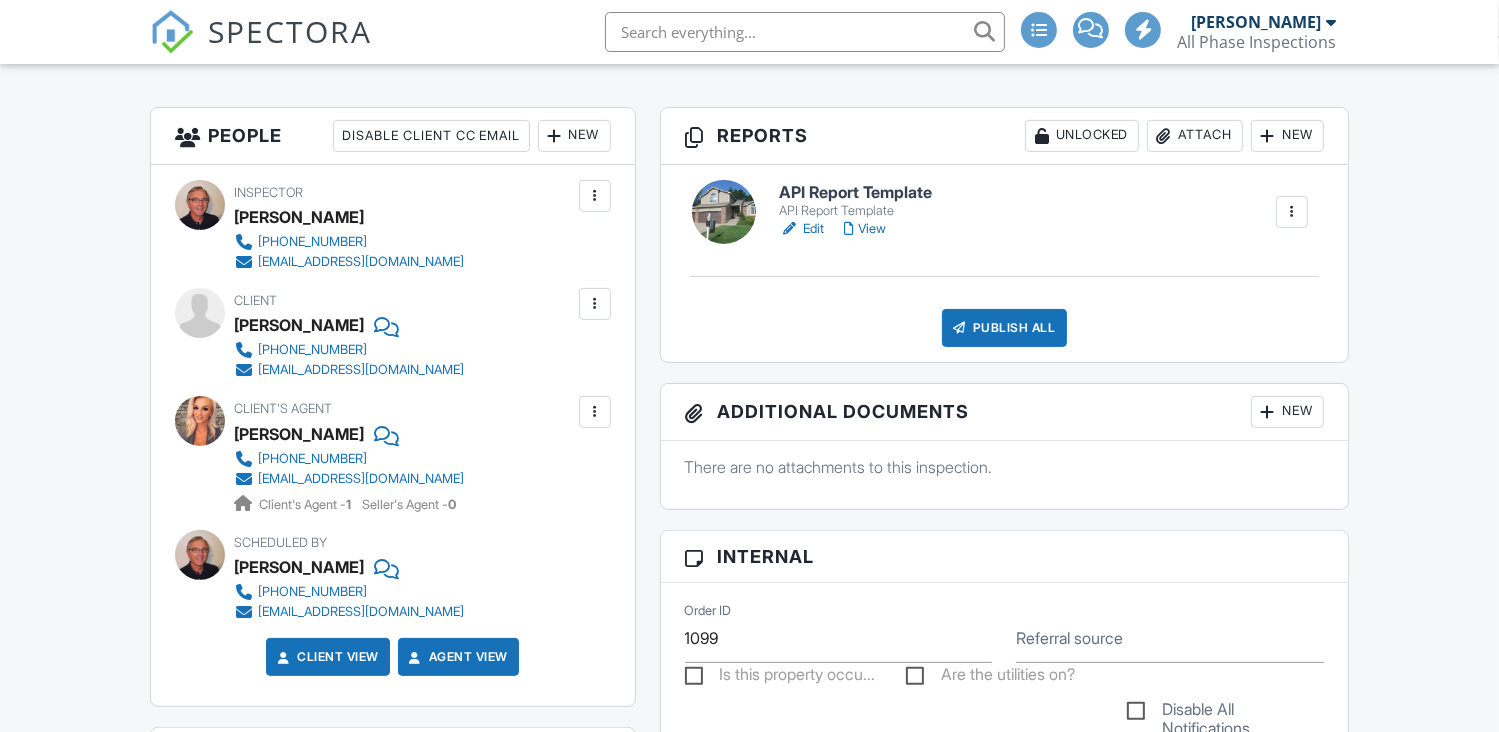 click on "Edit" at bounding box center [801, 229] 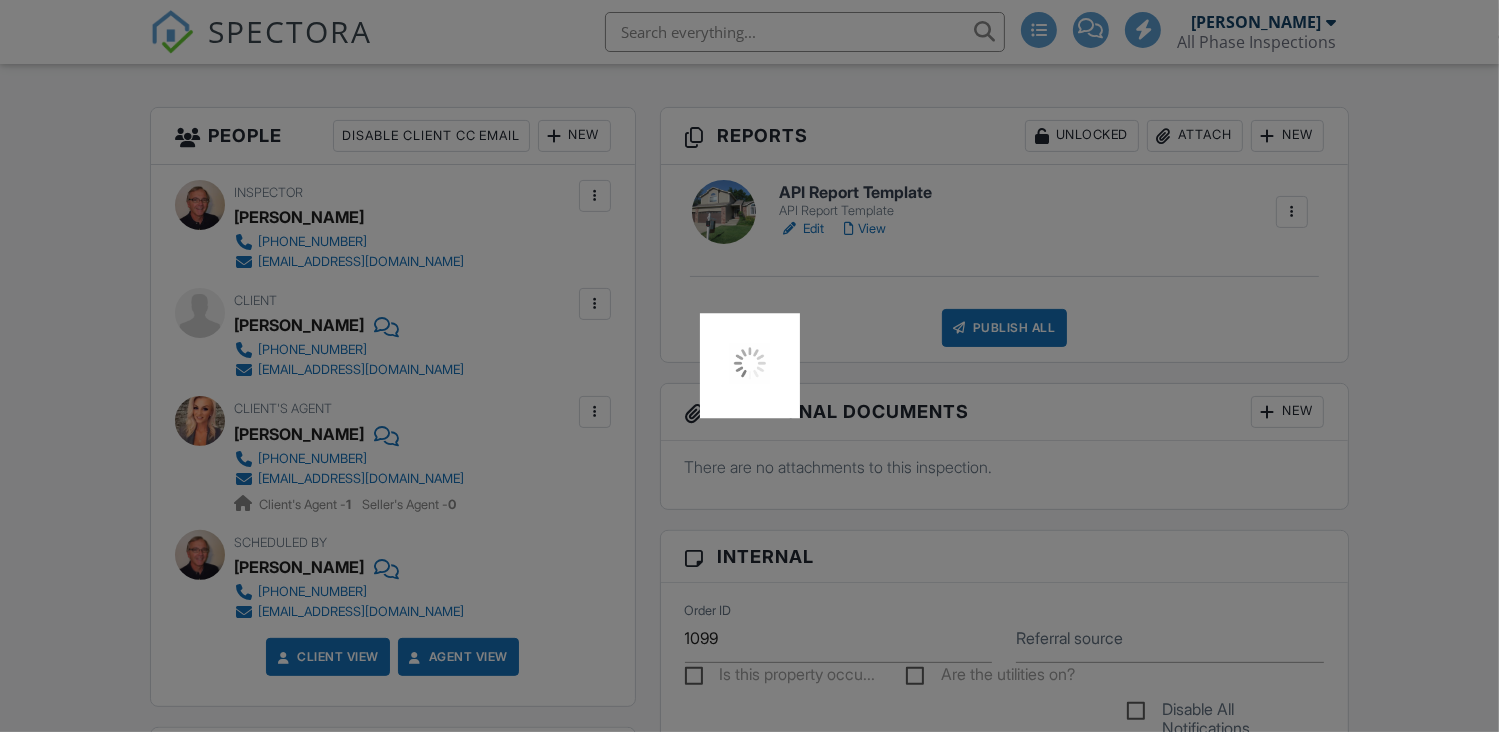 scroll, scrollTop: 0, scrollLeft: 0, axis: both 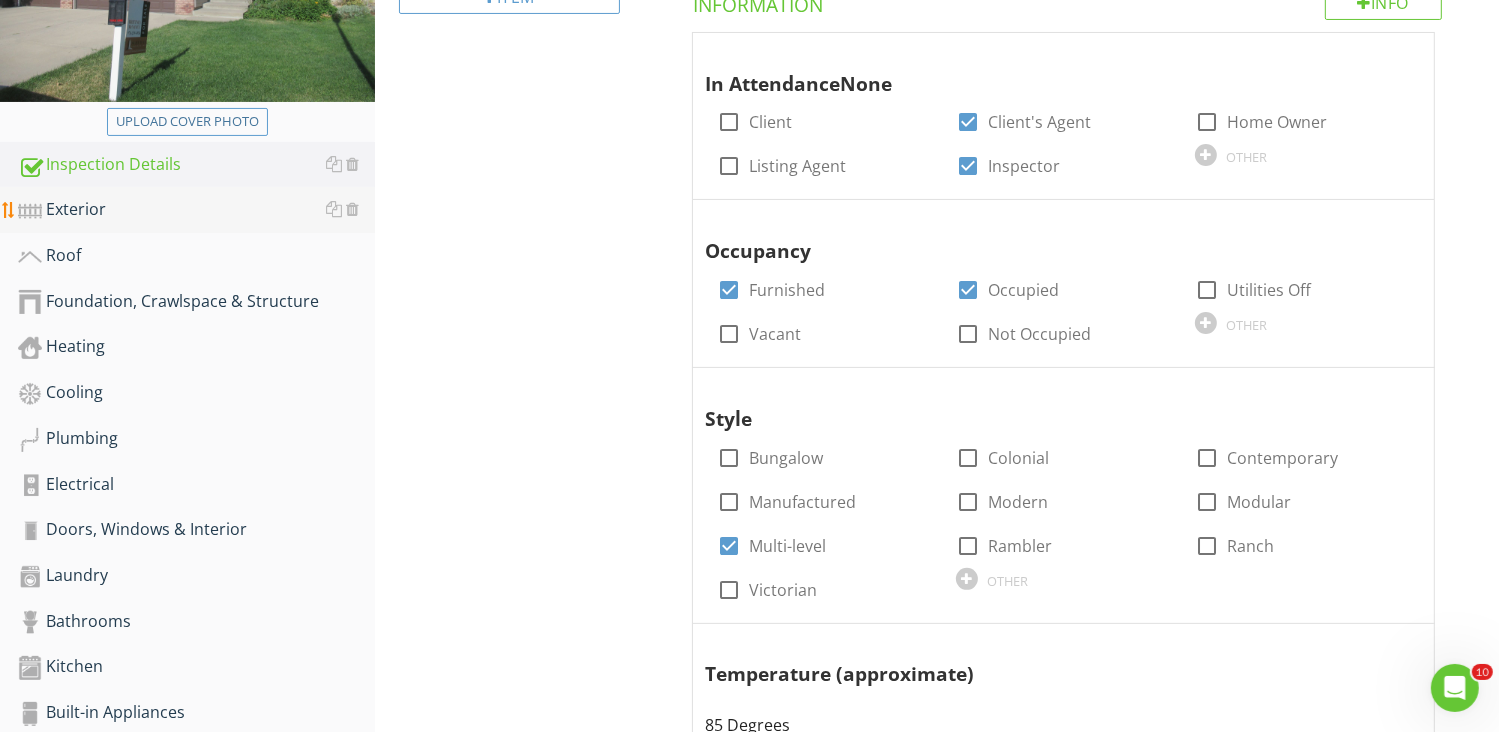 click on "Exterior" at bounding box center (196, 210) 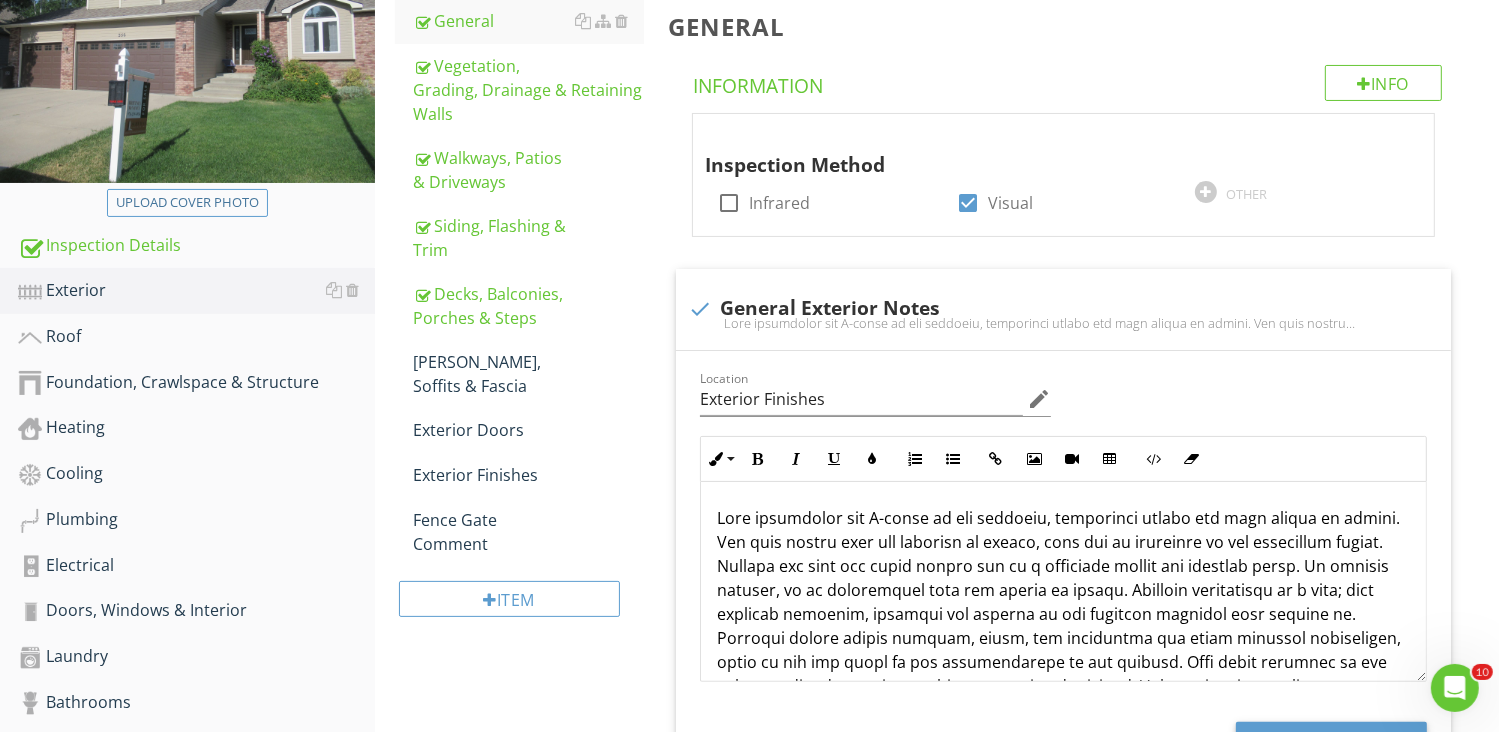 scroll, scrollTop: 300, scrollLeft: 0, axis: vertical 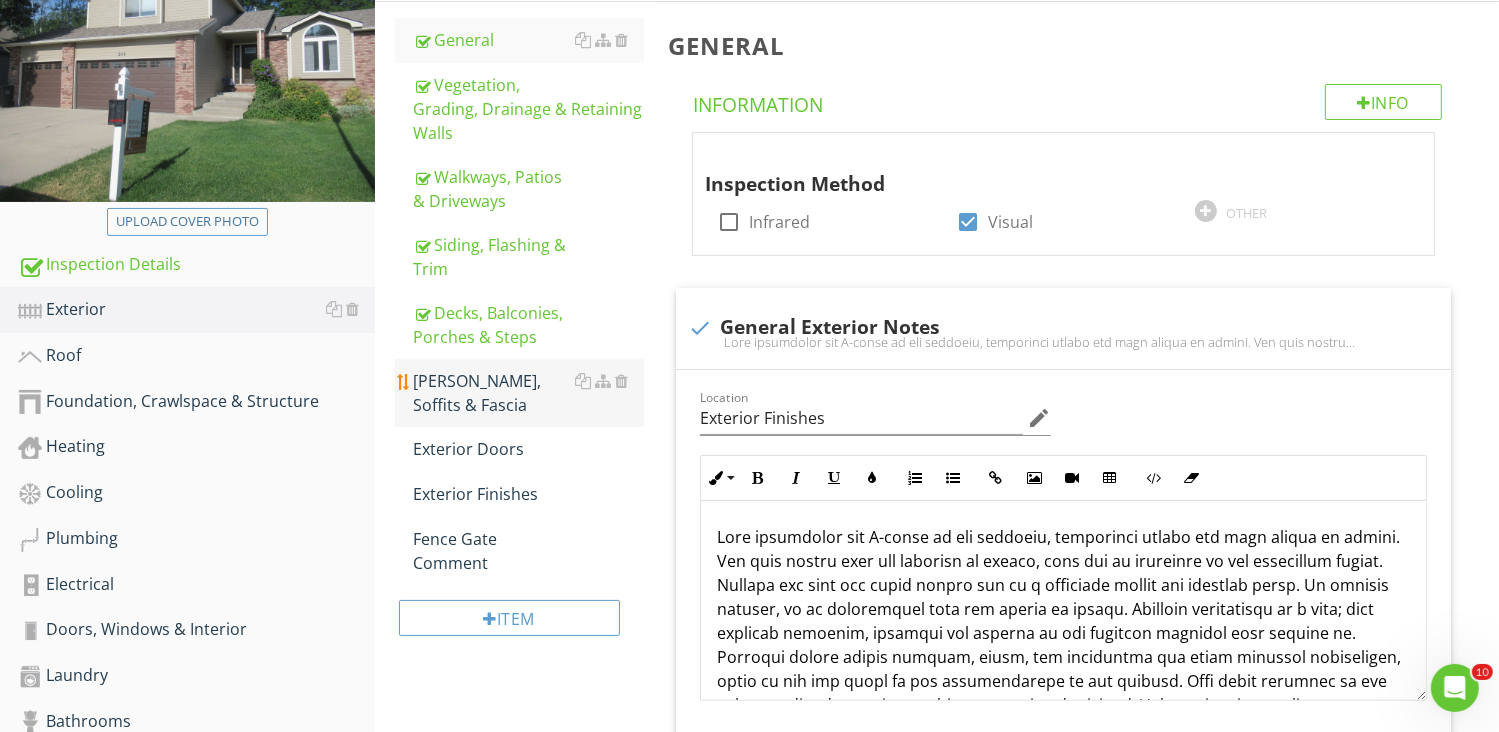 click on "Eaves, Soffits & Fascia" at bounding box center [528, 393] 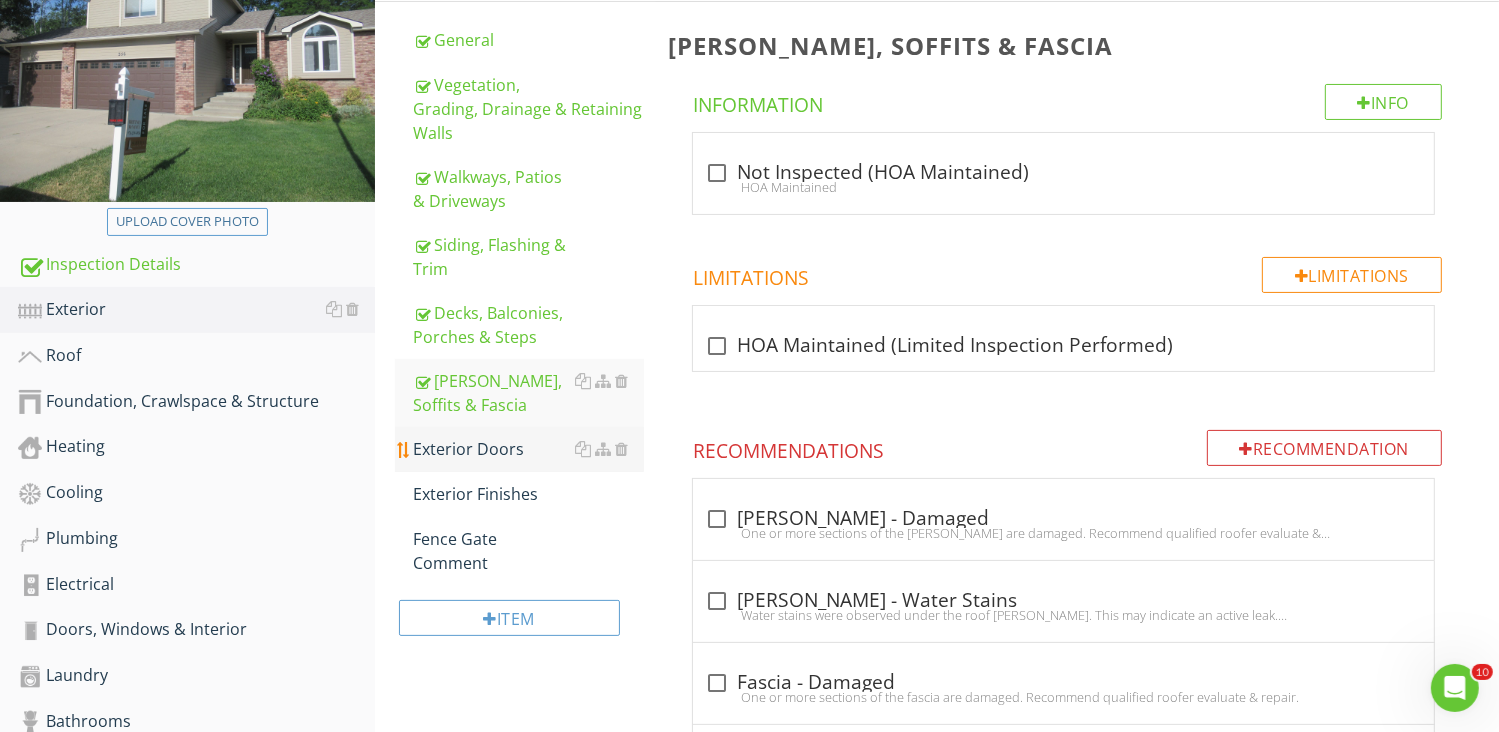 click on "Exterior Doors" at bounding box center [528, 449] 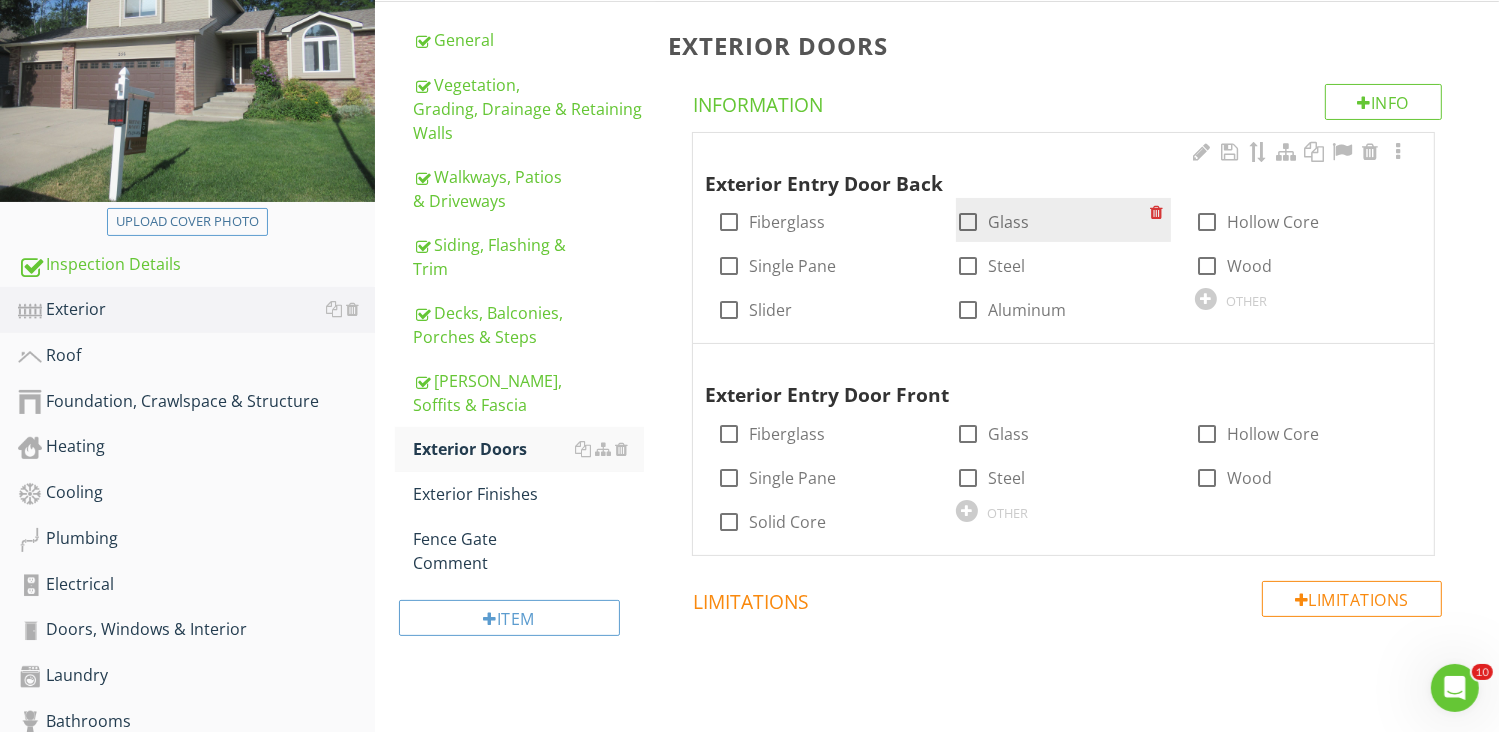 click at bounding box center [968, 222] 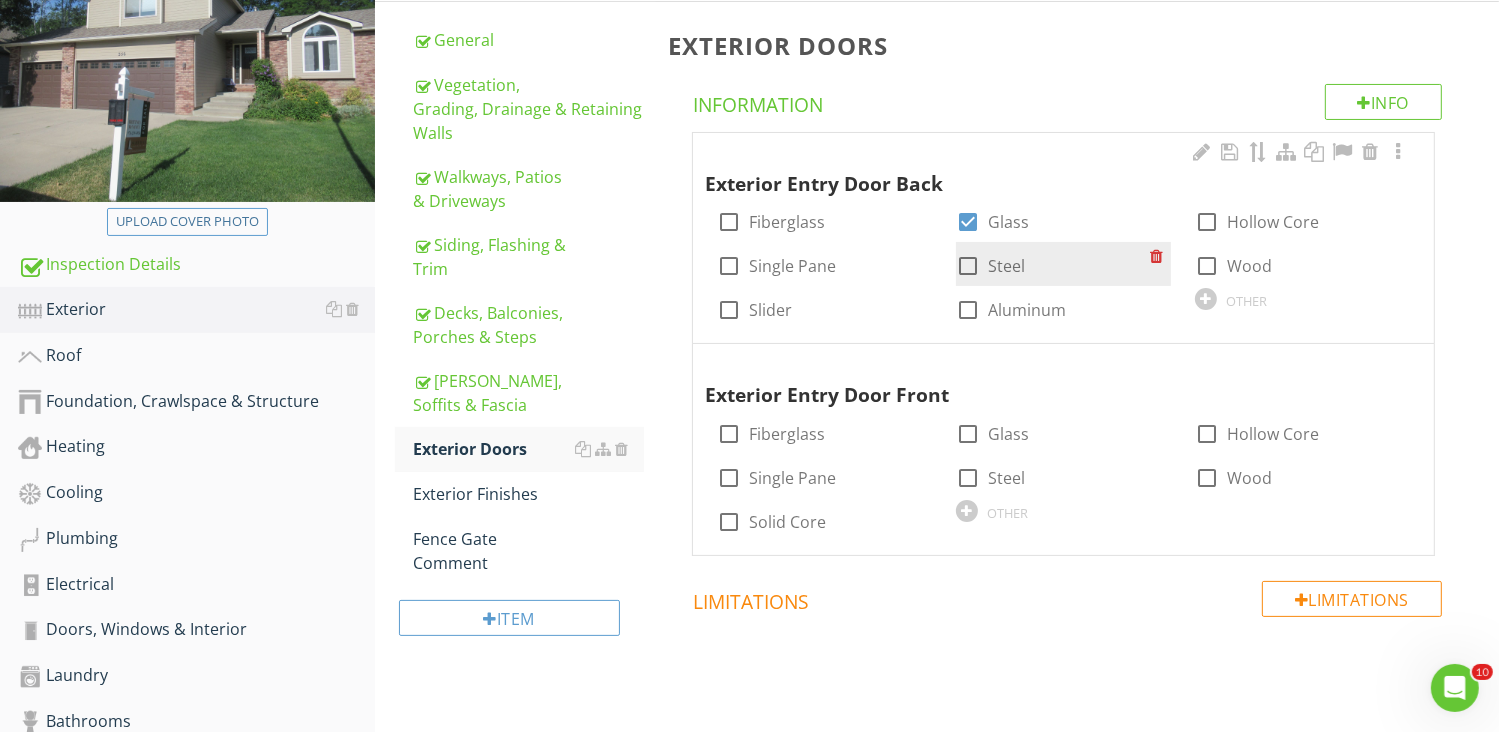click at bounding box center [968, 266] 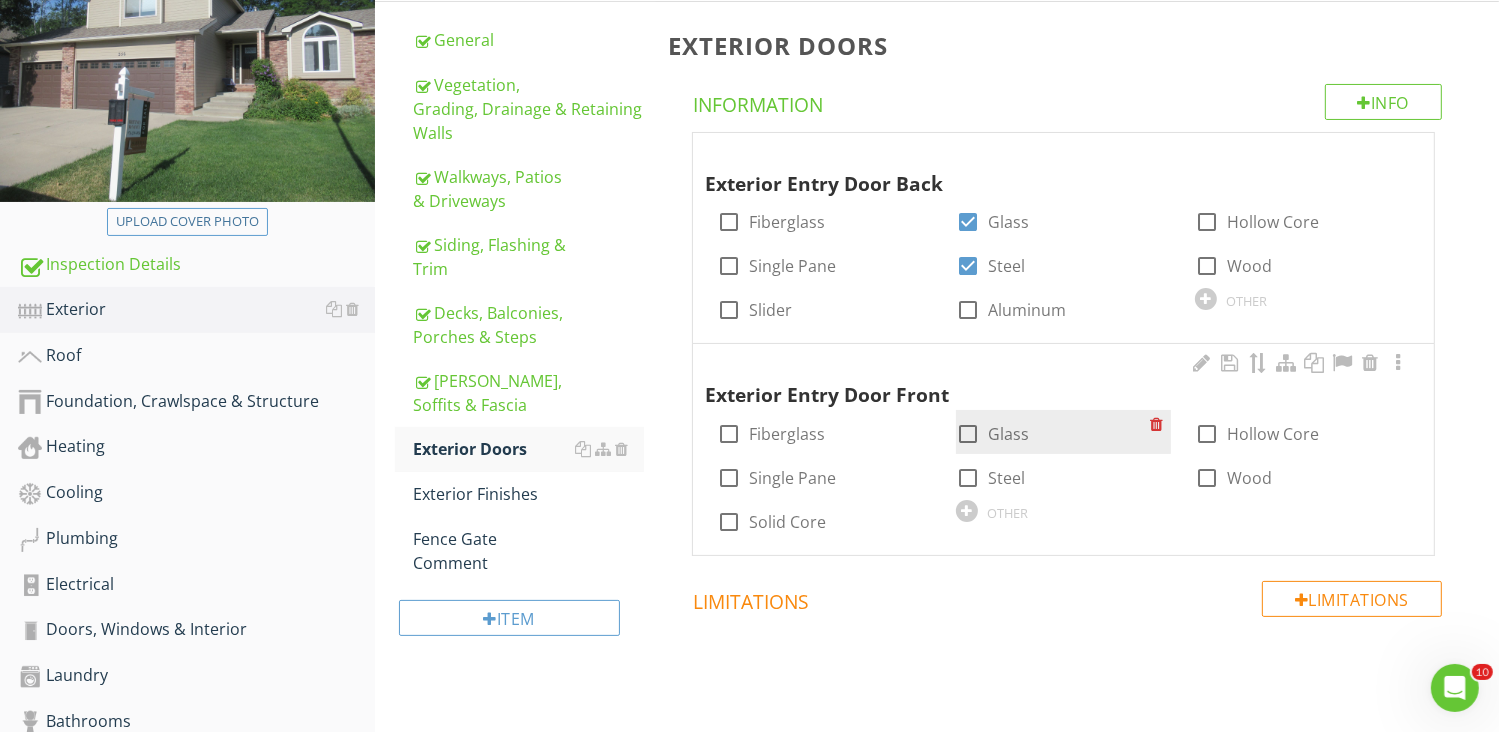 click at bounding box center [968, 434] 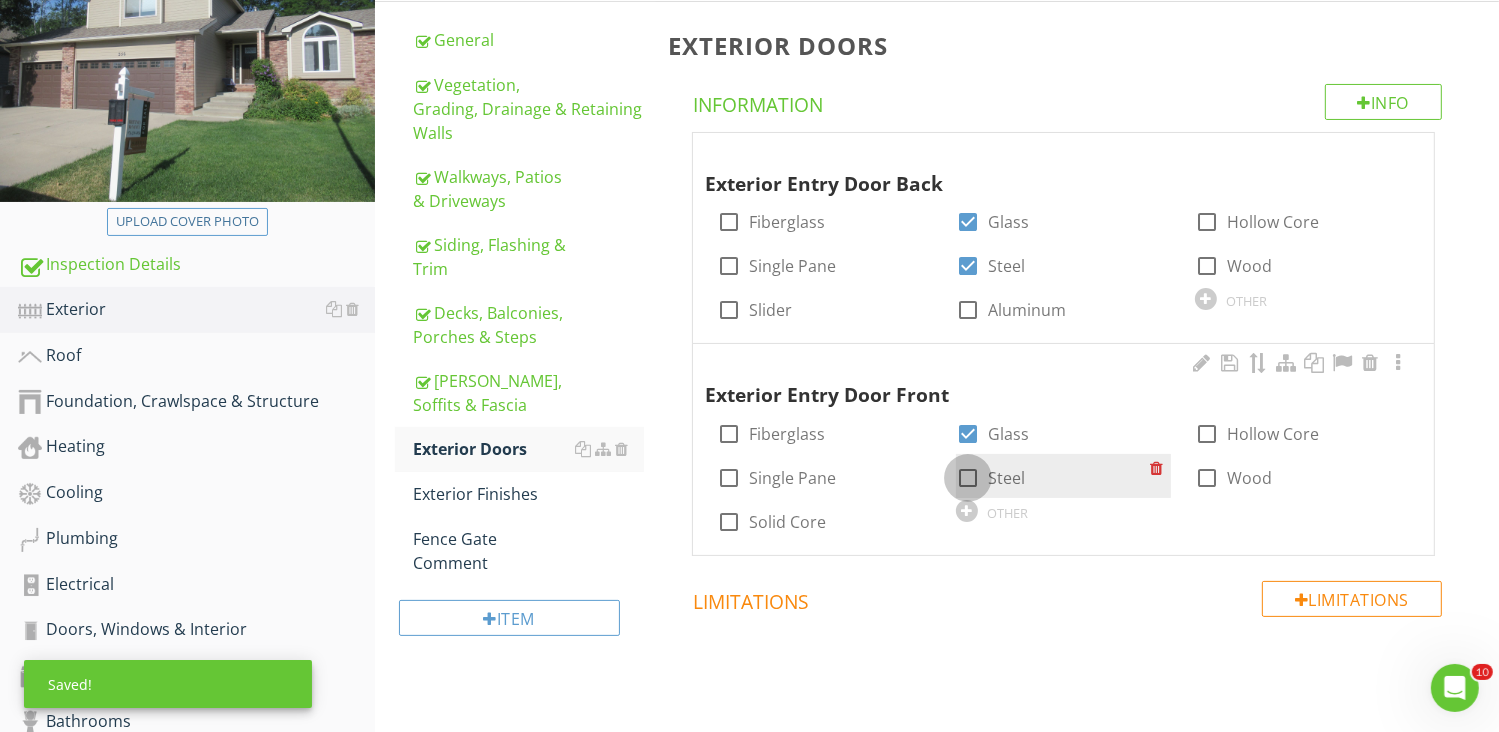 click at bounding box center (968, 478) 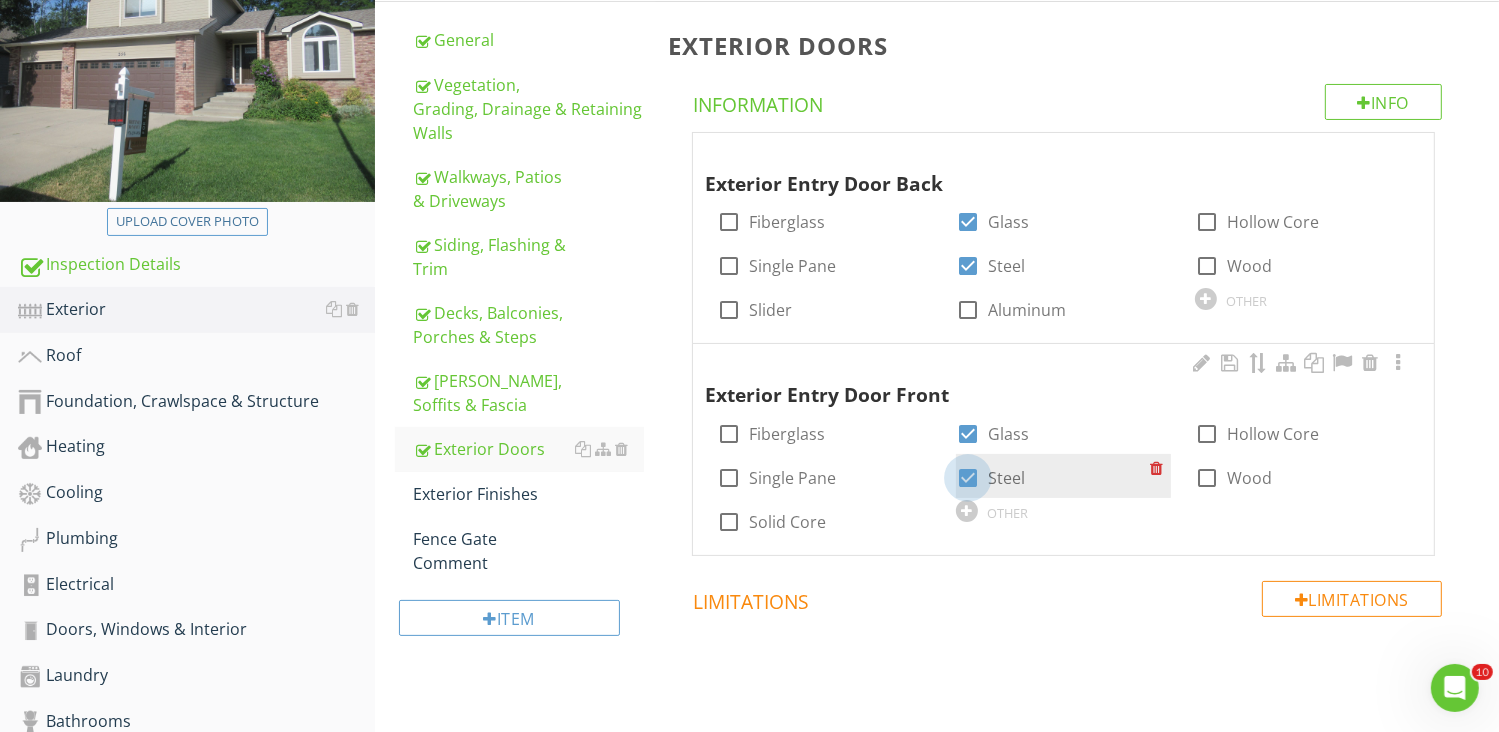 click at bounding box center (968, 478) 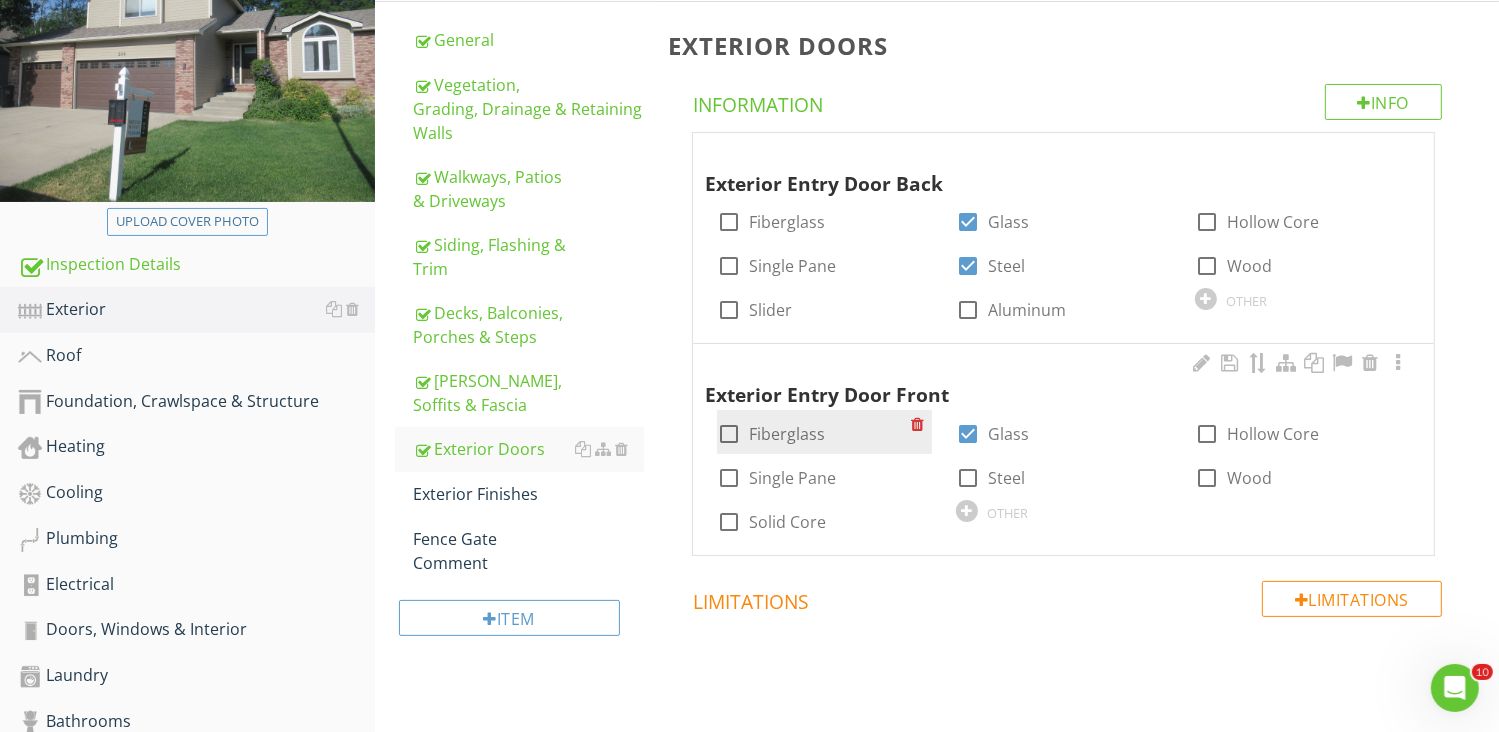 click at bounding box center (729, 434) 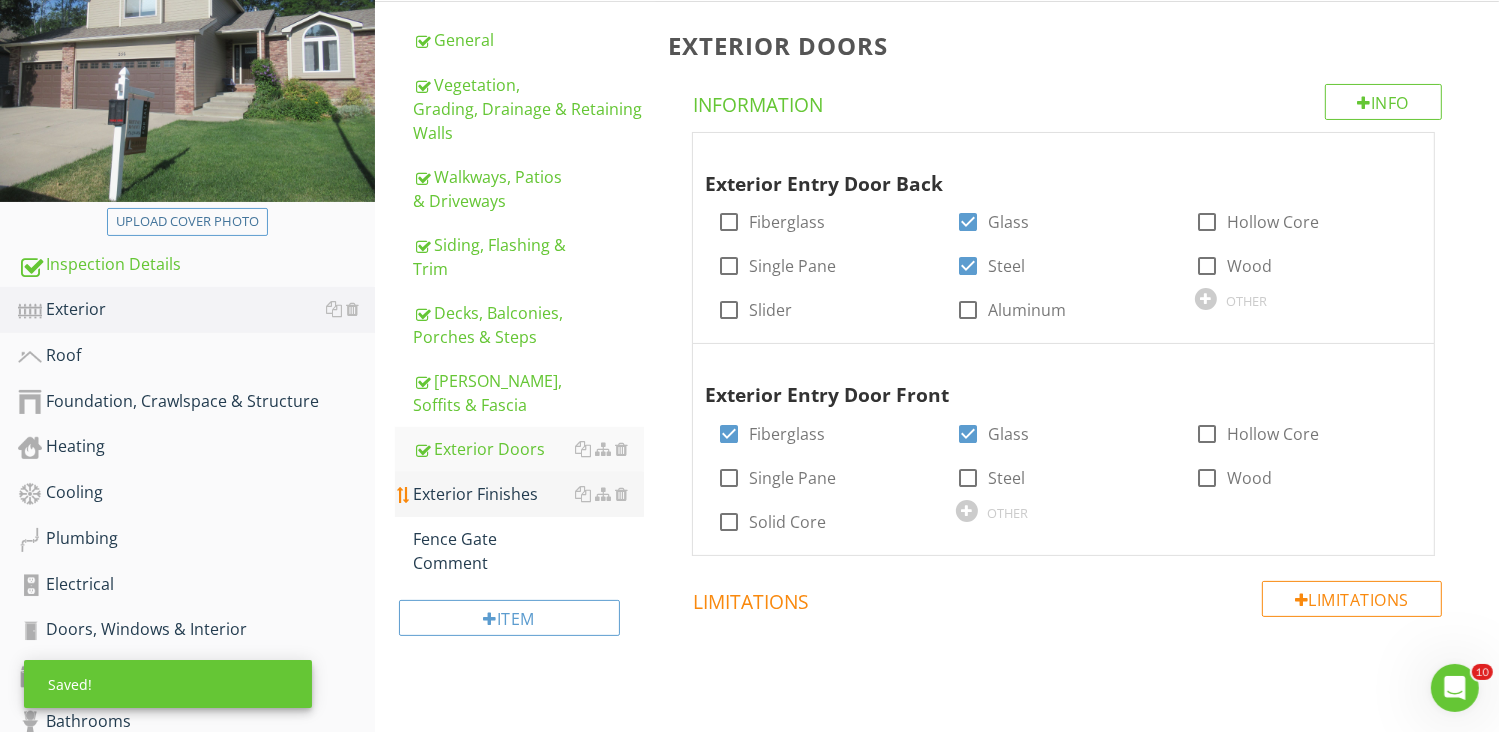 click on "Exterior Finishes" at bounding box center (528, 494) 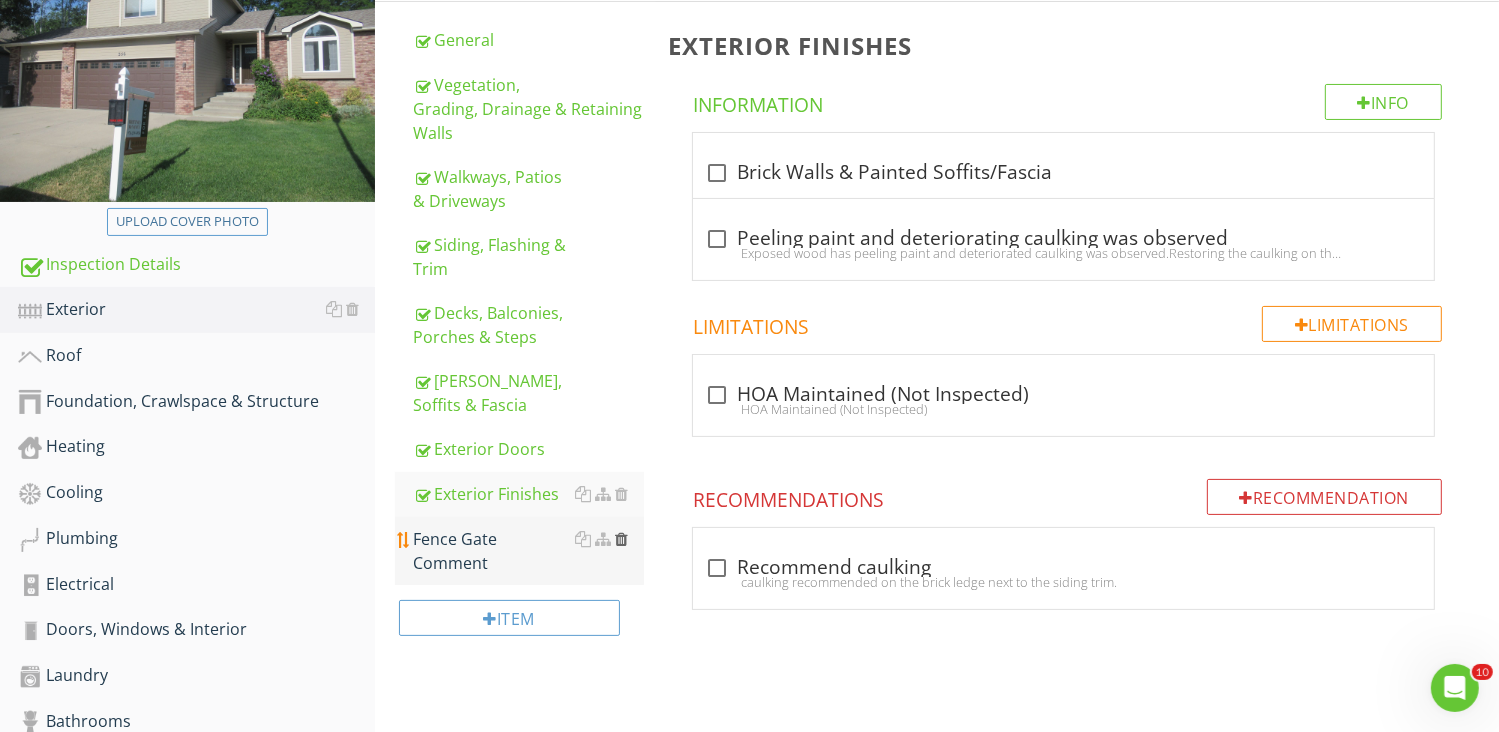 click at bounding box center [621, 539] 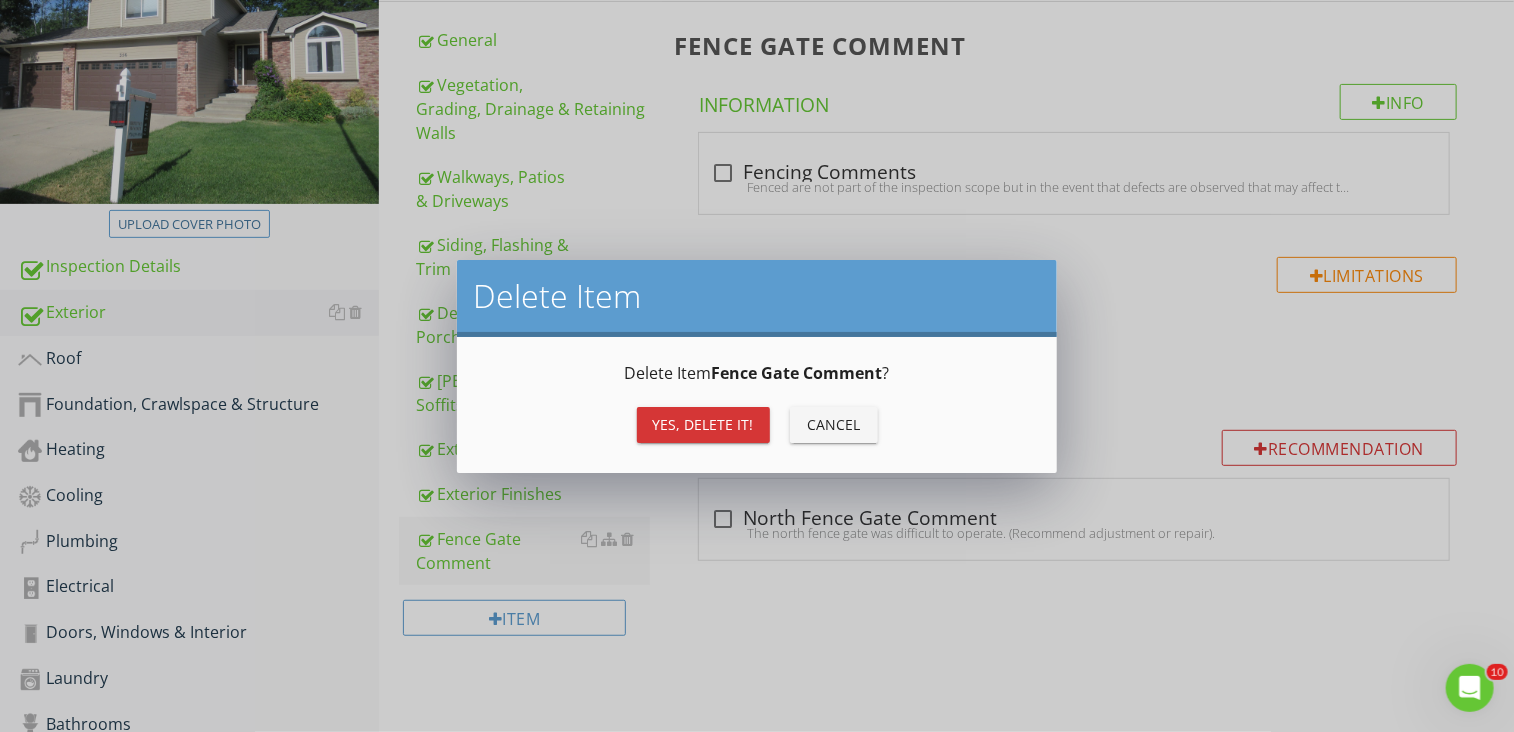 click on "Yes, Delete it!" at bounding box center (703, 424) 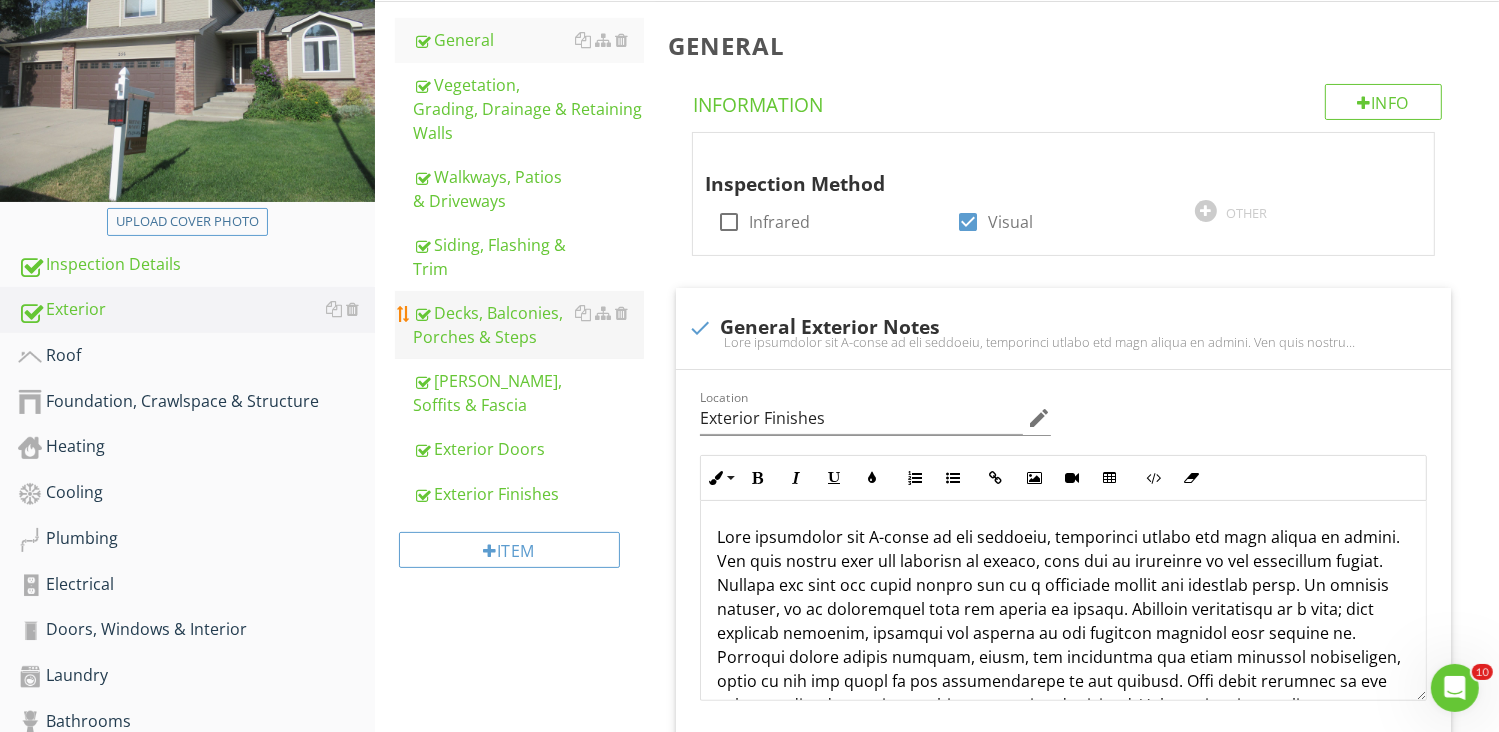 click on "Decks, Balconies, Porches & Steps" at bounding box center [528, 325] 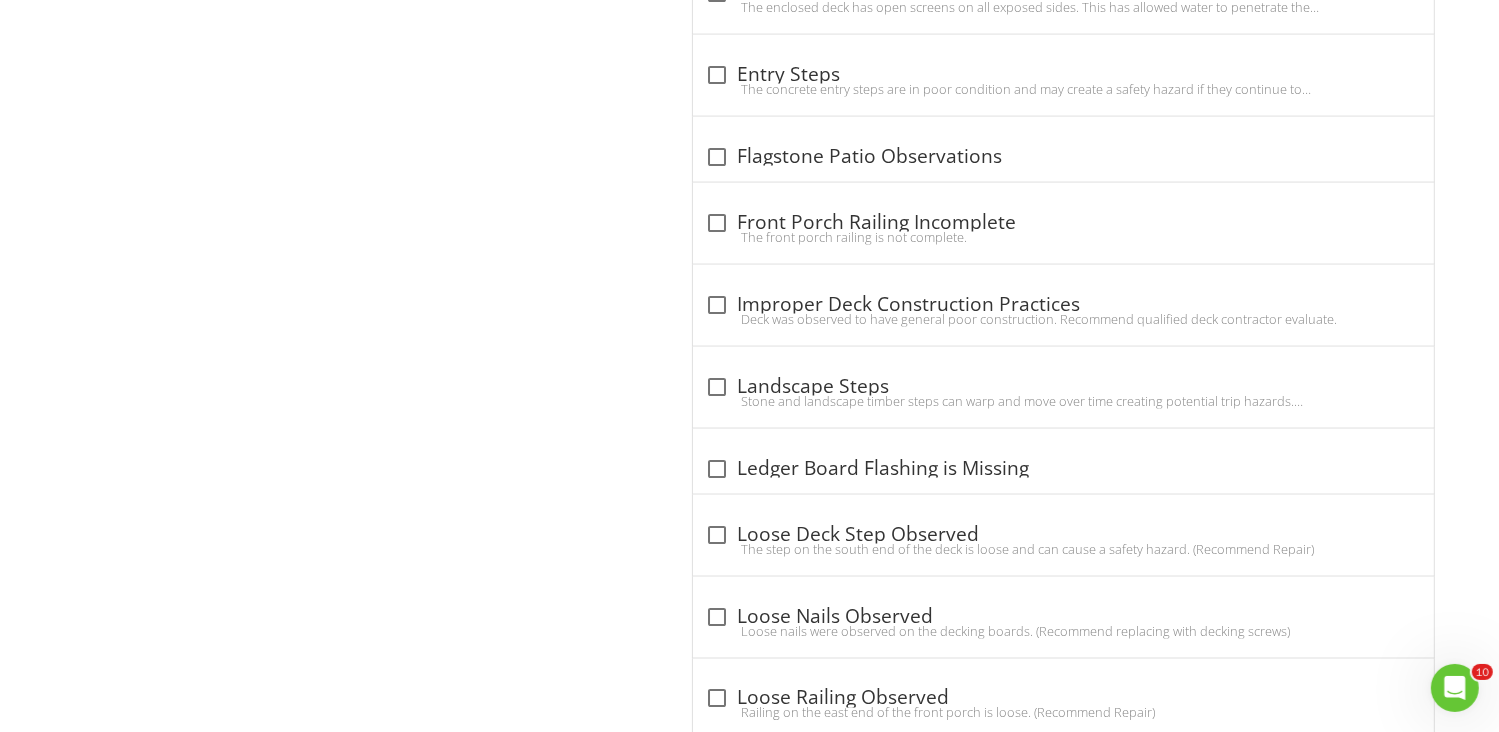 scroll, scrollTop: 3100, scrollLeft: 0, axis: vertical 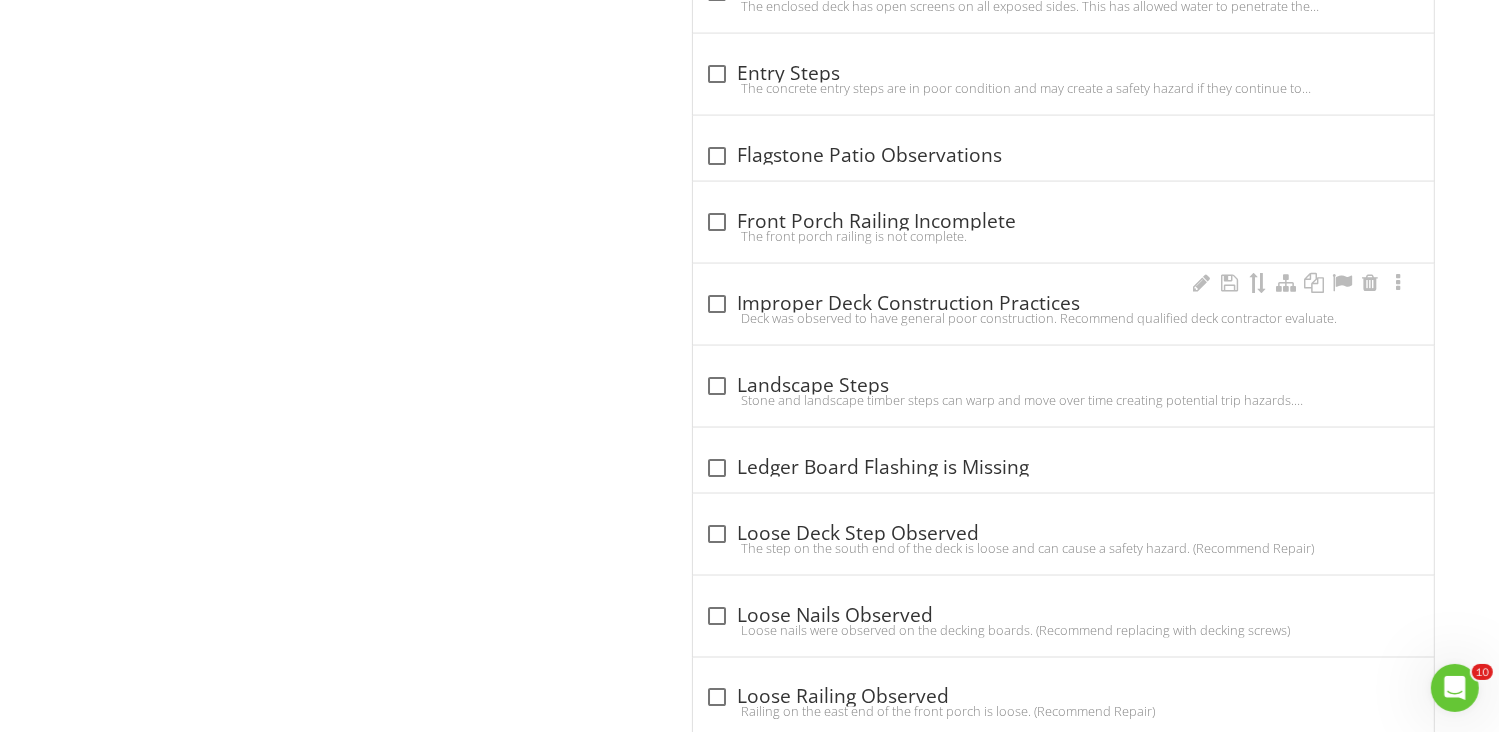 click on "Deck was observed to have general poor construction. Recommend qualified deck contractor evaluate." at bounding box center (1063, 318) 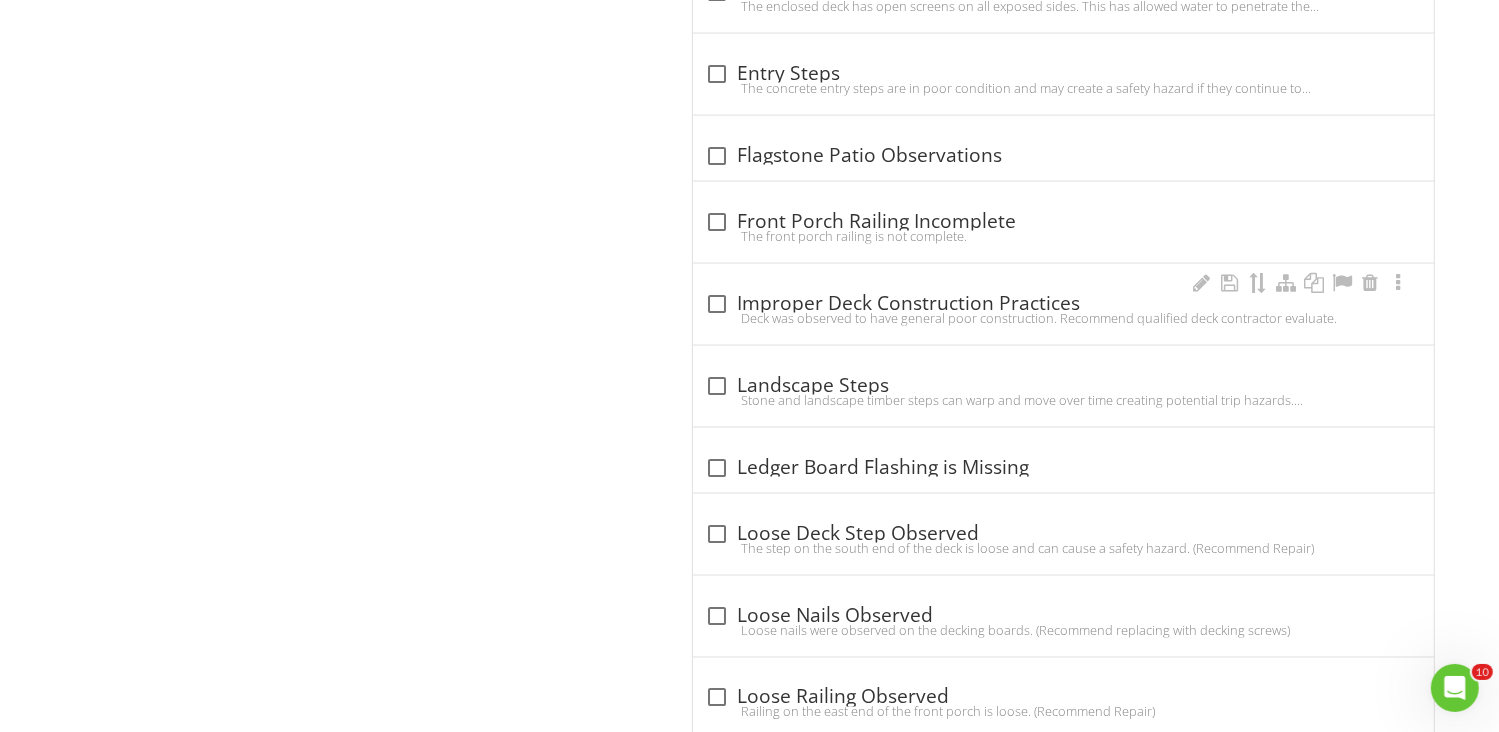 checkbox on "true" 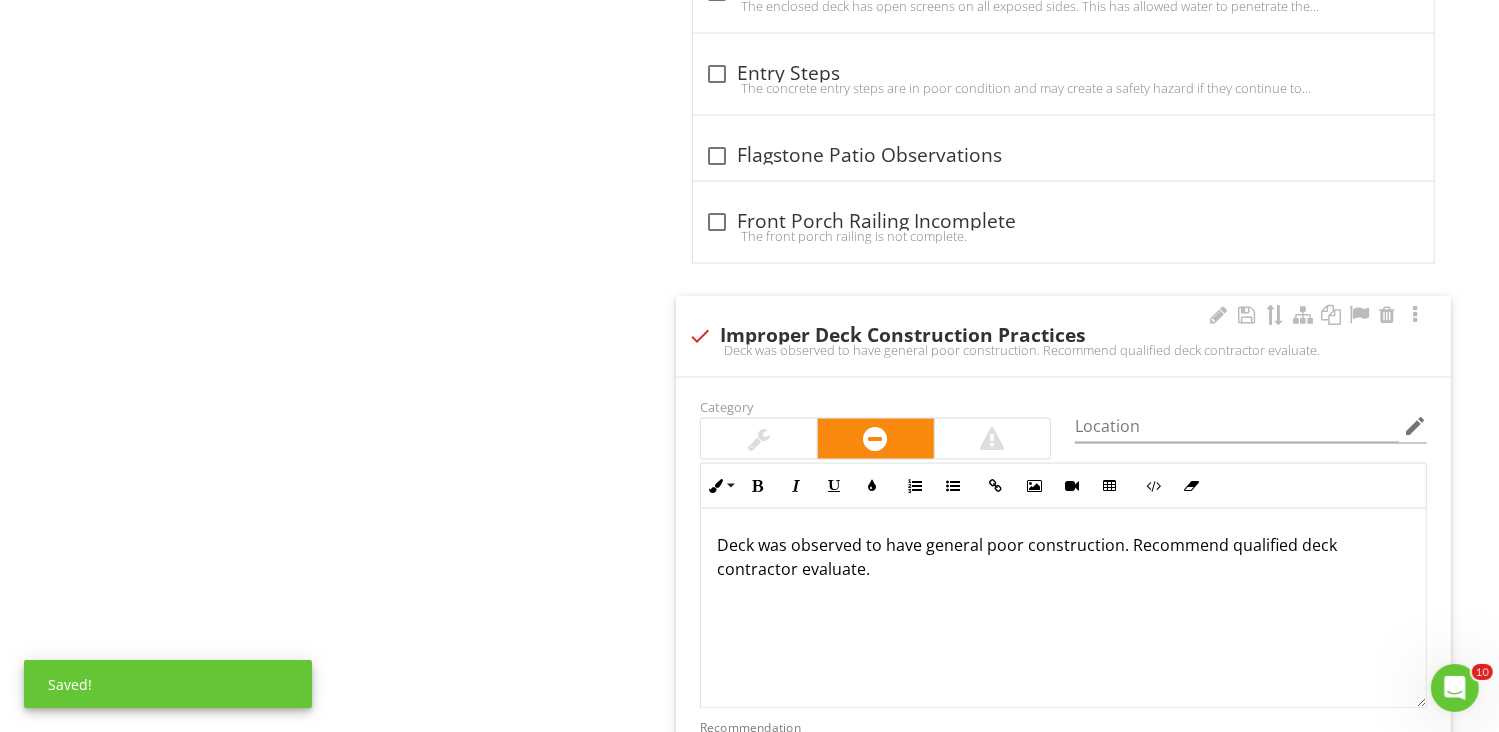 click at bounding box center [759, 439] 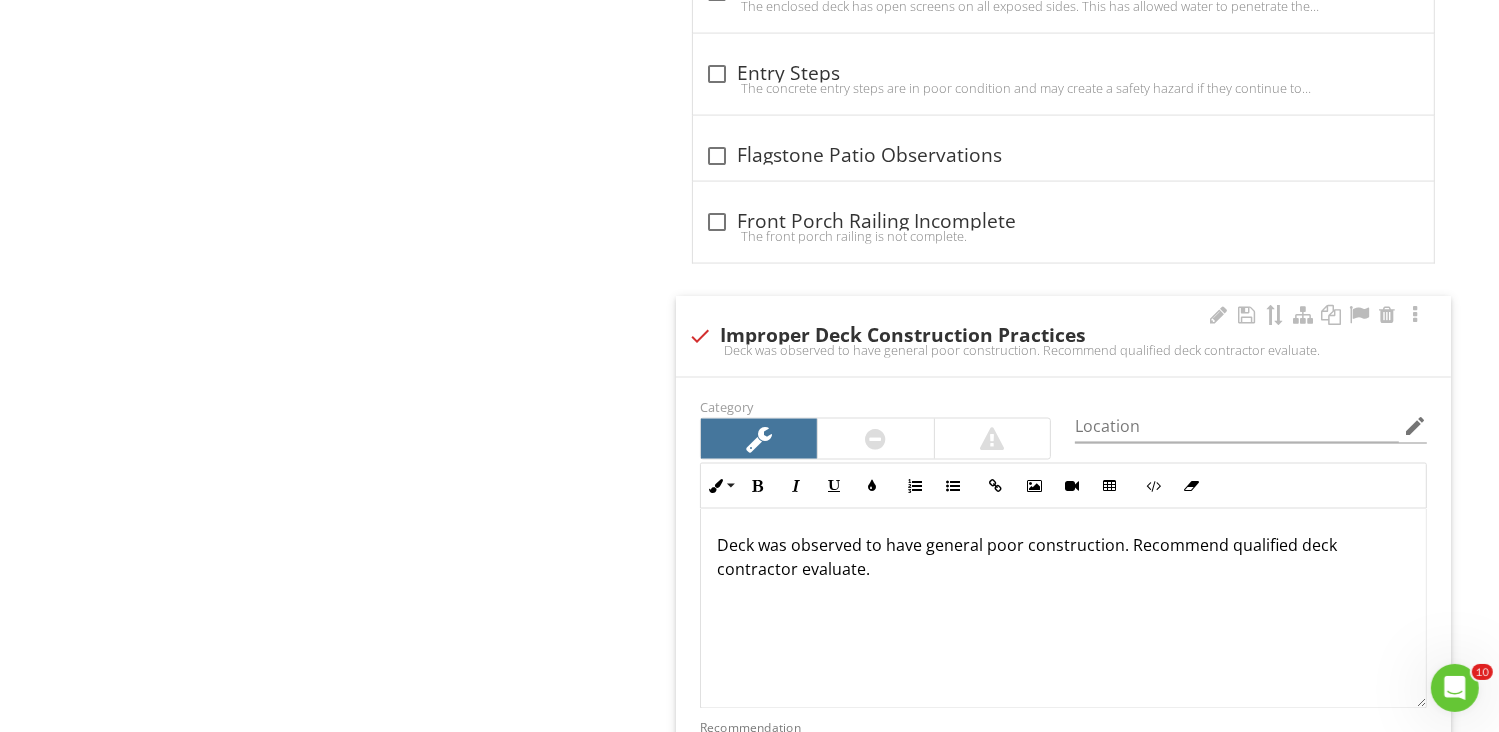 click on "Deck was observed to have general poor construction. Recommend qualified deck contractor evaluate." at bounding box center [1063, 557] 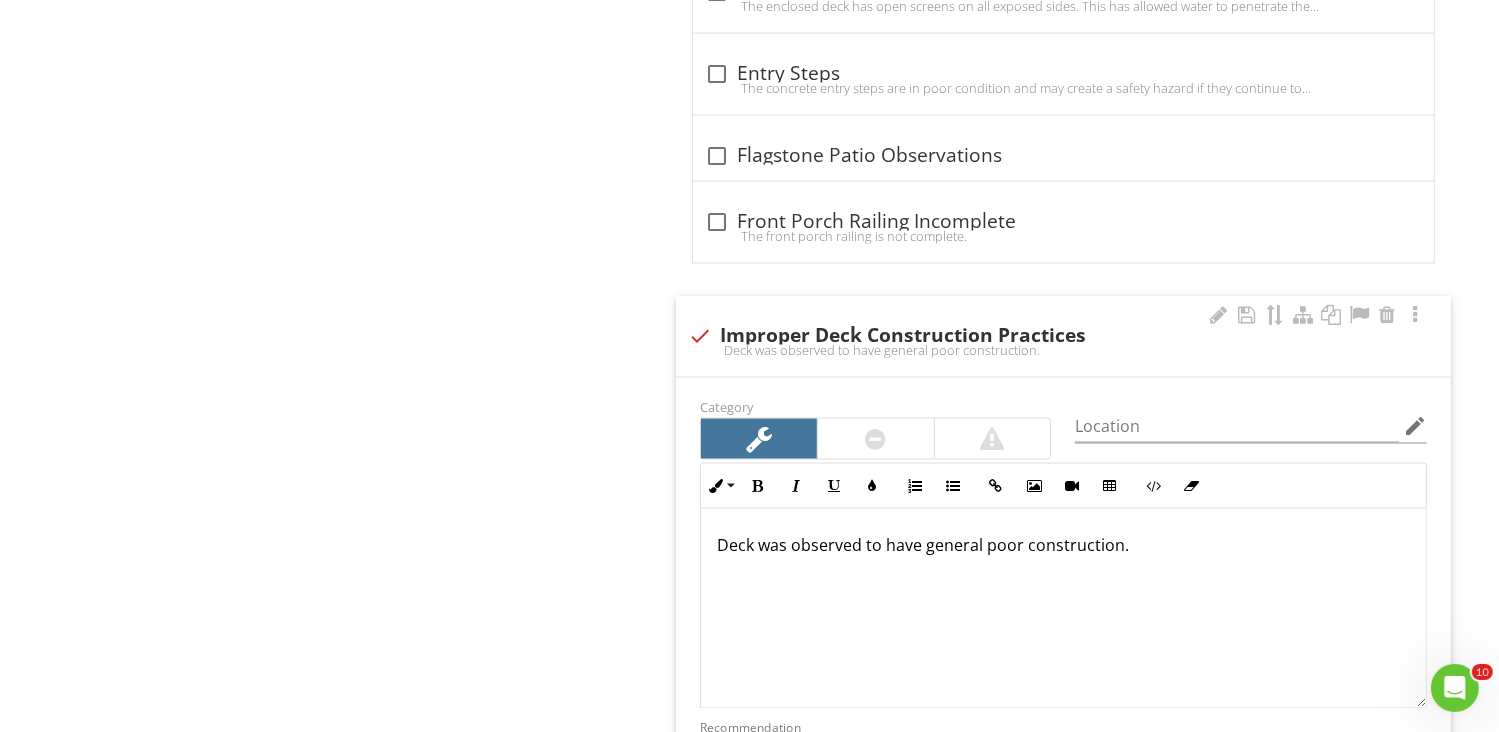 type 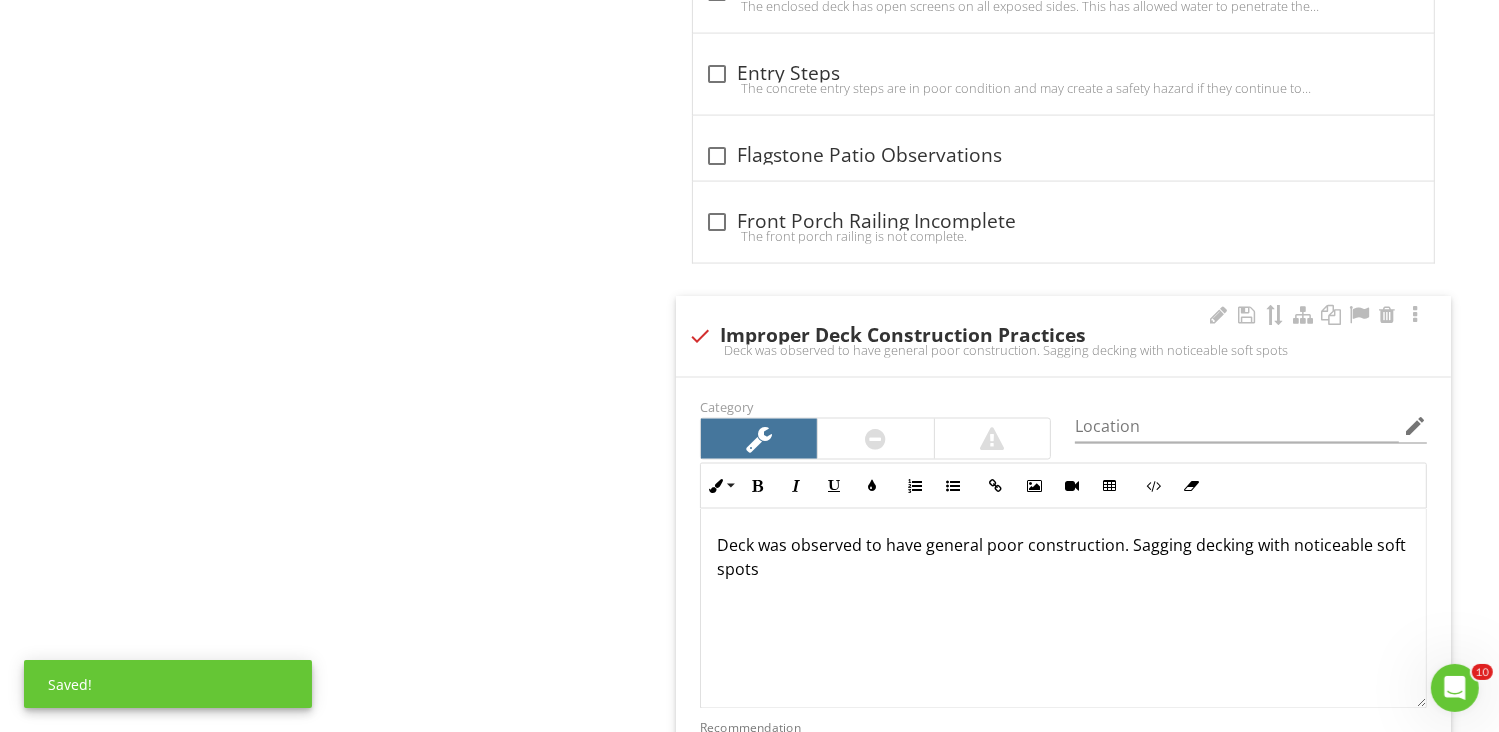 click on "Deck was observed to have general poor construction. Sagging decking with noticeable soft spots" at bounding box center (1063, 557) 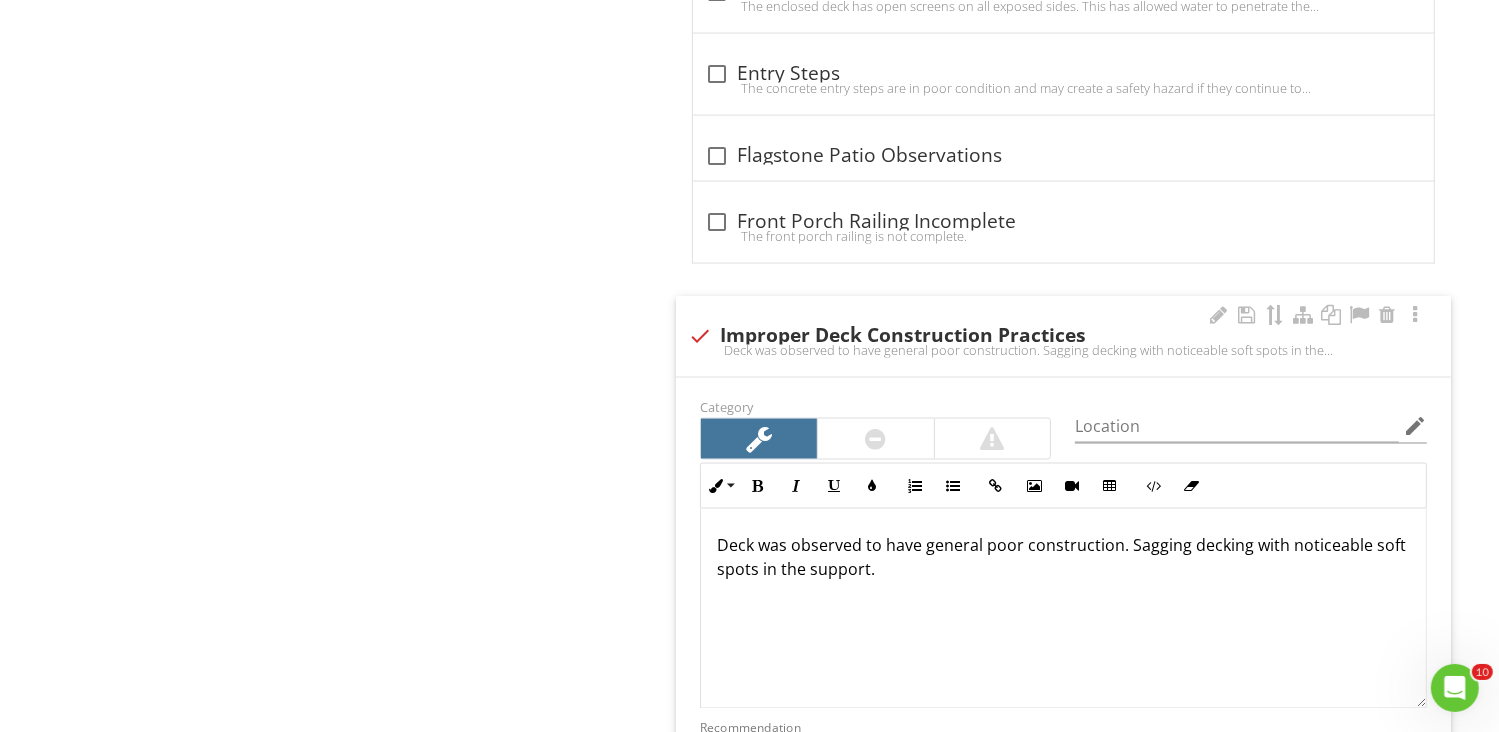 click on "Deck was observed to have general poor construction. Sagging decking with noticeable soft spots in the support." at bounding box center (1063, 557) 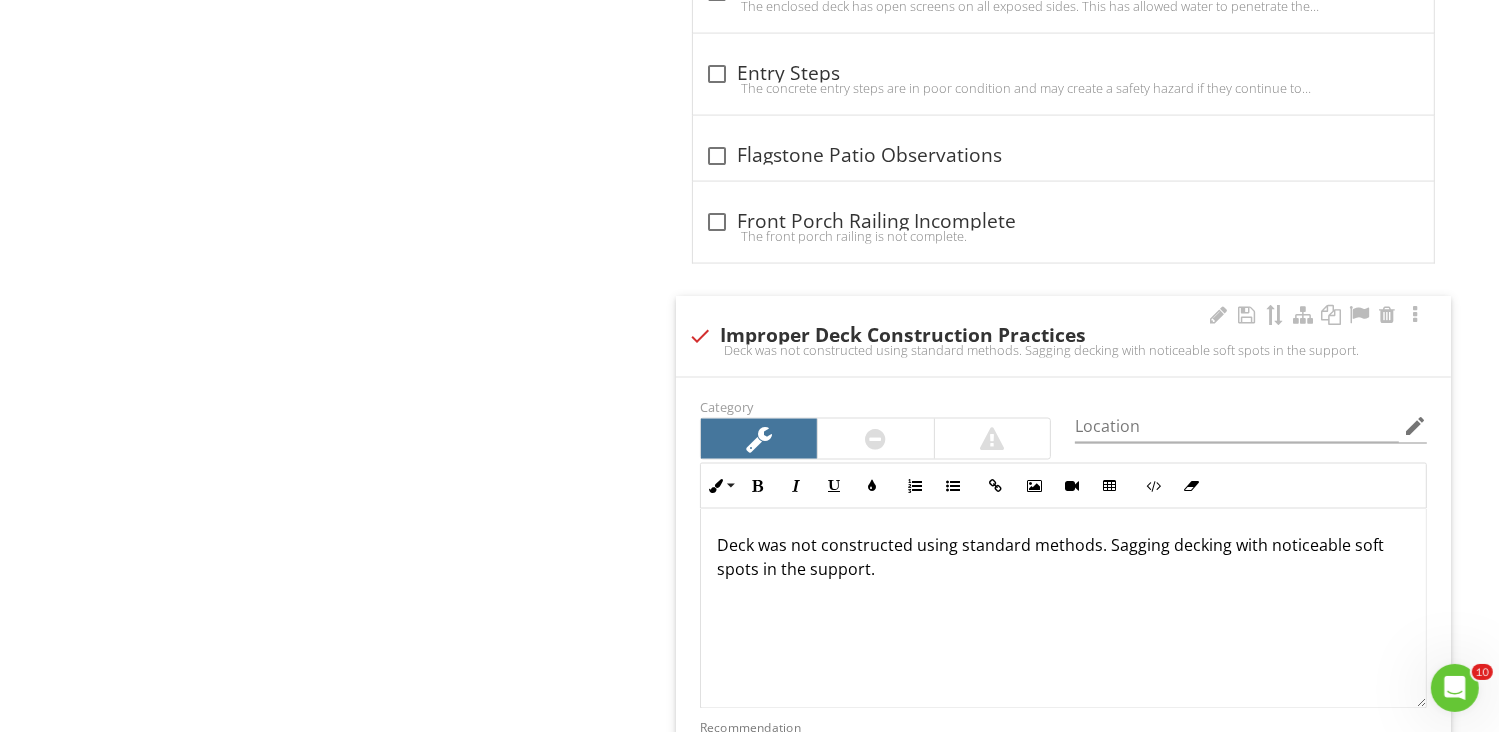 click on "Deck was not constructed using standard methods. Sagging decking with noticeable soft spots in the support." at bounding box center [1063, 557] 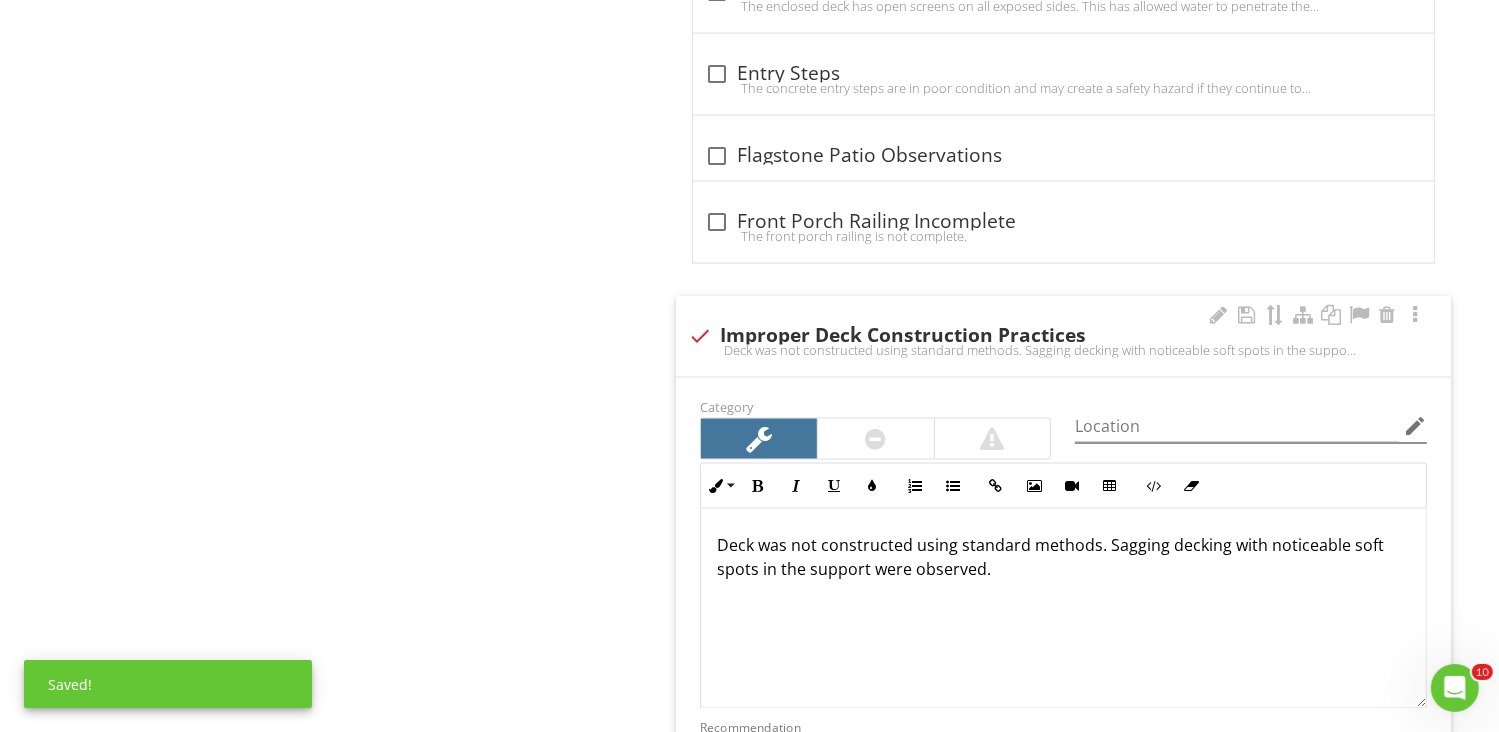 click on "edit" at bounding box center (1415, 426) 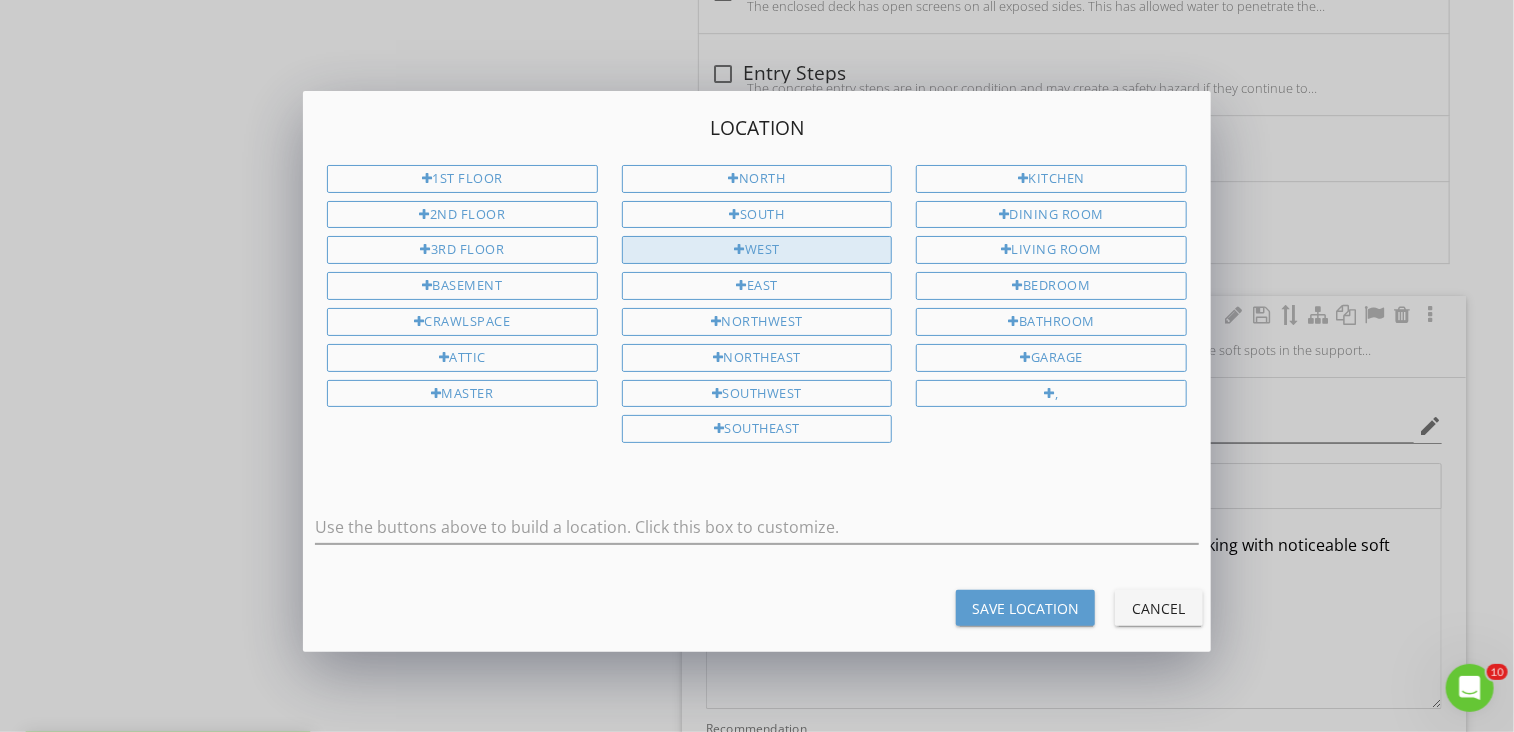 click on "West" at bounding box center [757, 250] 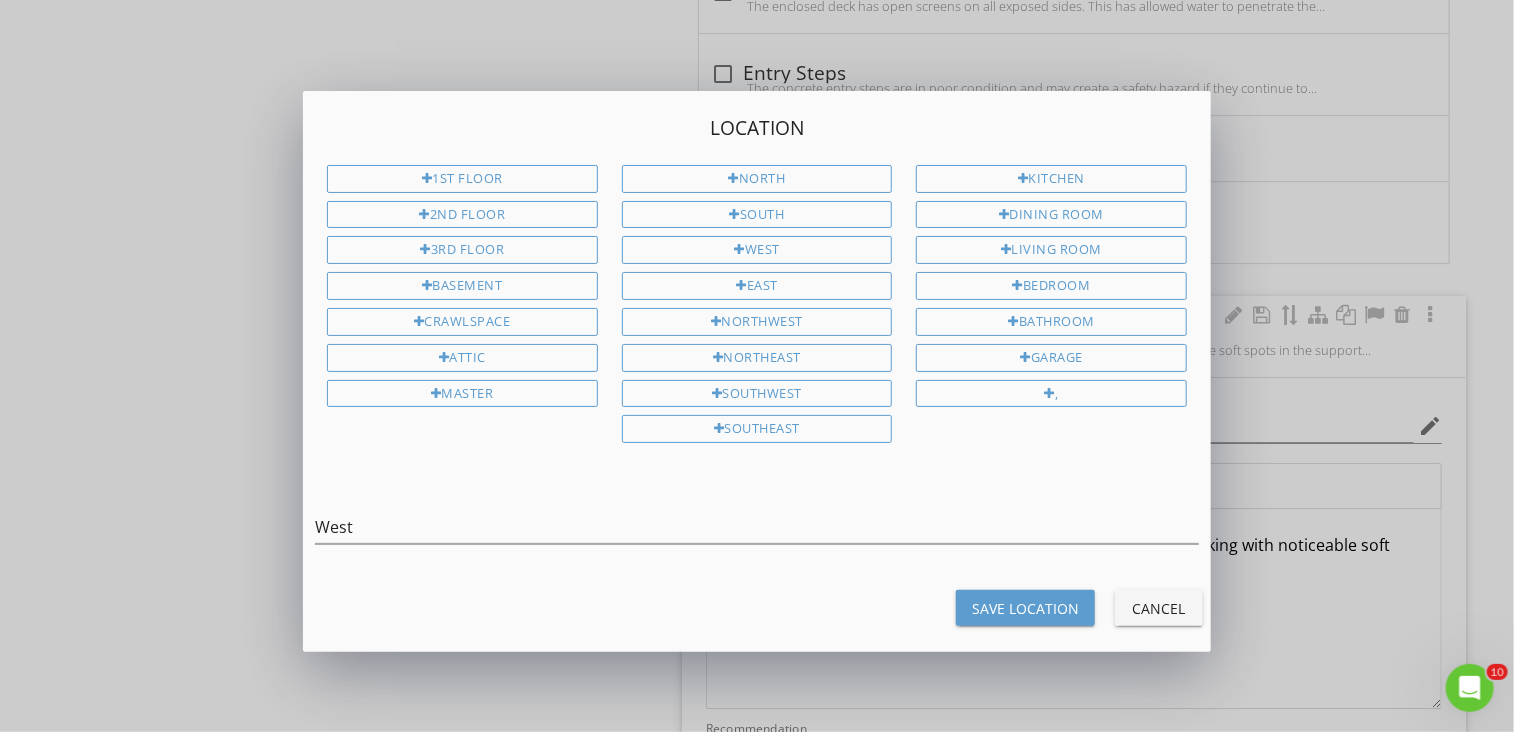 click on "Save Location" at bounding box center (1025, 608) 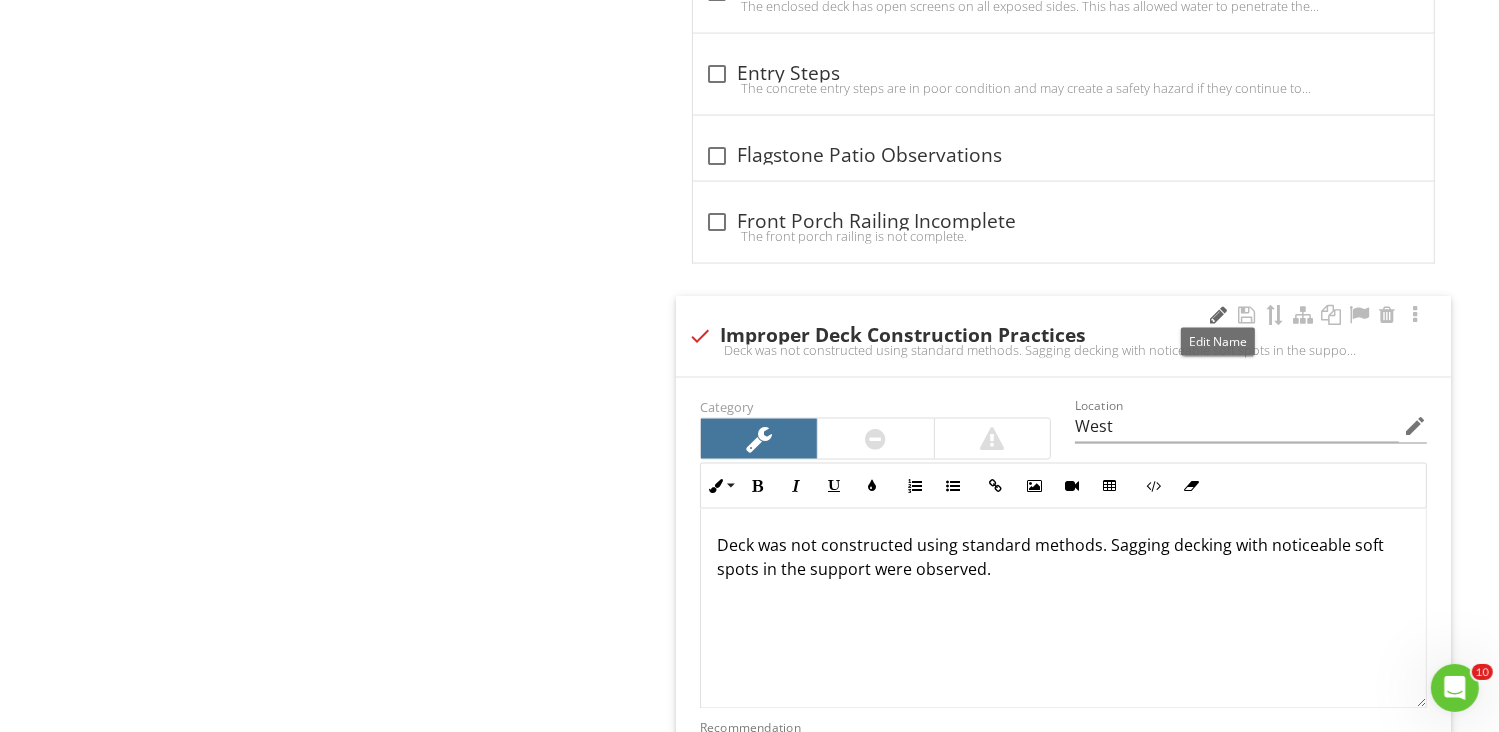 click at bounding box center (1219, 315) 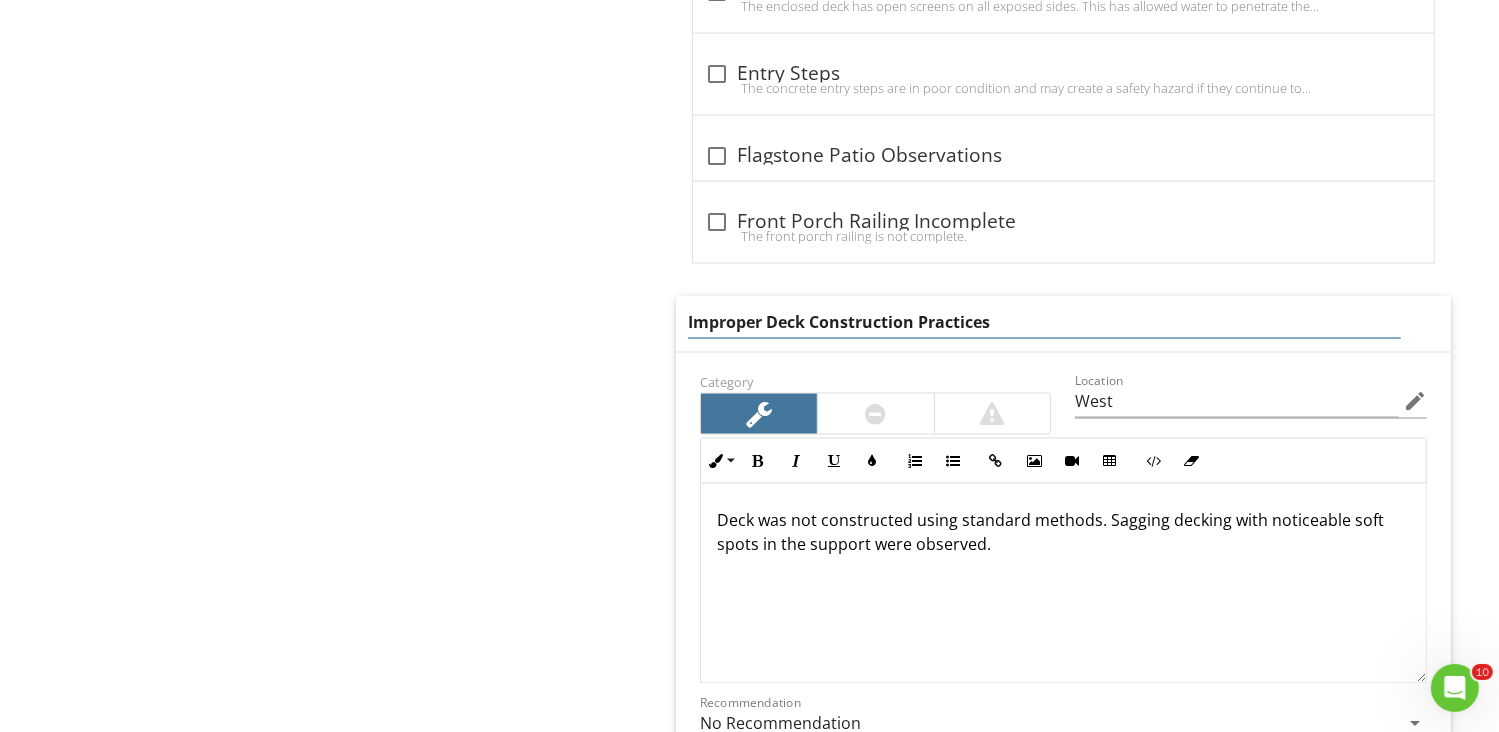 click on "Improper Deck Construction Practices" at bounding box center (1045, 322) 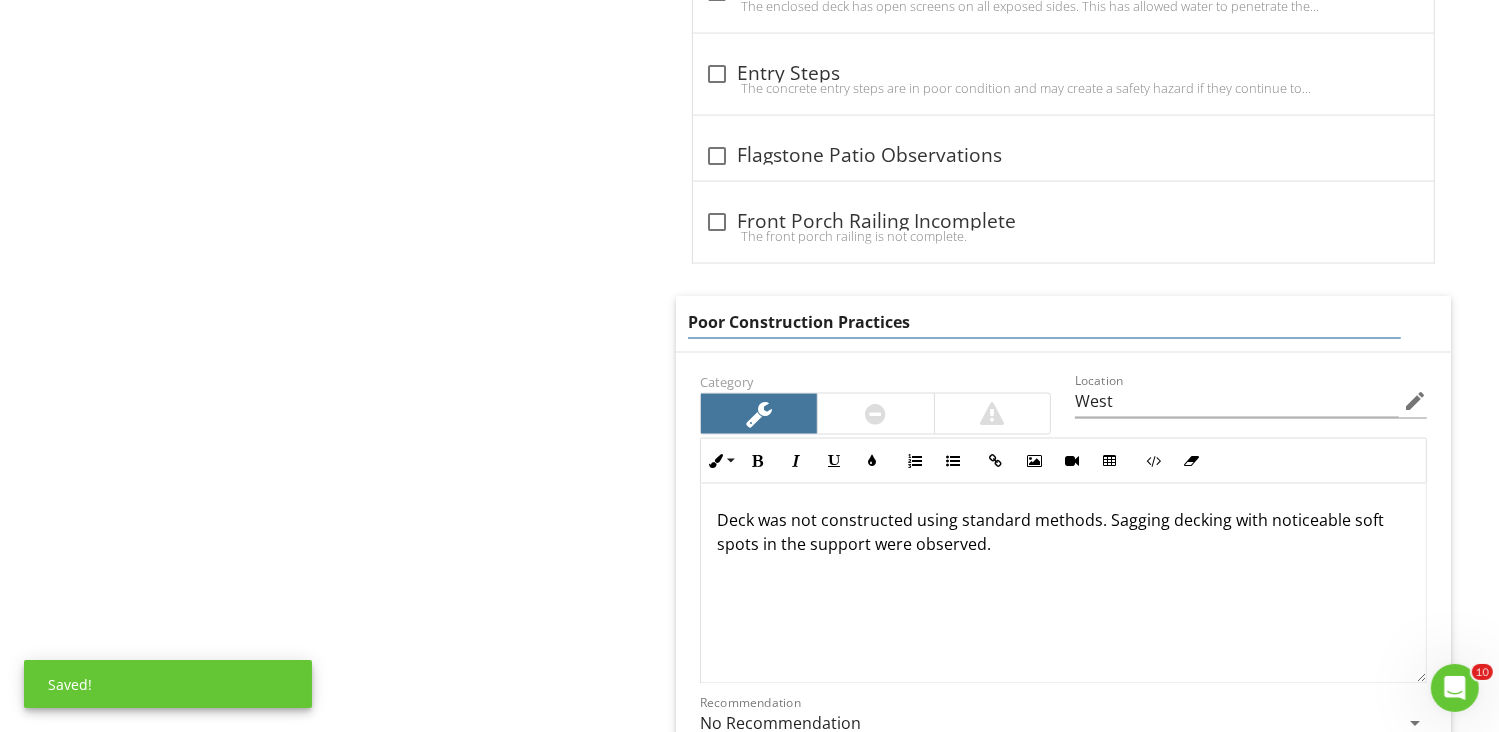 click on "Poor Construction Practices" at bounding box center (1045, 322) 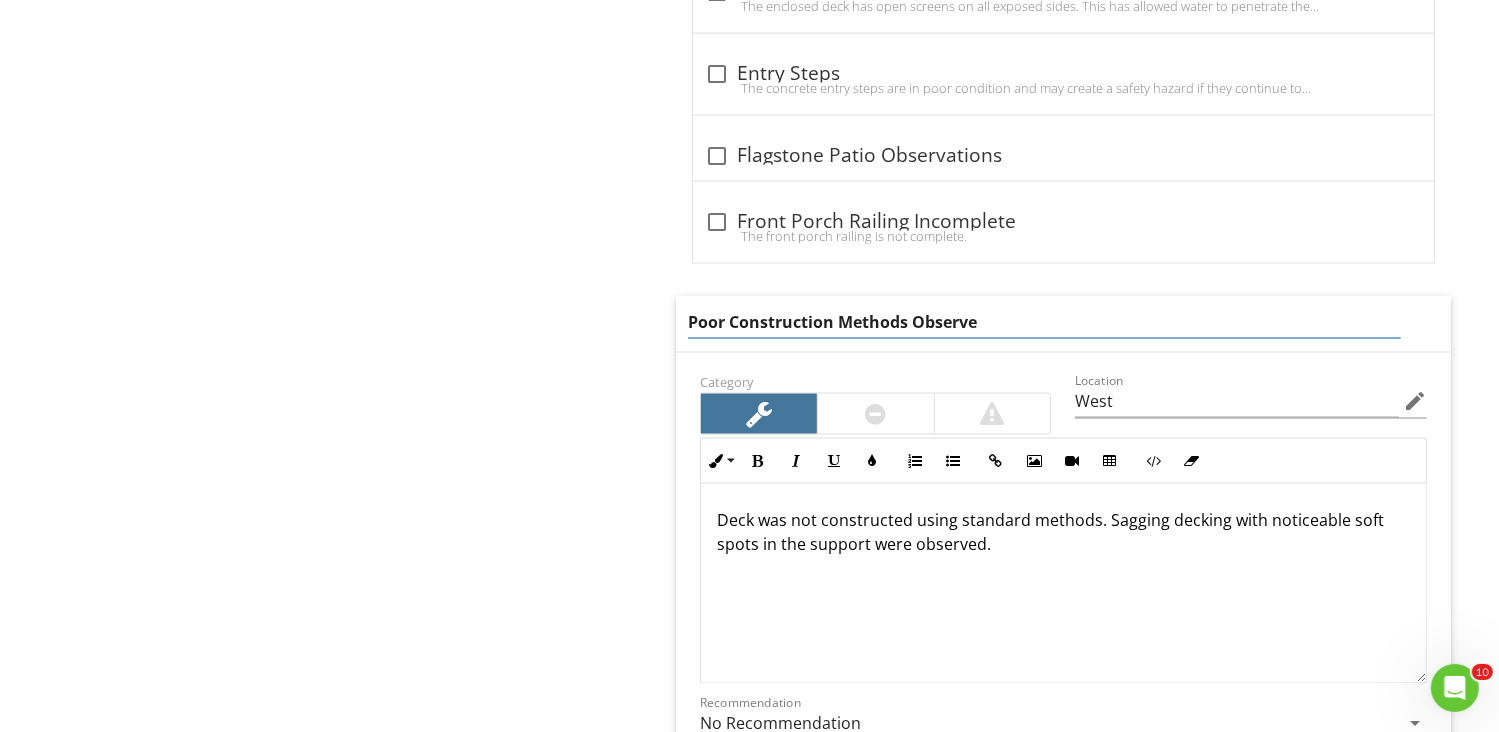 type on "Poor Construction Methods Observed" 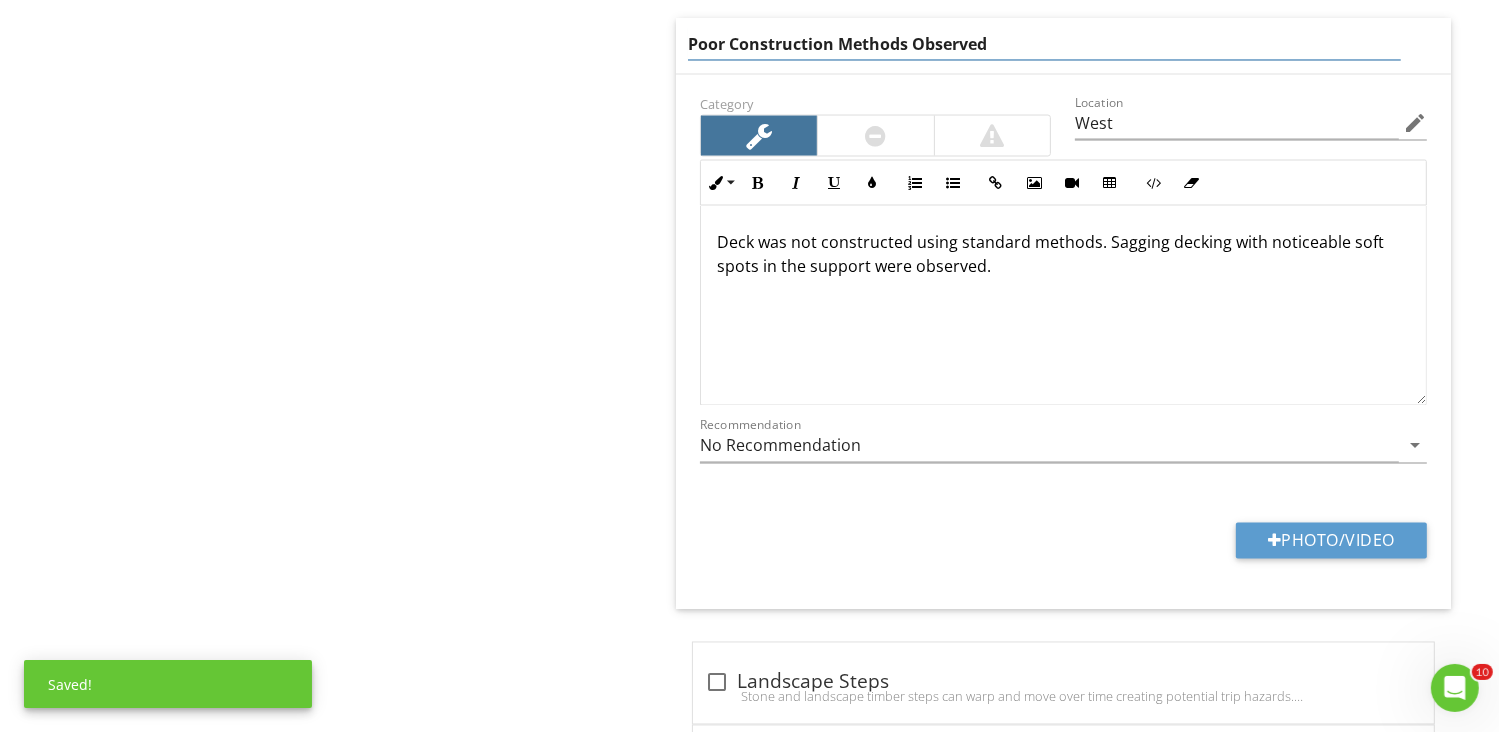 scroll, scrollTop: 3400, scrollLeft: 0, axis: vertical 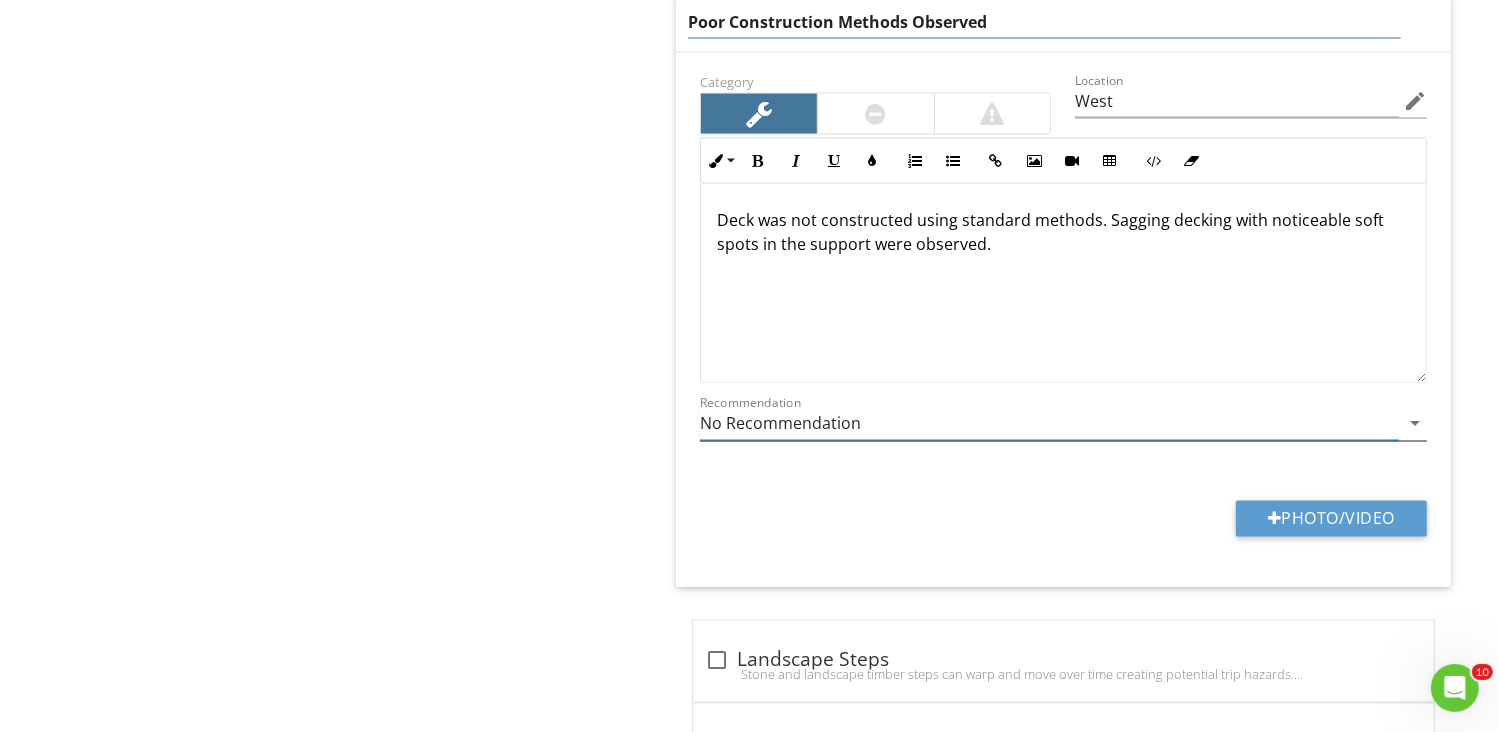 click on "arrow_drop_down" at bounding box center (1415, 424) 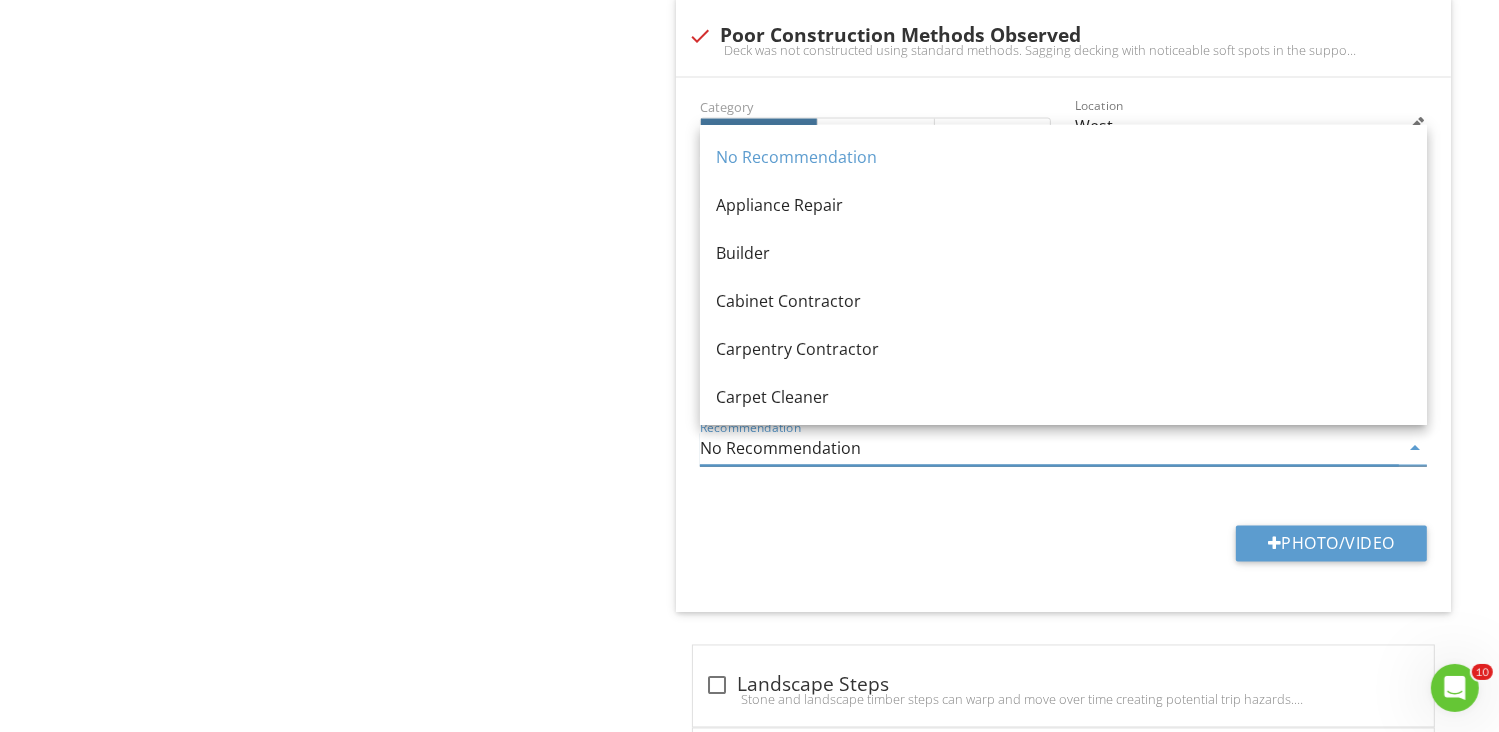 scroll, scrollTop: 3418, scrollLeft: 0, axis: vertical 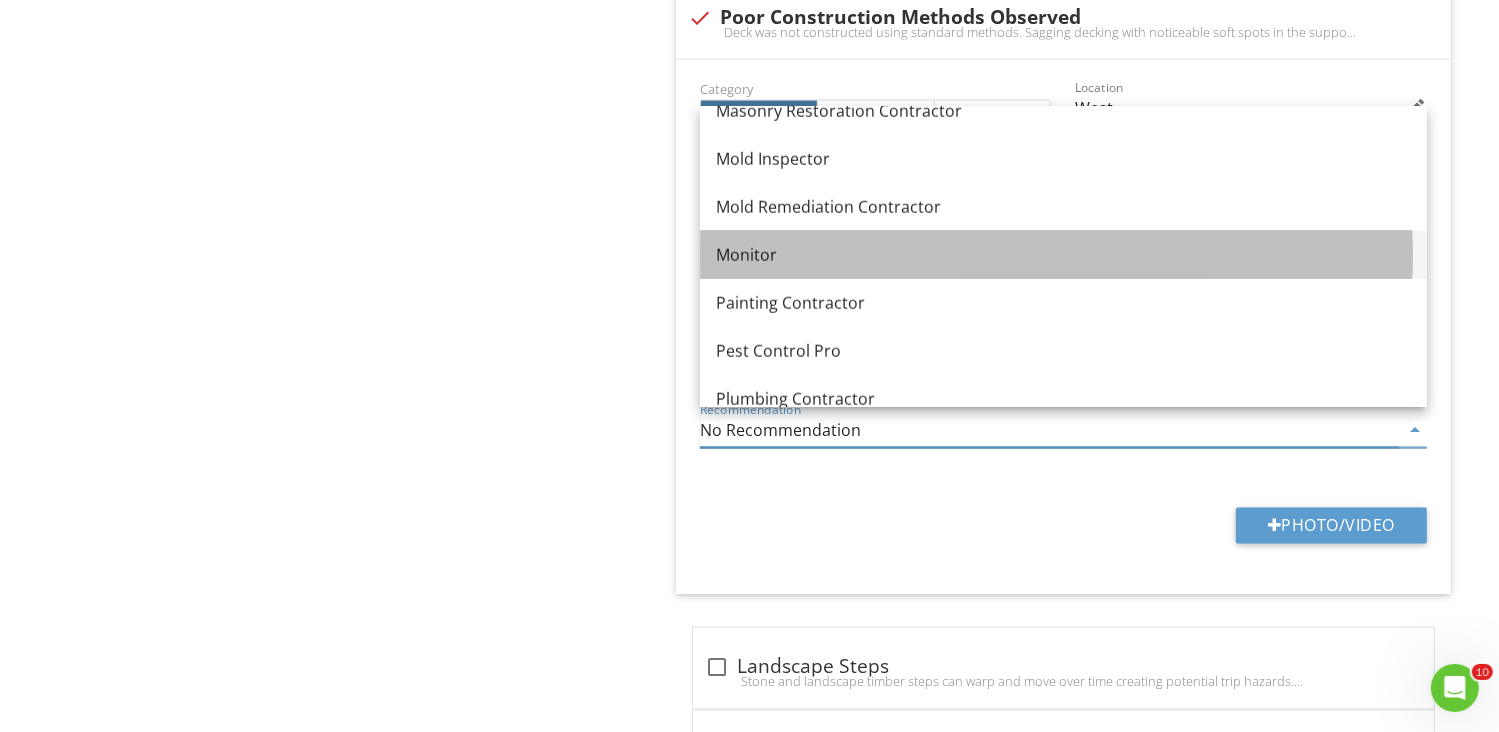 click on "Monitor" at bounding box center (1063, 255) 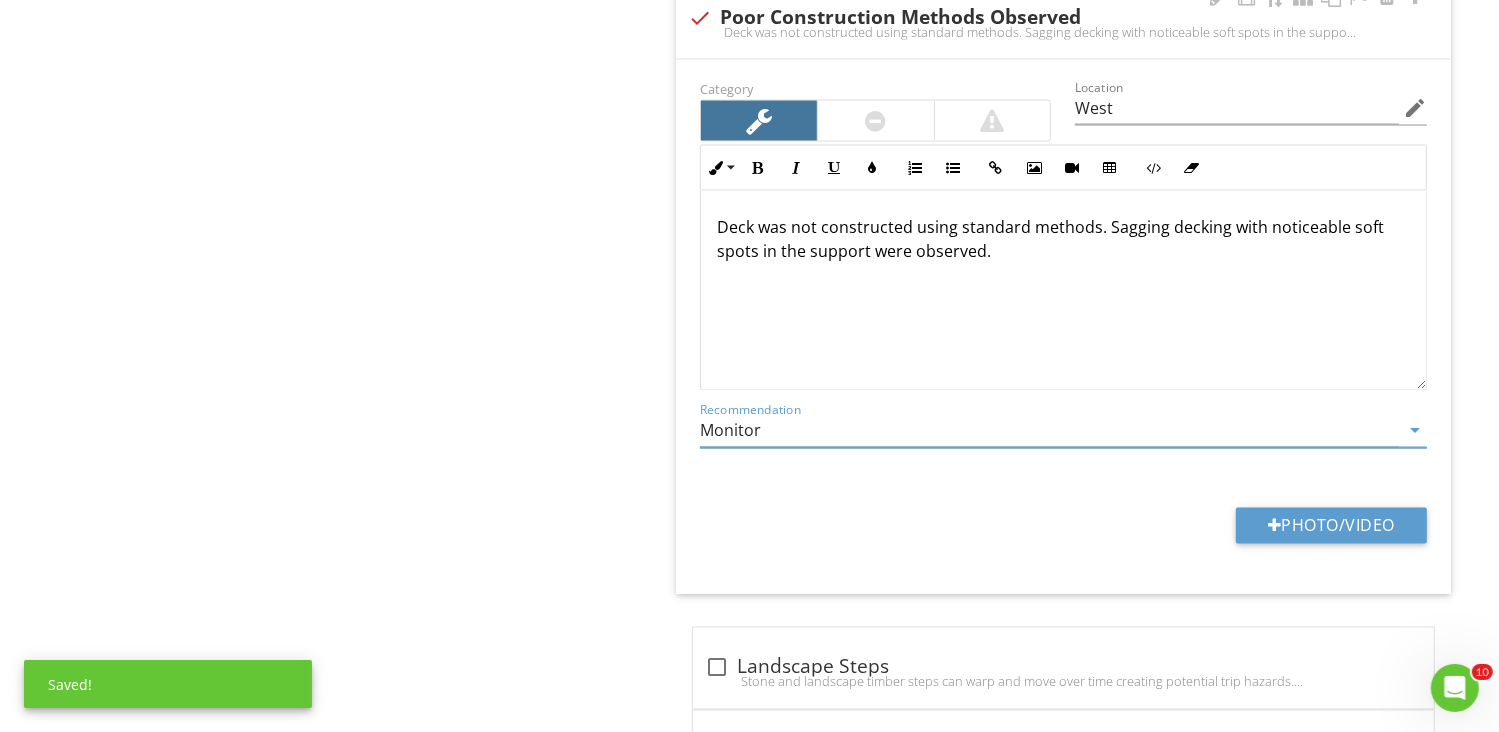 click on "Deck was not constructed using standard methods. Sagging decking with noticeable soft spots in the support were observed." at bounding box center [1063, 239] 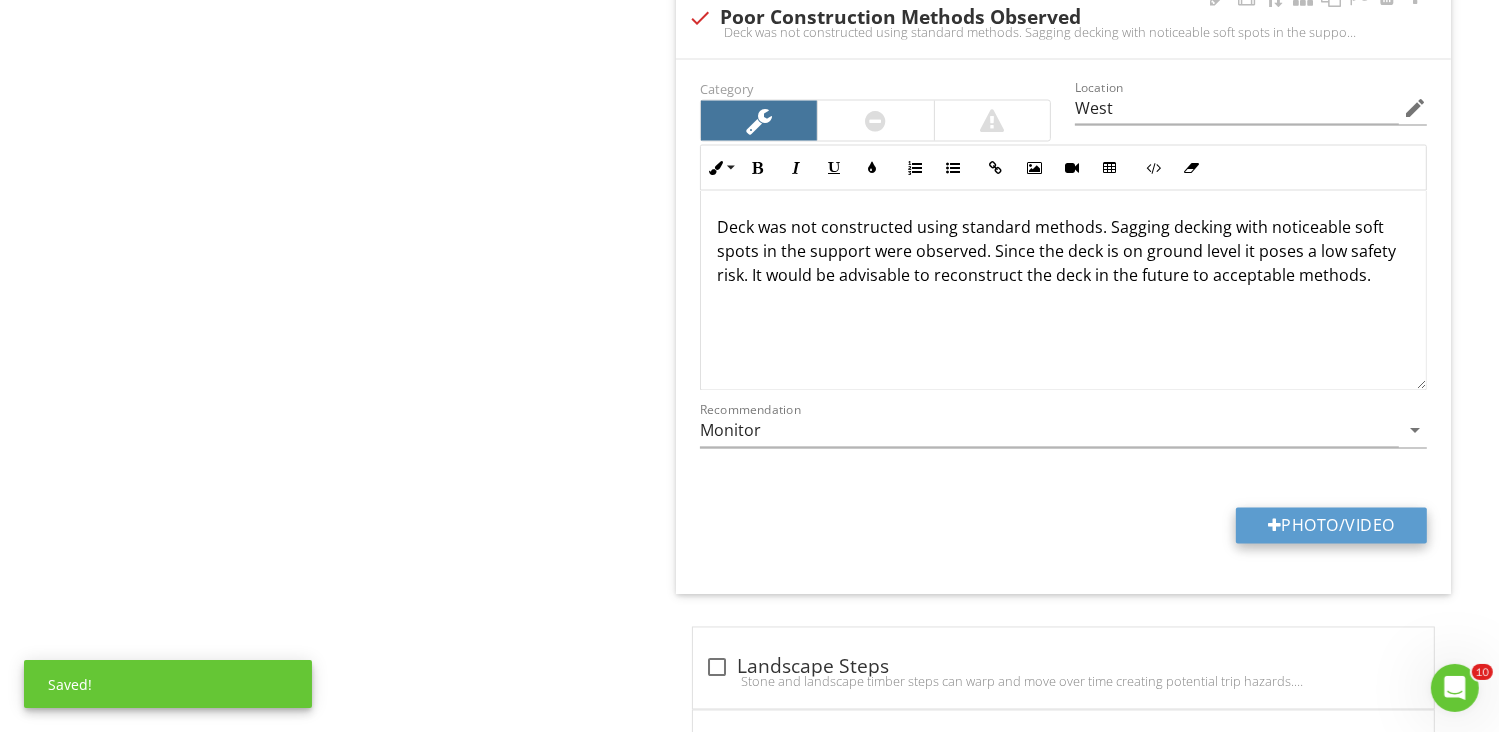 click at bounding box center (1275, 526) 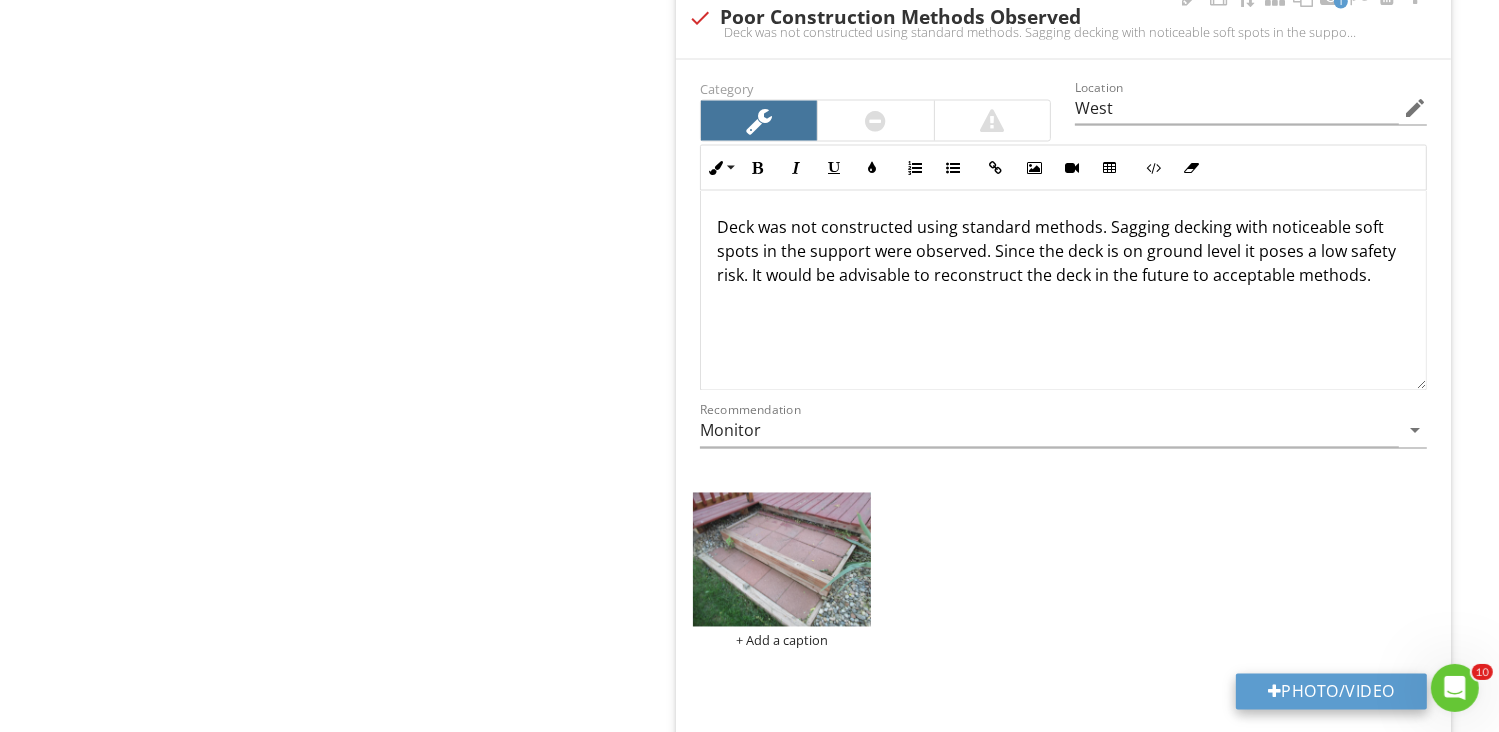 click on "Photo/Video" at bounding box center (1331, 692) 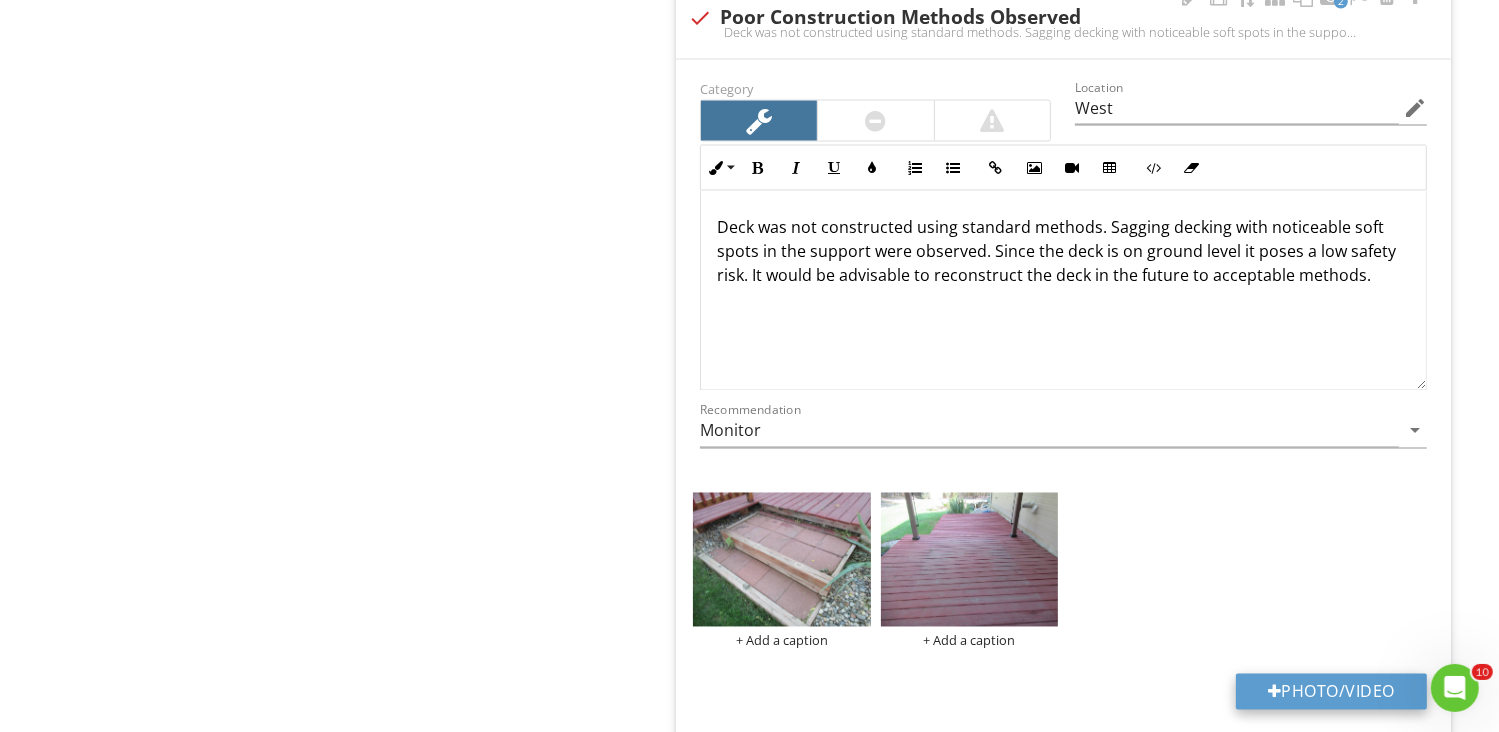 click on "Photo/Video" at bounding box center [1331, 692] 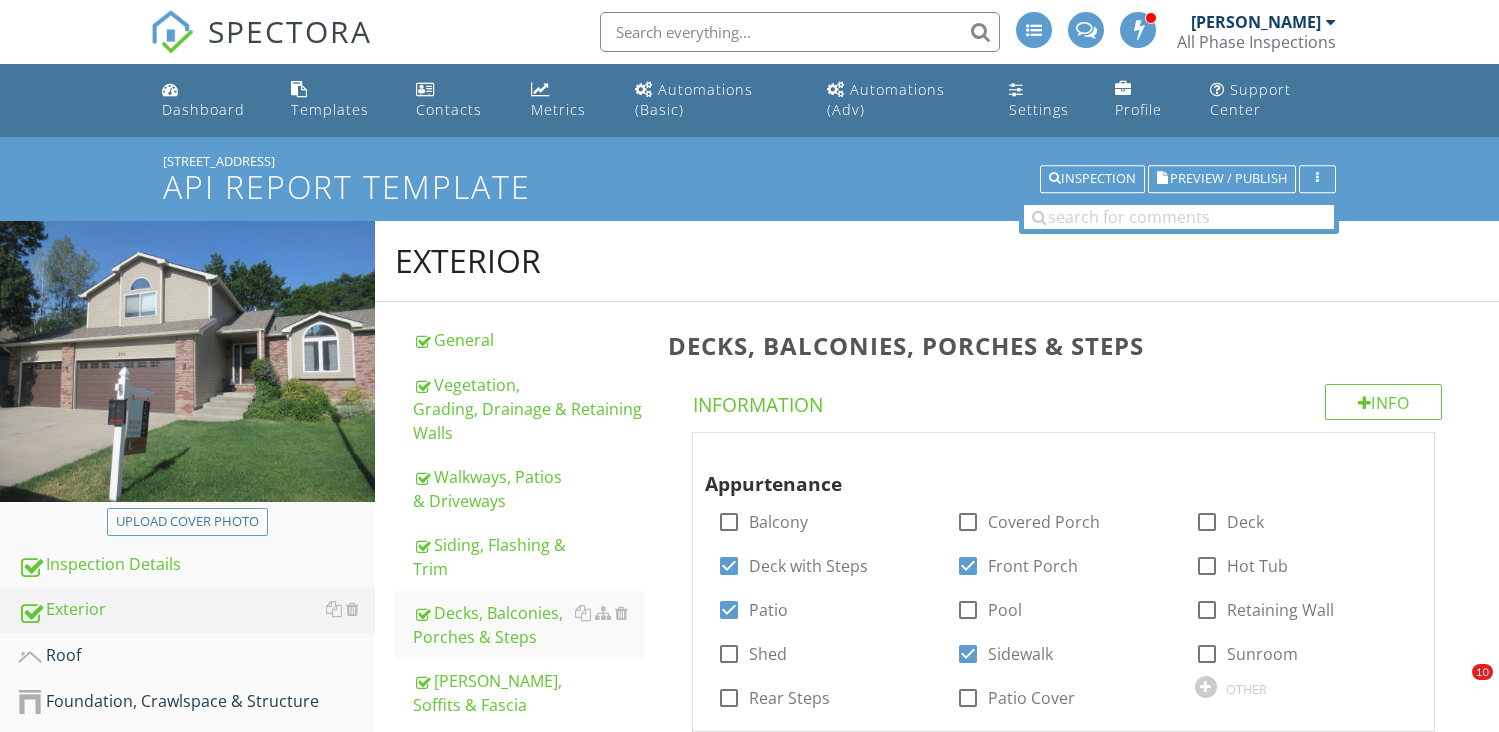 scroll, scrollTop: 3518, scrollLeft: 0, axis: vertical 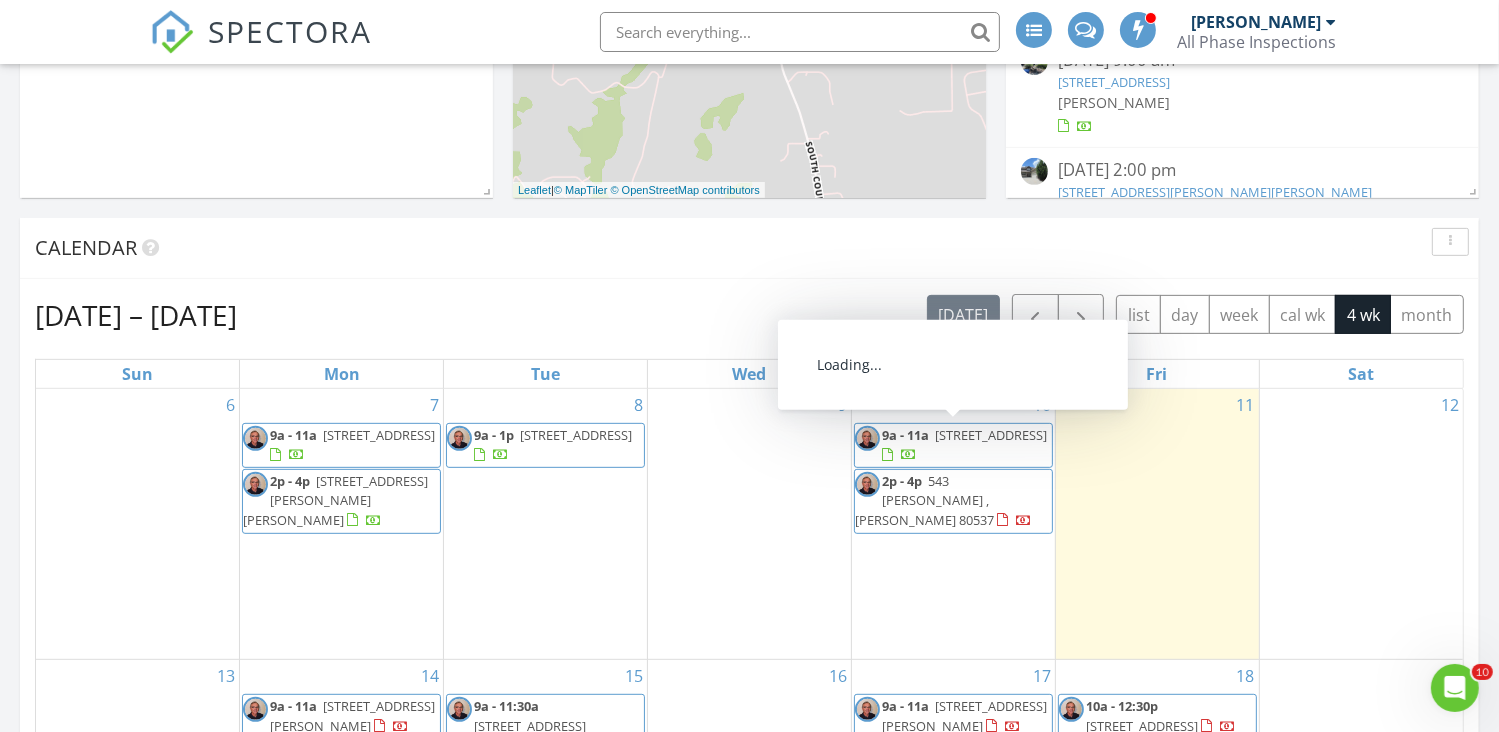 click on "356 Spring Snow Dr, Loveland 80538" at bounding box center [991, 435] 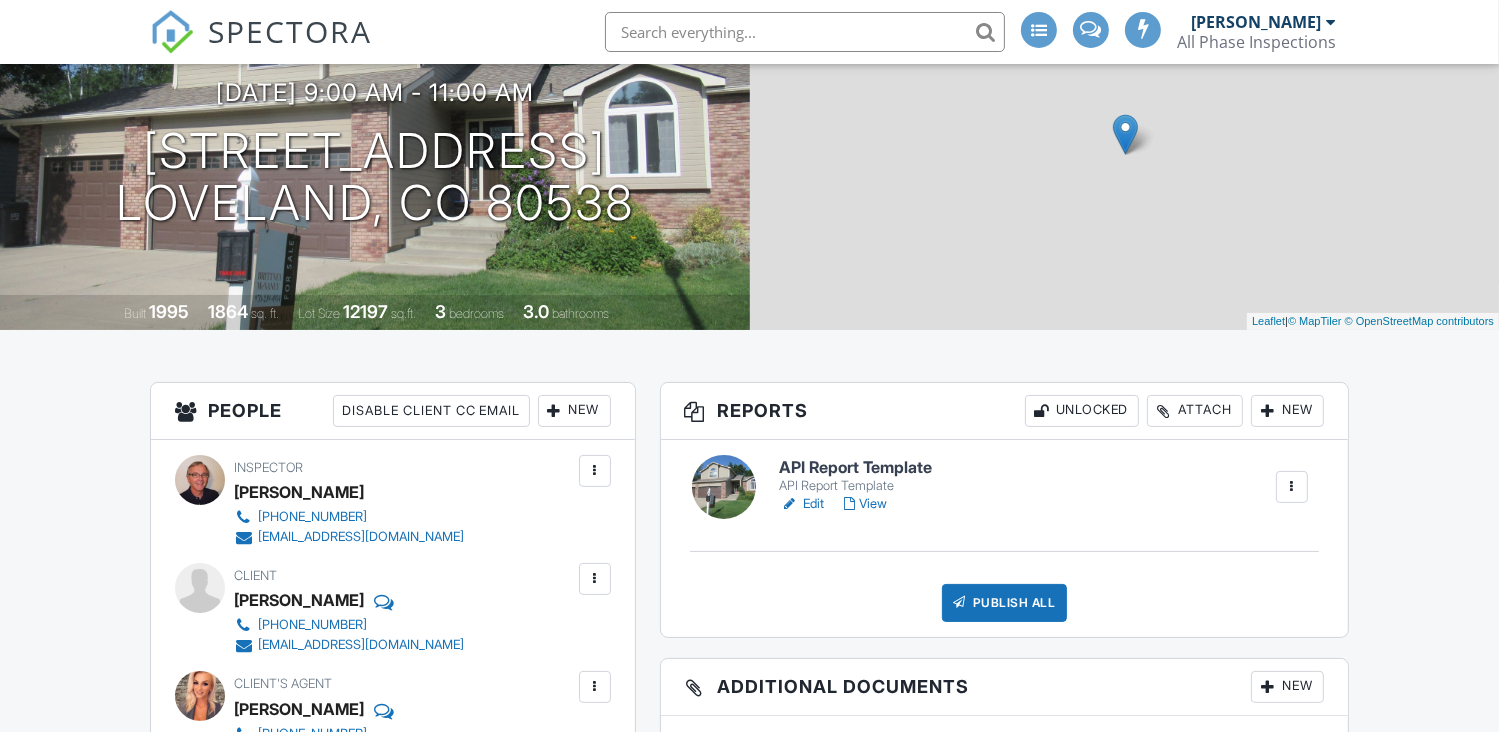 scroll, scrollTop: 300, scrollLeft: 0, axis: vertical 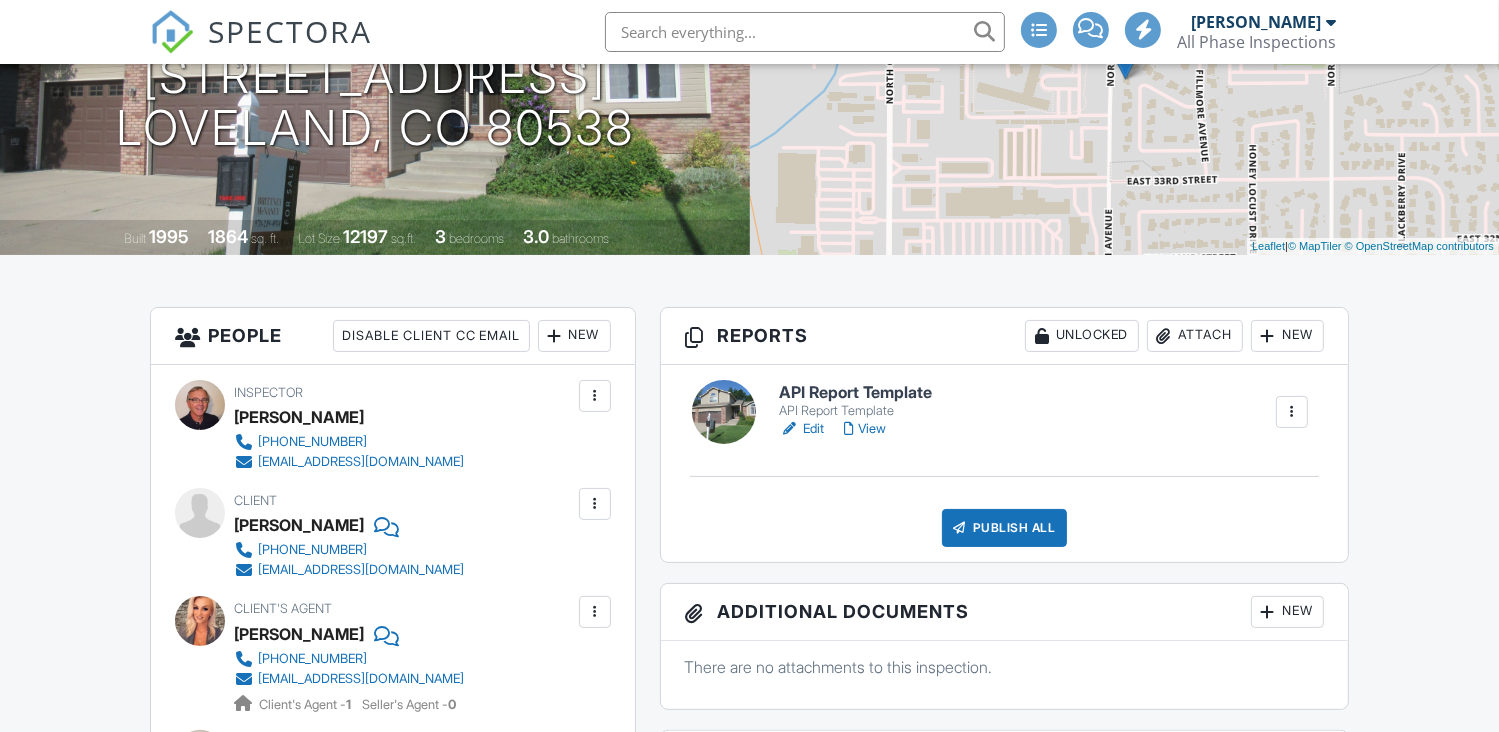 click on "Edit" at bounding box center [801, 429] 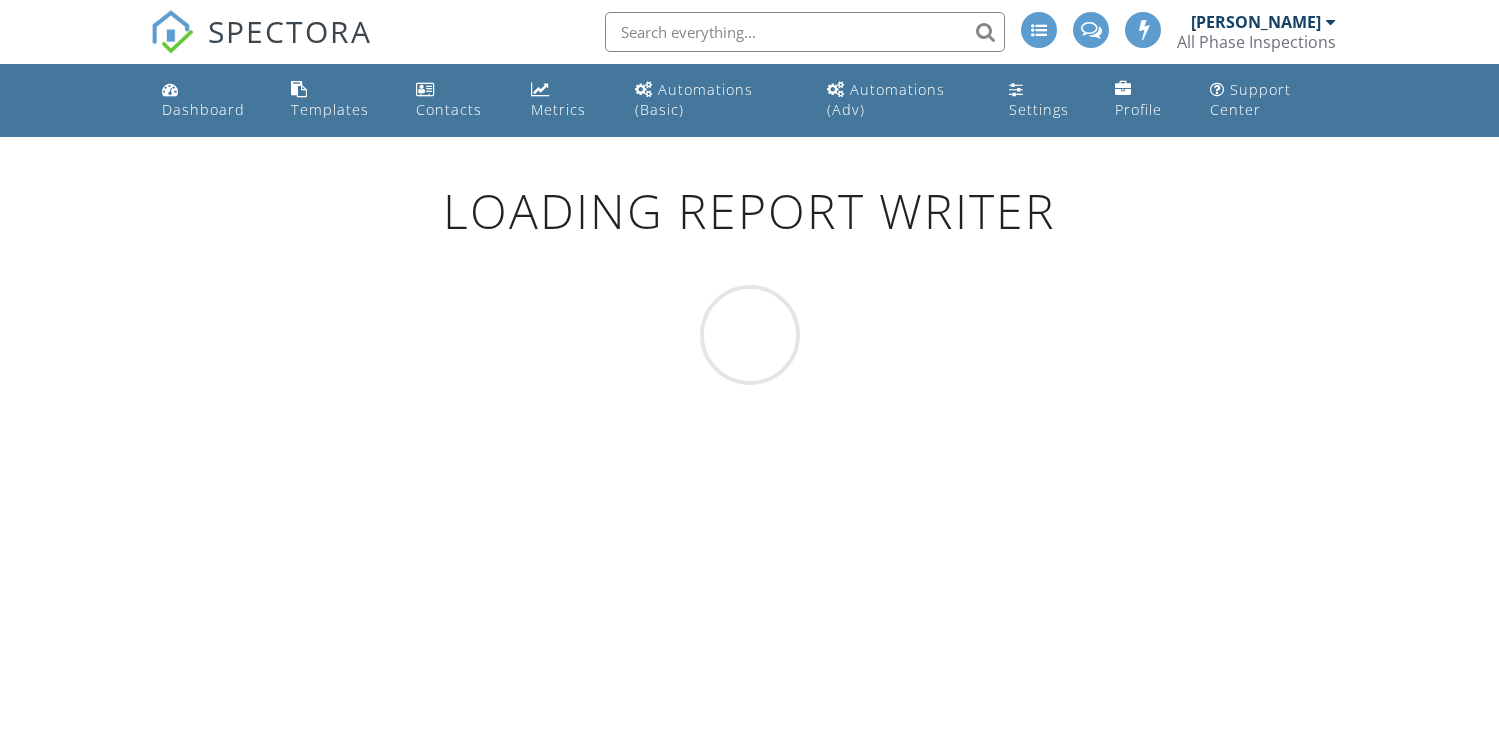scroll, scrollTop: 0, scrollLeft: 0, axis: both 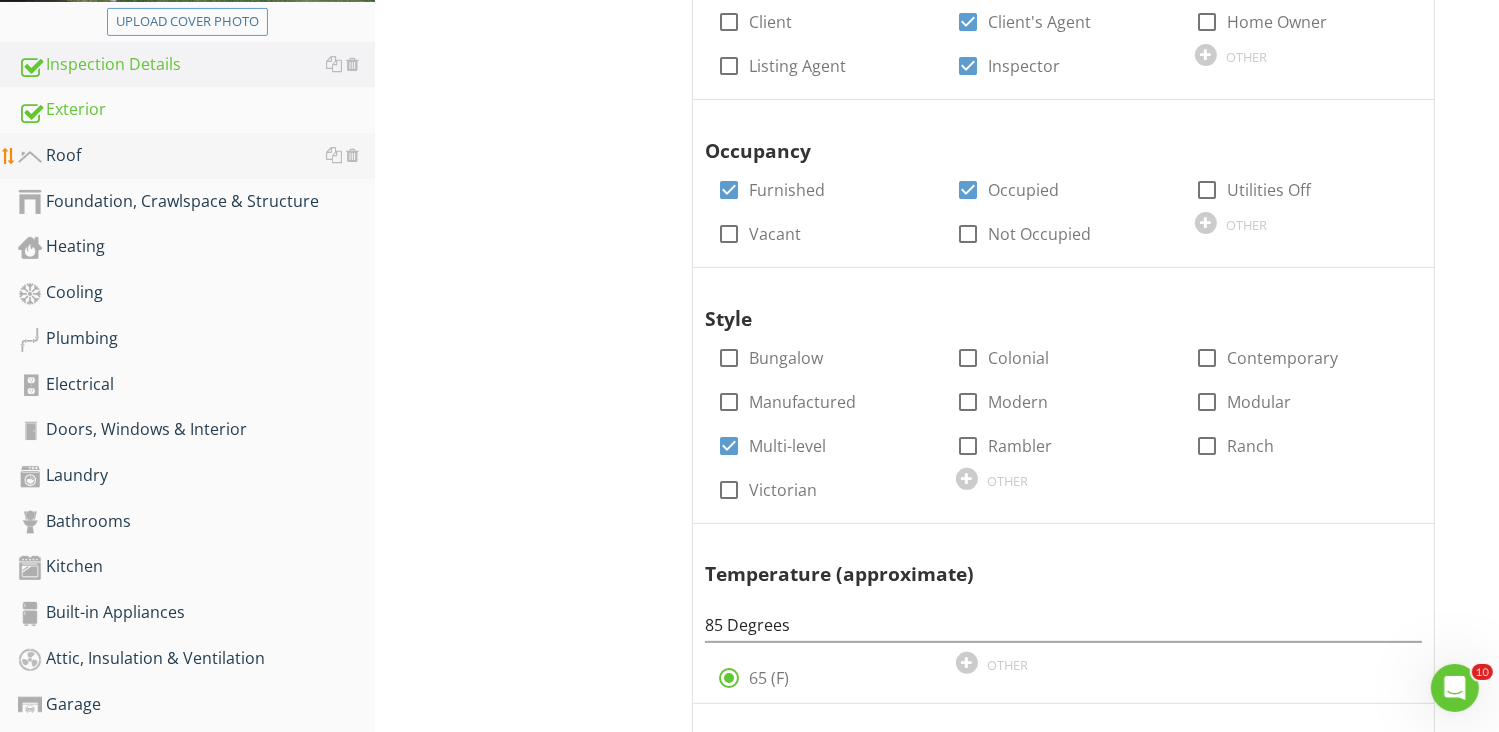 click on "Roof" at bounding box center (196, 156) 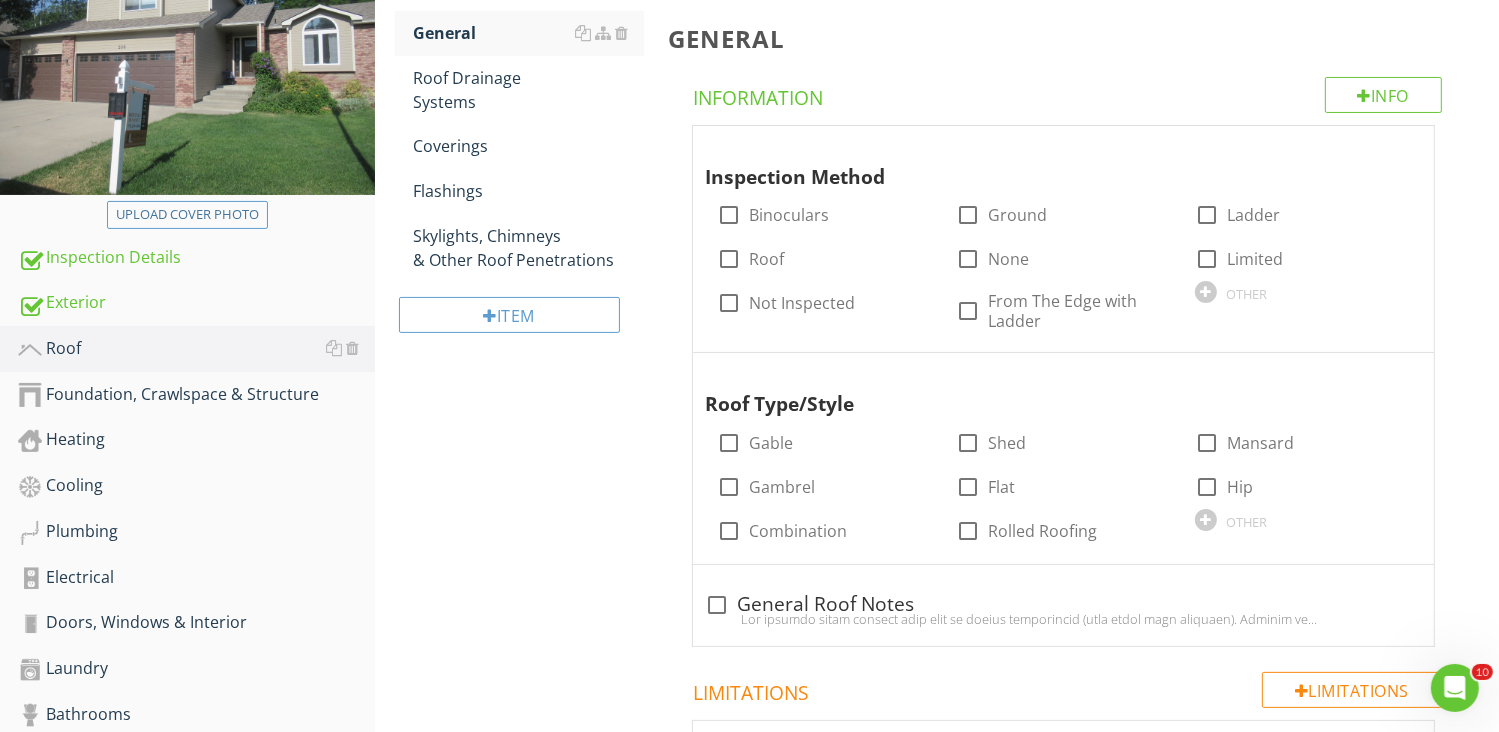 scroll, scrollTop: 300, scrollLeft: 0, axis: vertical 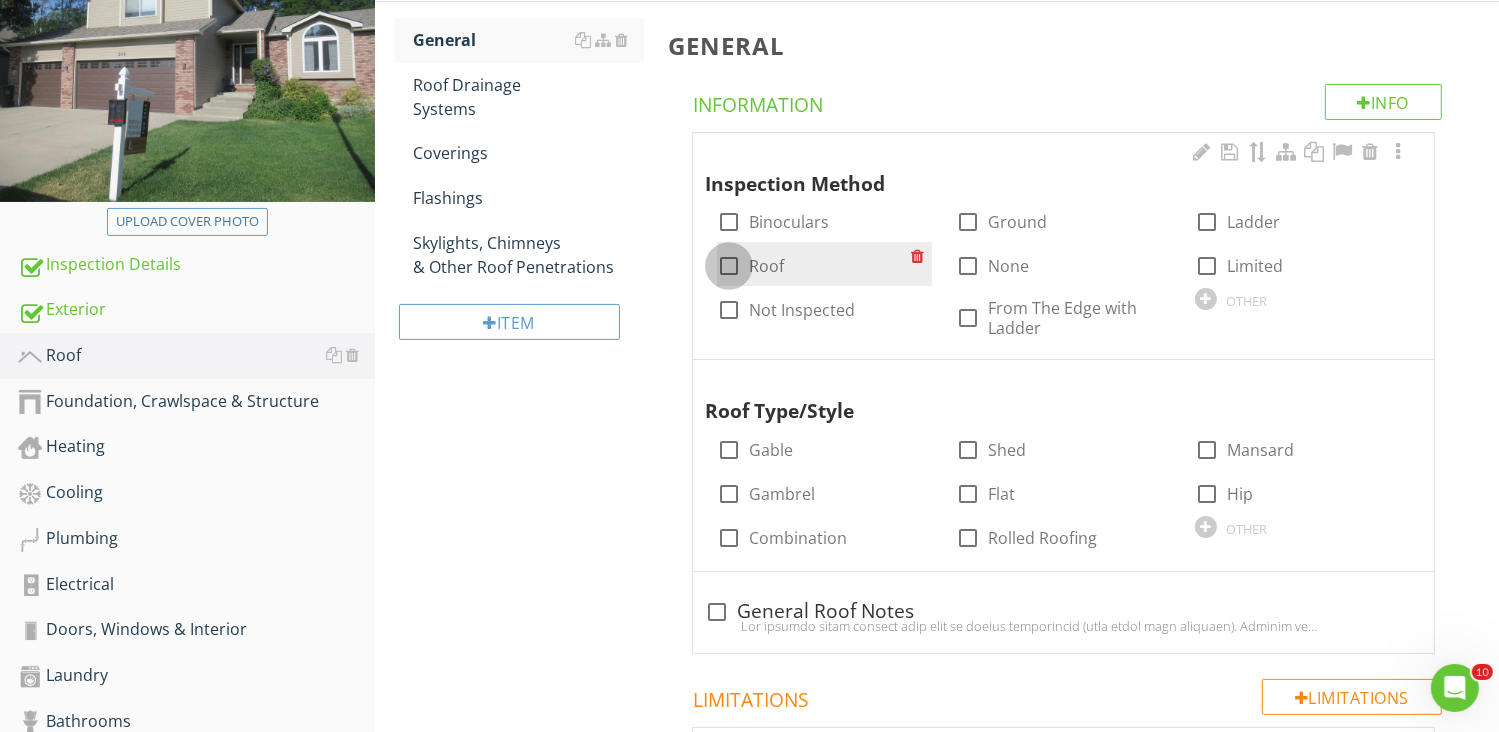 click at bounding box center (729, 266) 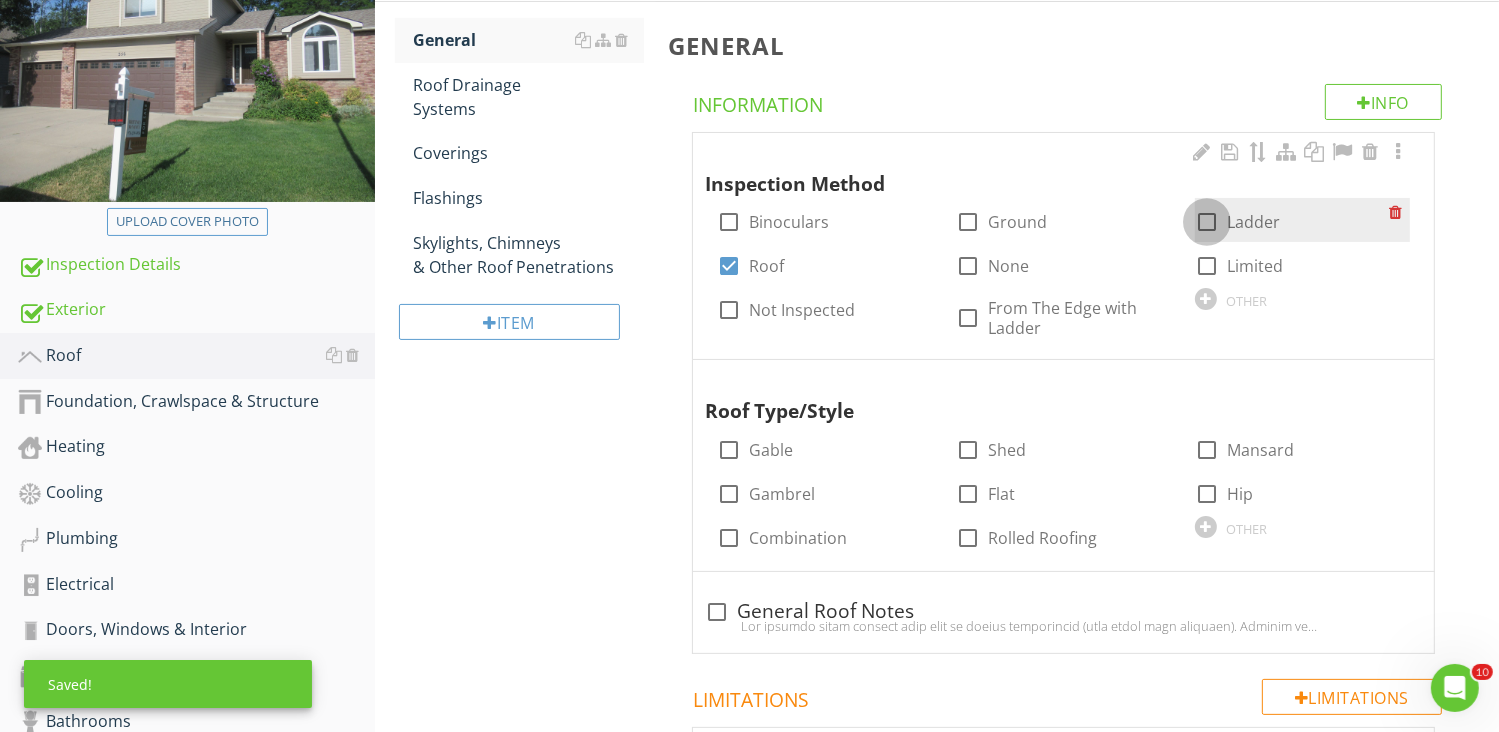 click at bounding box center (1207, 222) 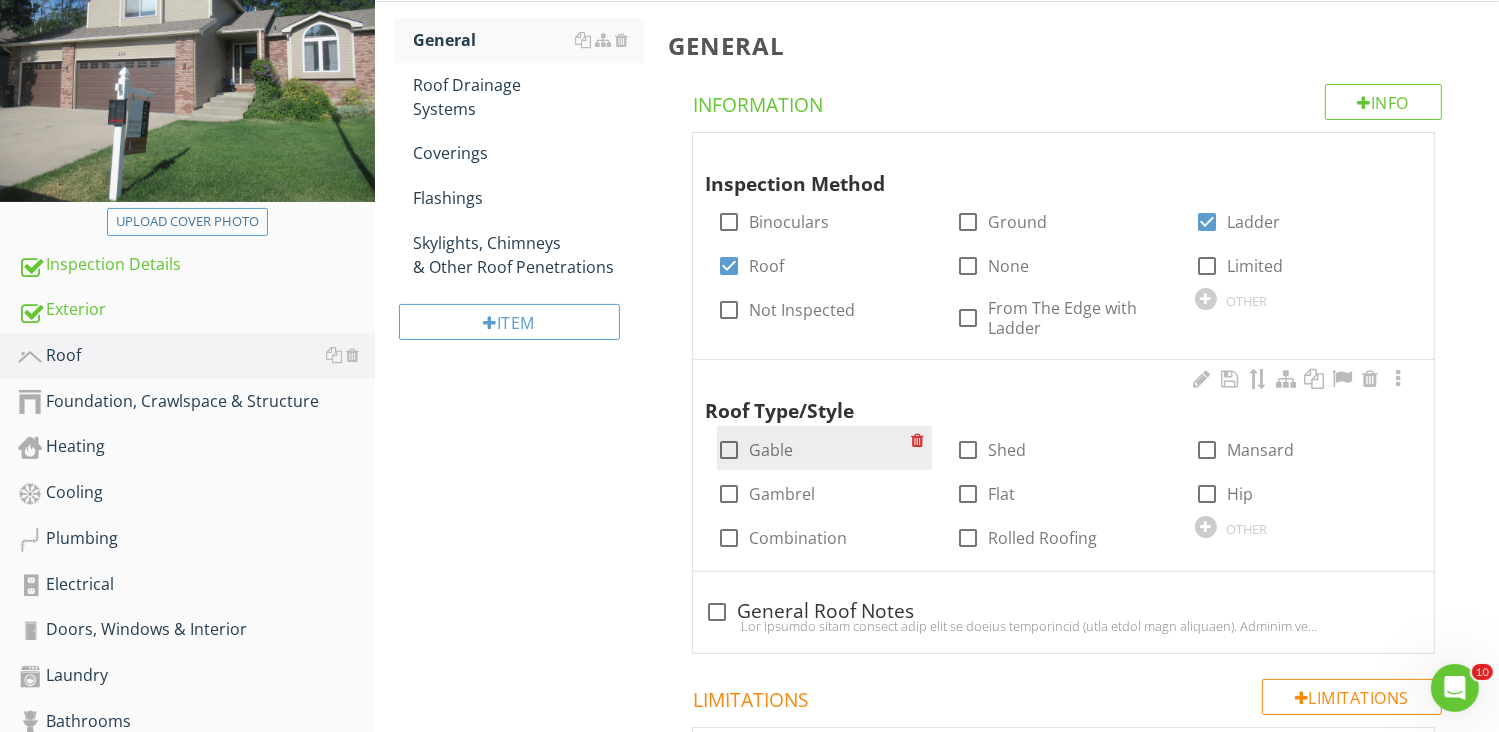 click at bounding box center (729, 450) 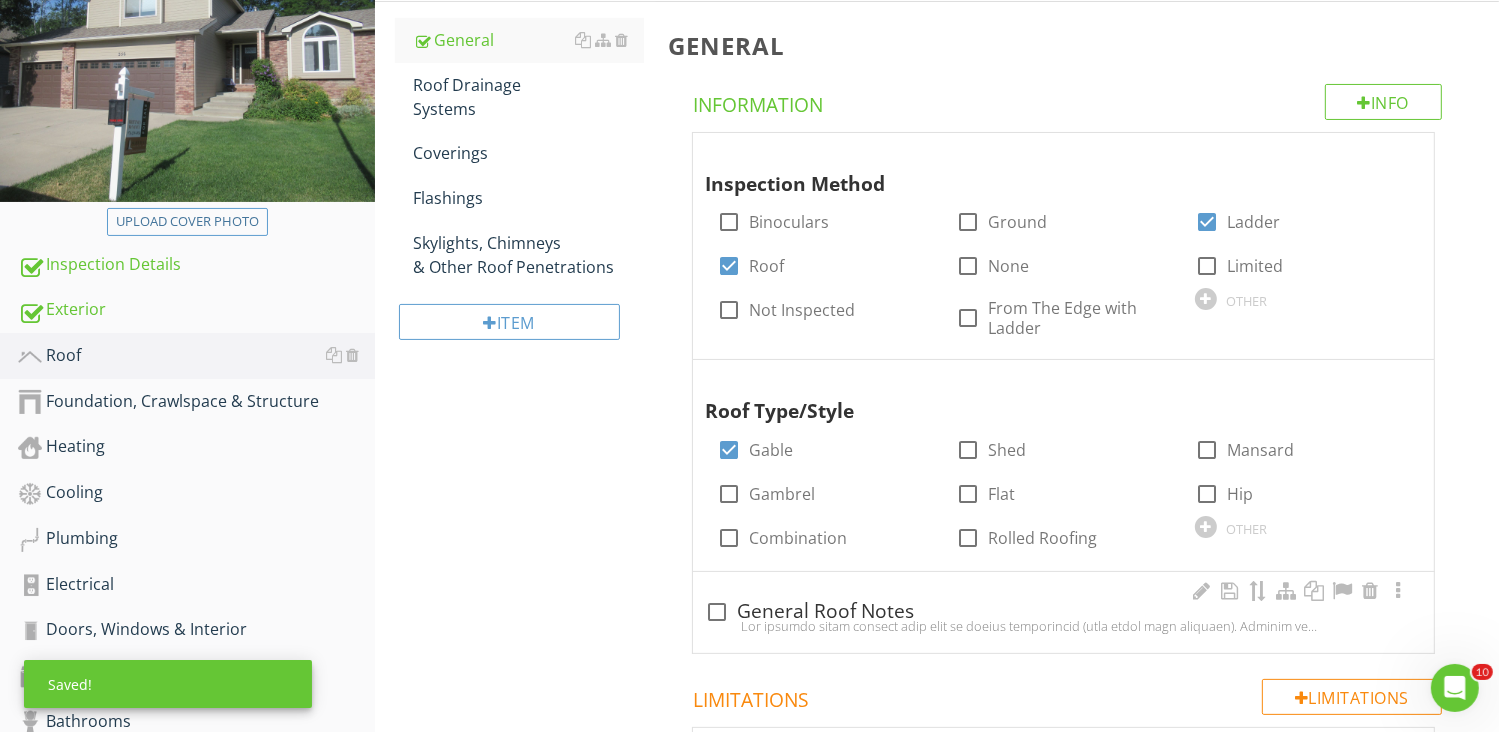 click at bounding box center (1063, 626) 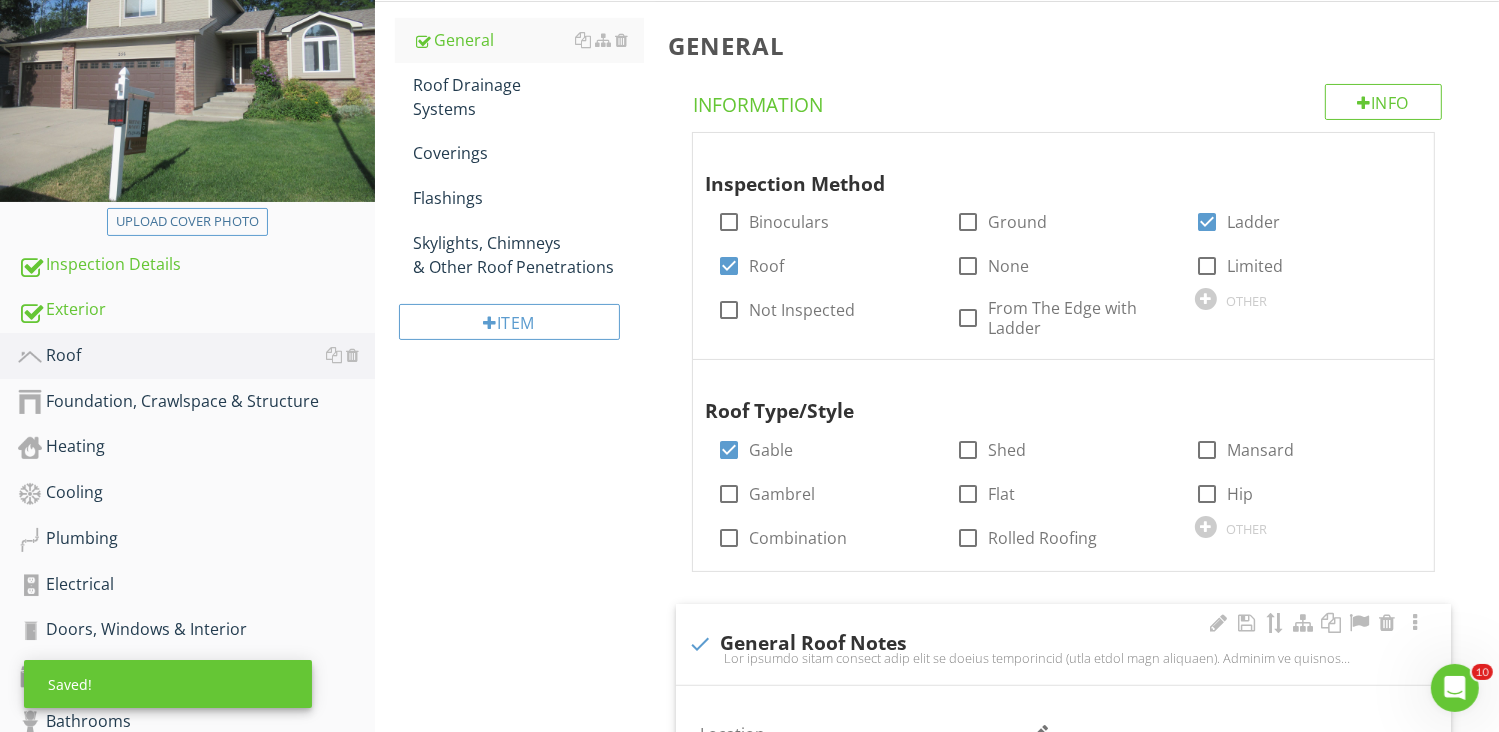 scroll, scrollTop: 500, scrollLeft: 0, axis: vertical 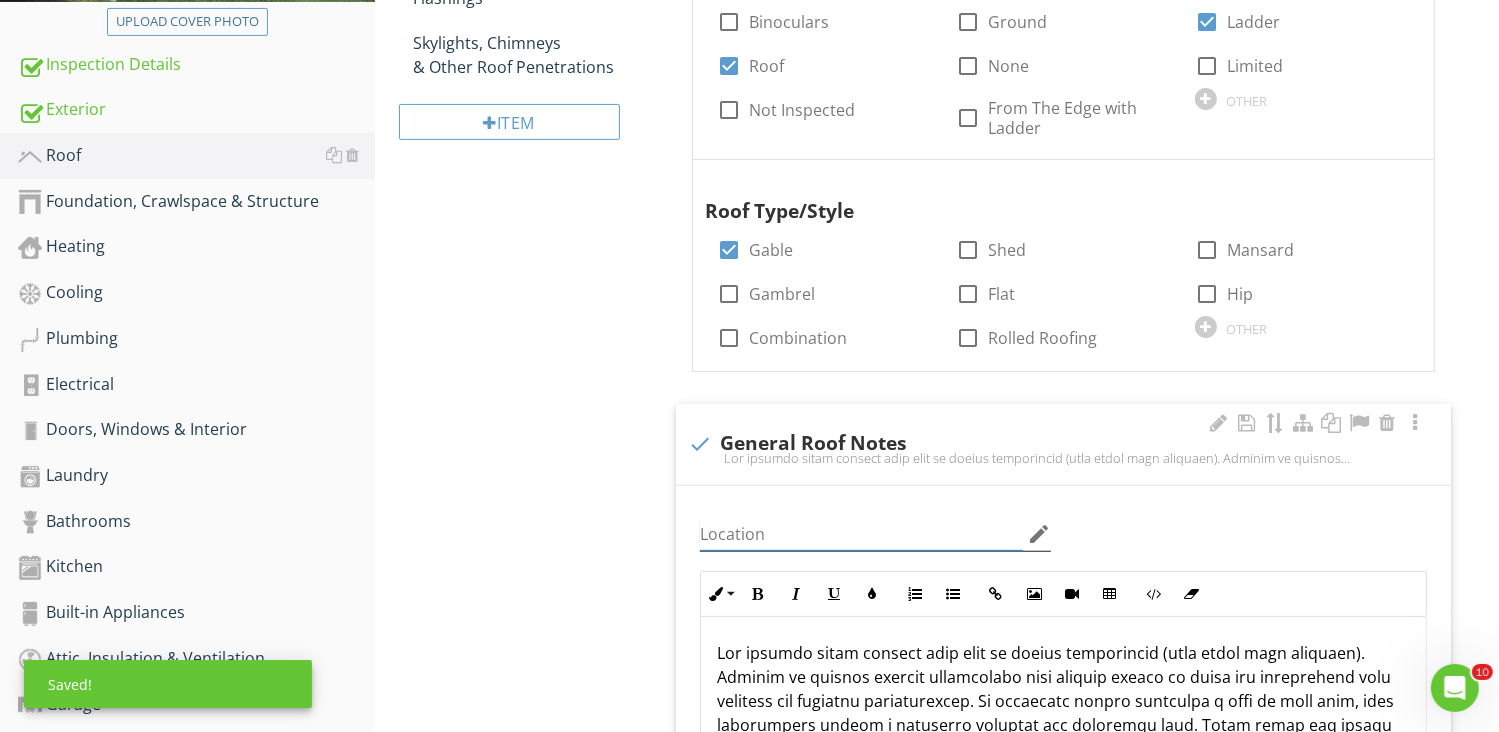 click at bounding box center (862, 534) 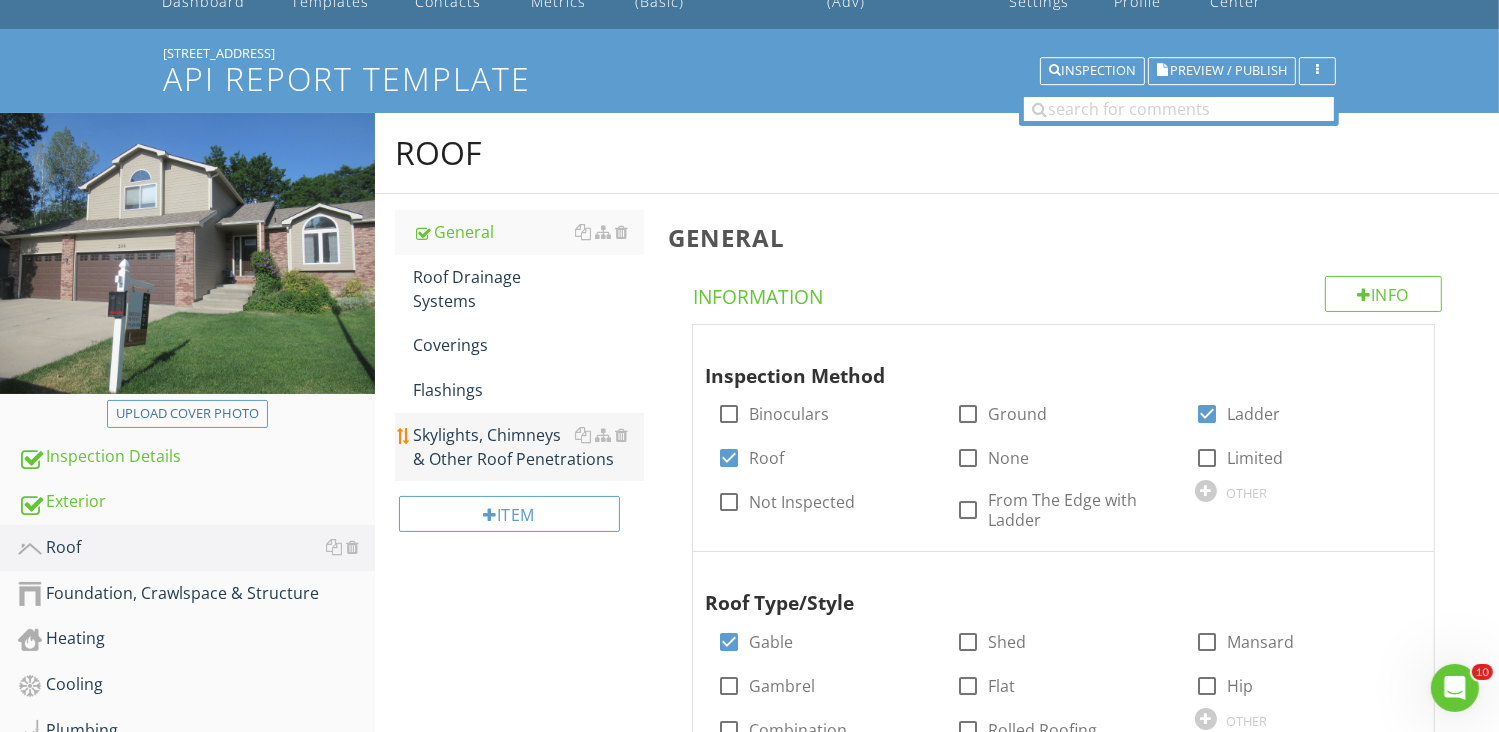 scroll, scrollTop: 100, scrollLeft: 0, axis: vertical 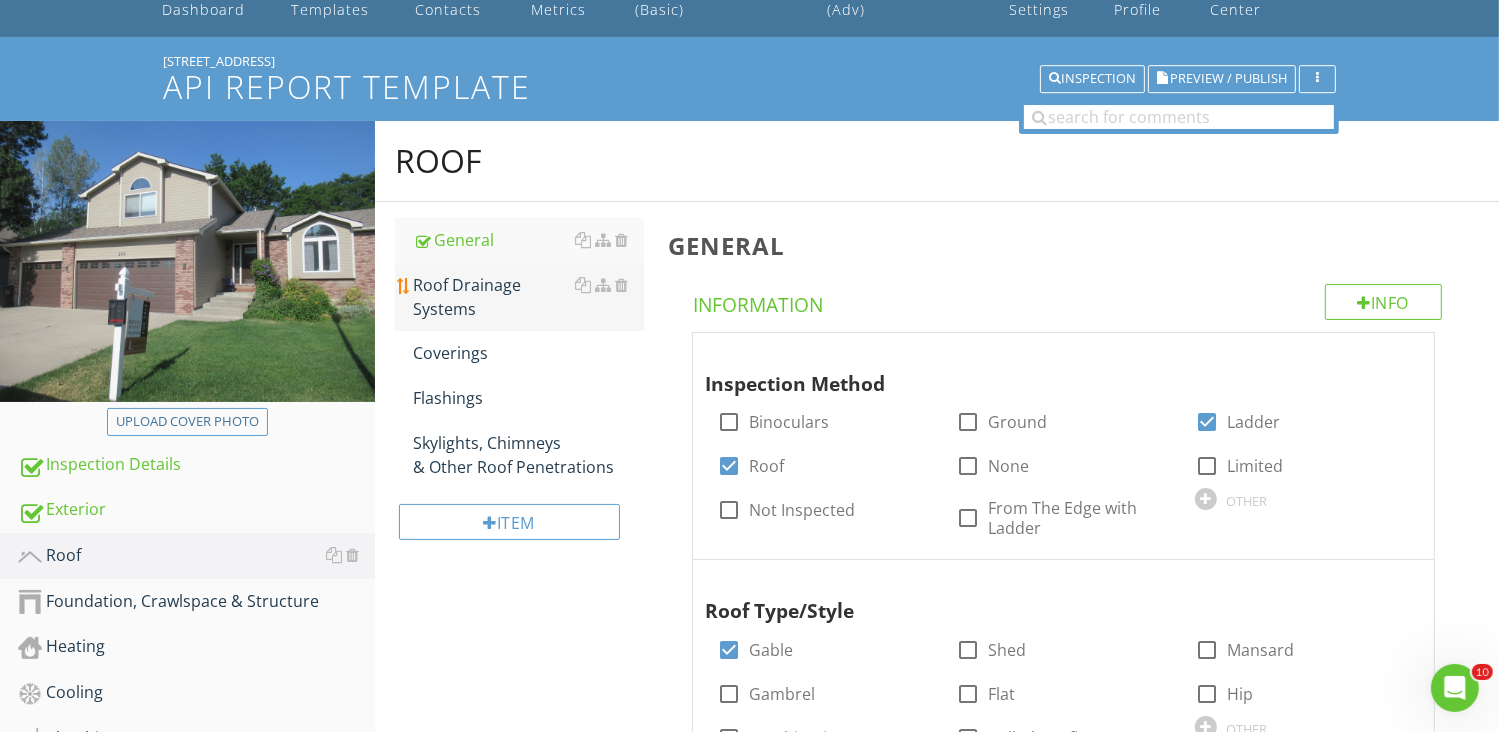 type on "General Roof Coverings" 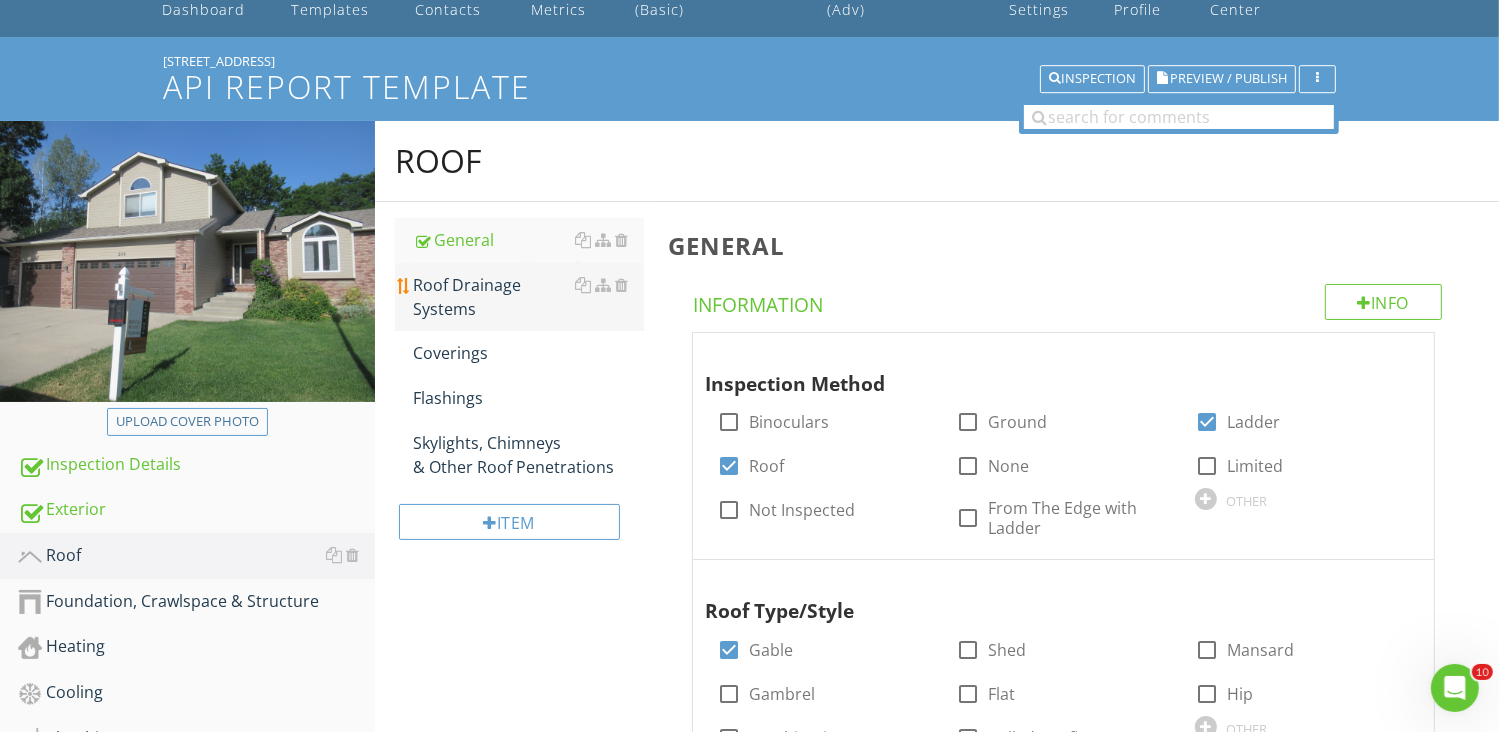 click on "Roof Drainage Systems" at bounding box center [528, 297] 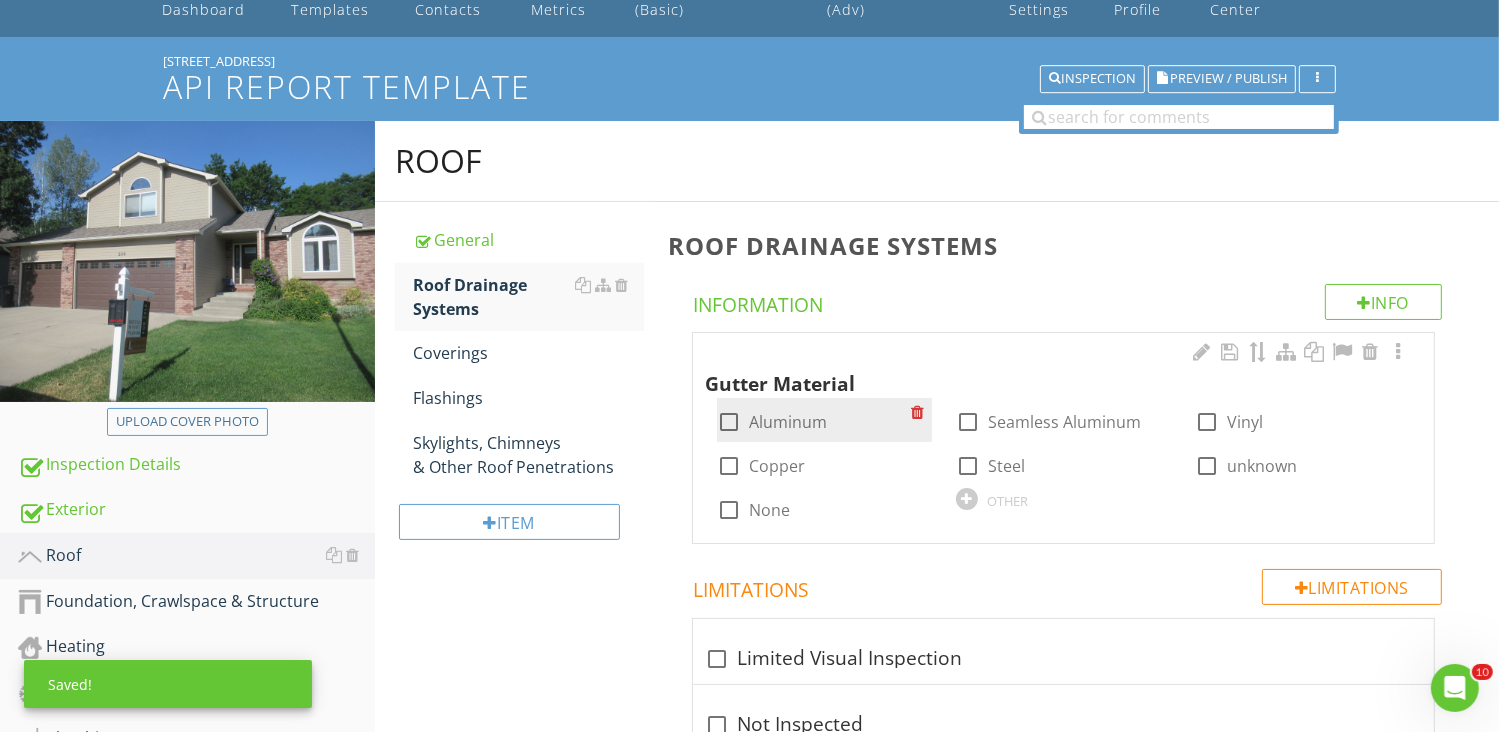 click at bounding box center (729, 422) 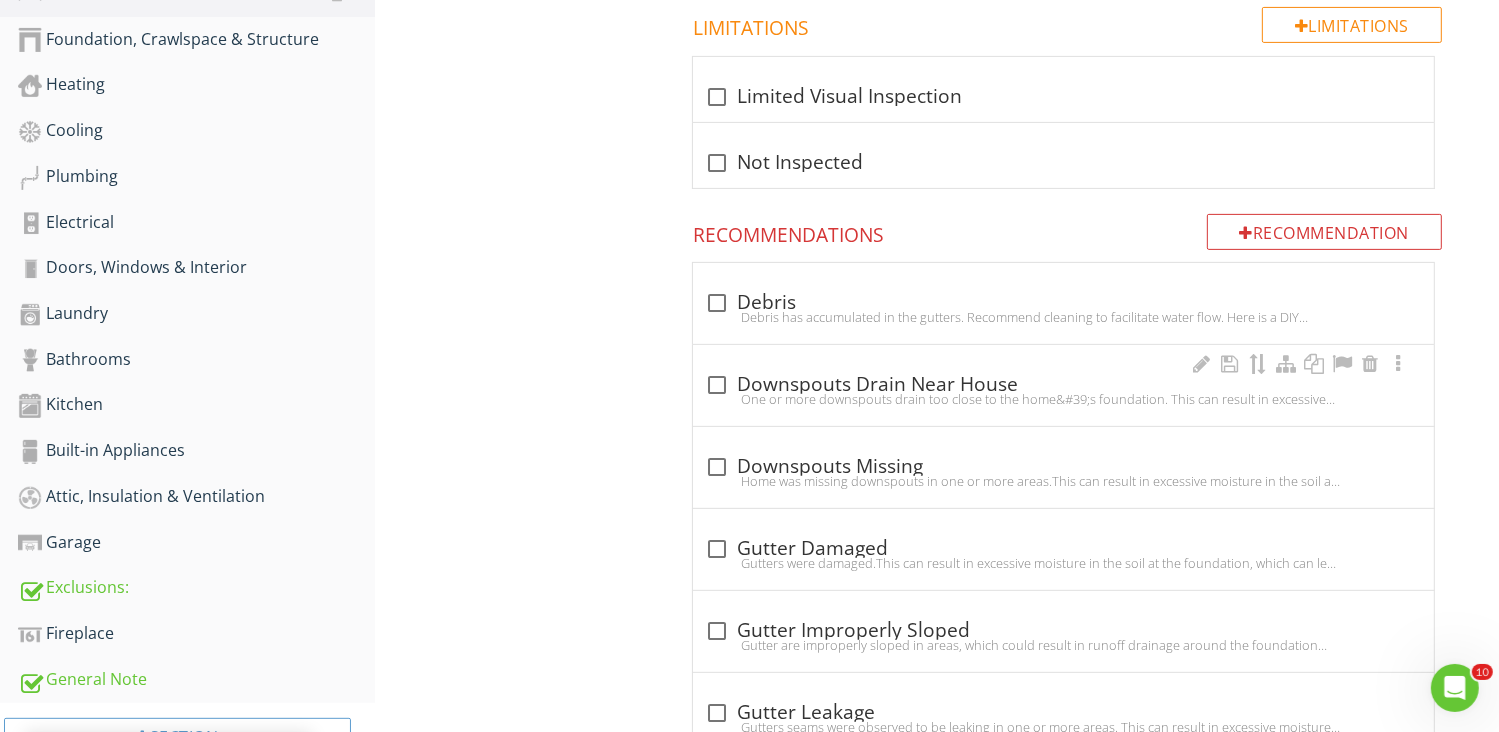 scroll, scrollTop: 700, scrollLeft: 0, axis: vertical 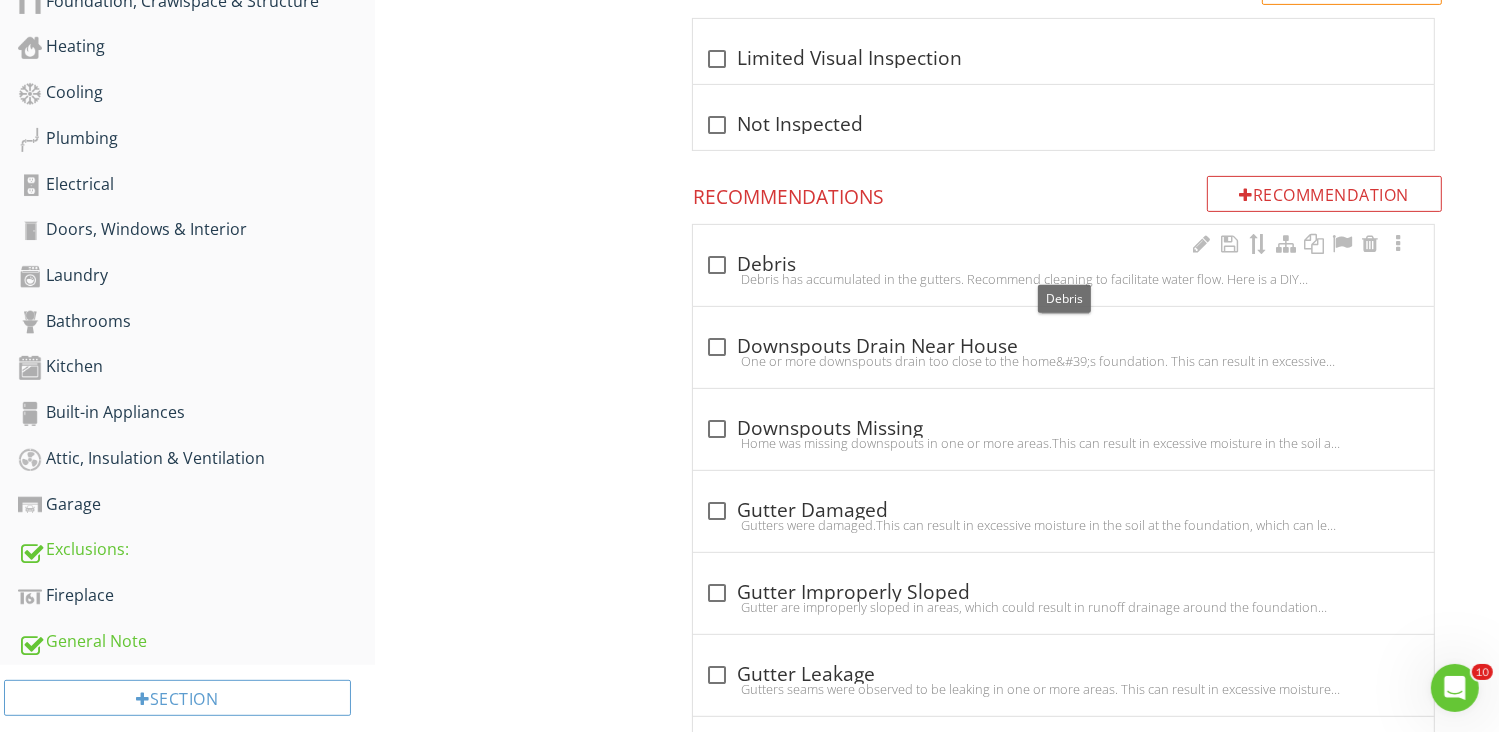 click at bounding box center (717, 265) 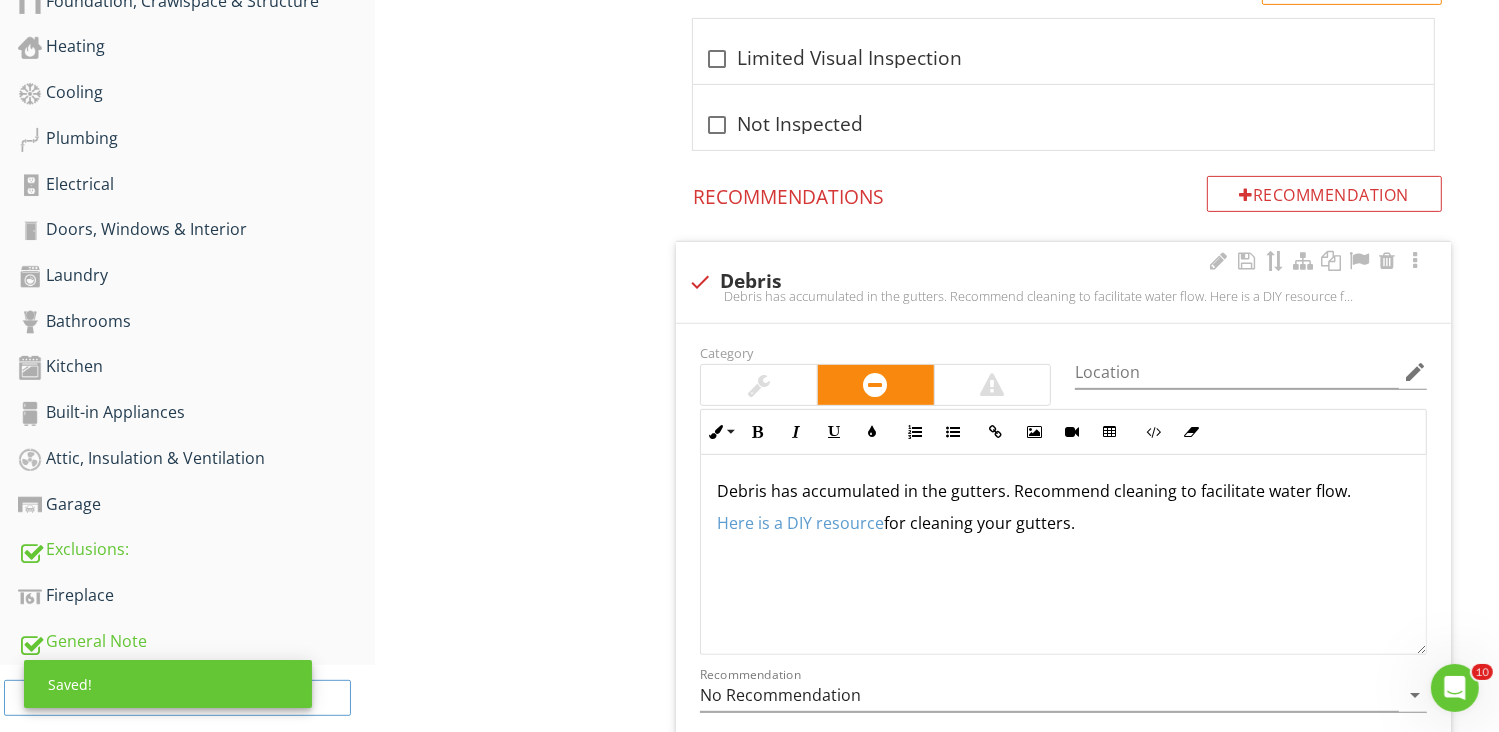 click at bounding box center [759, 385] 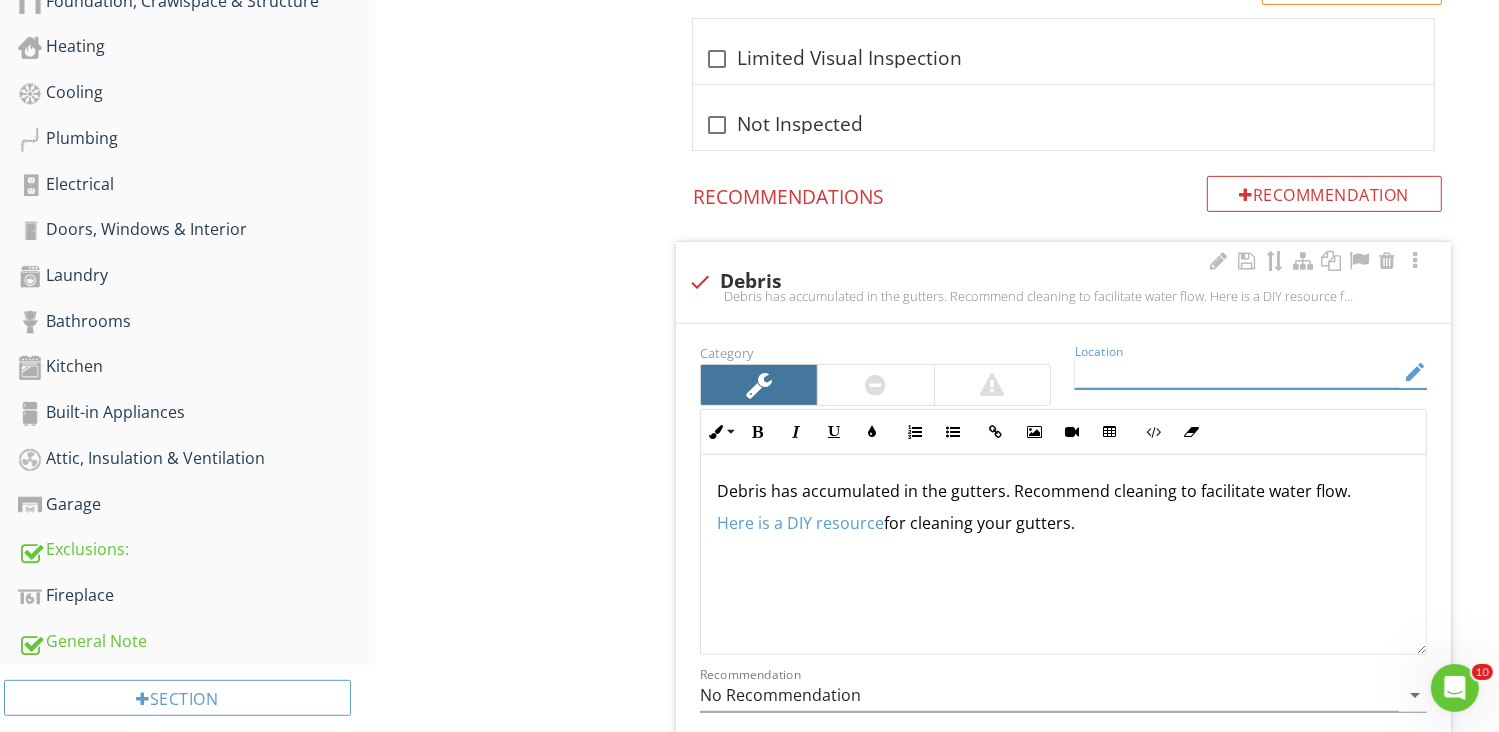 click at bounding box center [1237, 372] 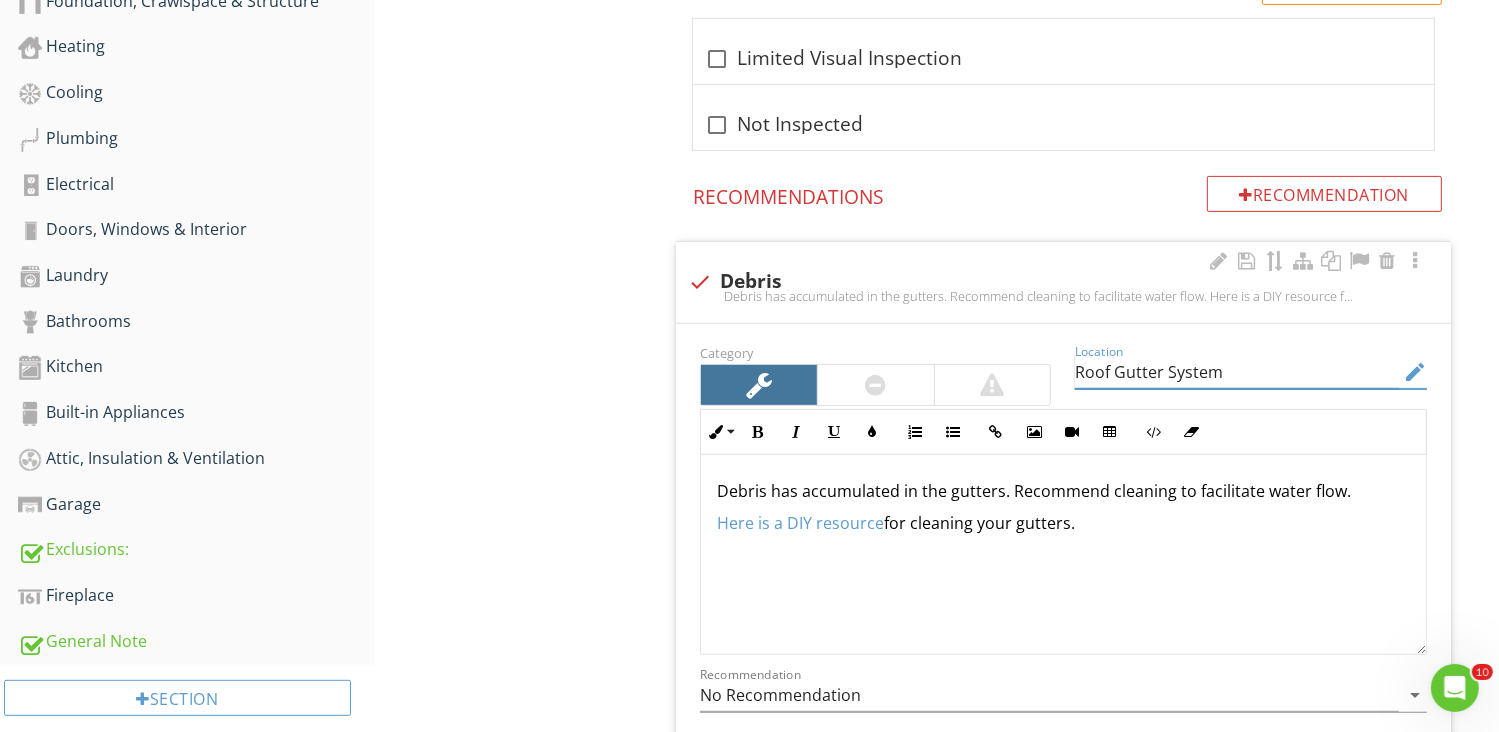 scroll, scrollTop: 0, scrollLeft: 0, axis: both 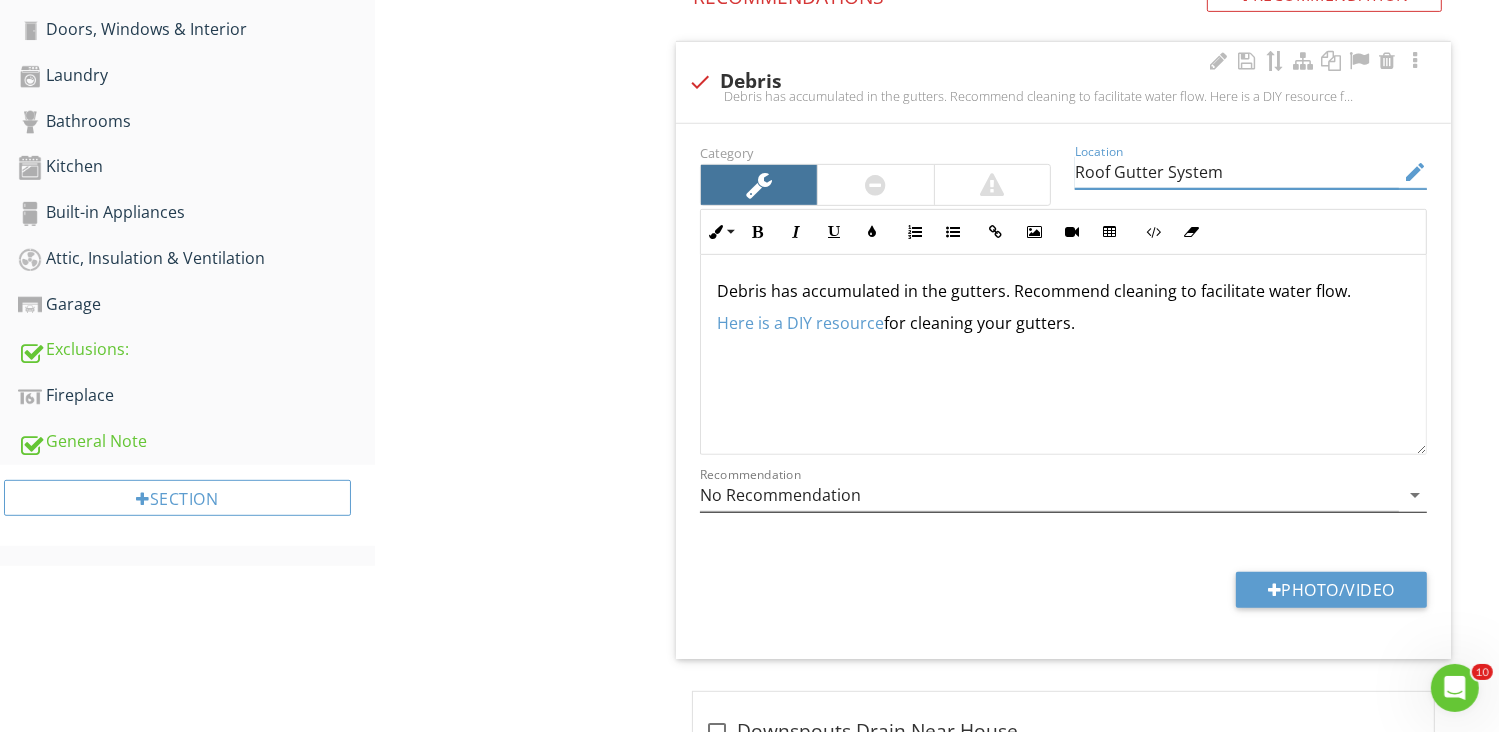 type on "Roof Gutter System" 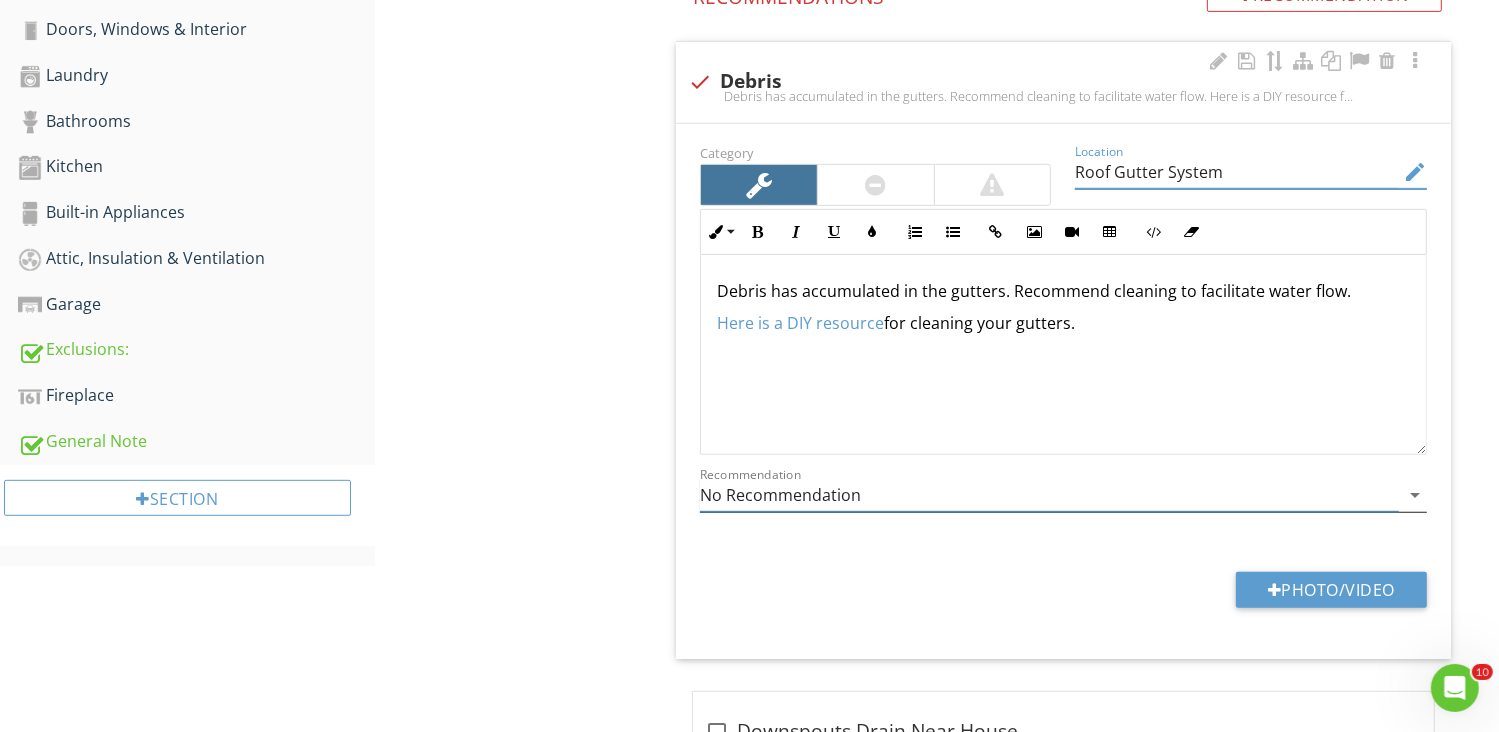click on "arrow_drop_down" at bounding box center [1415, 495] 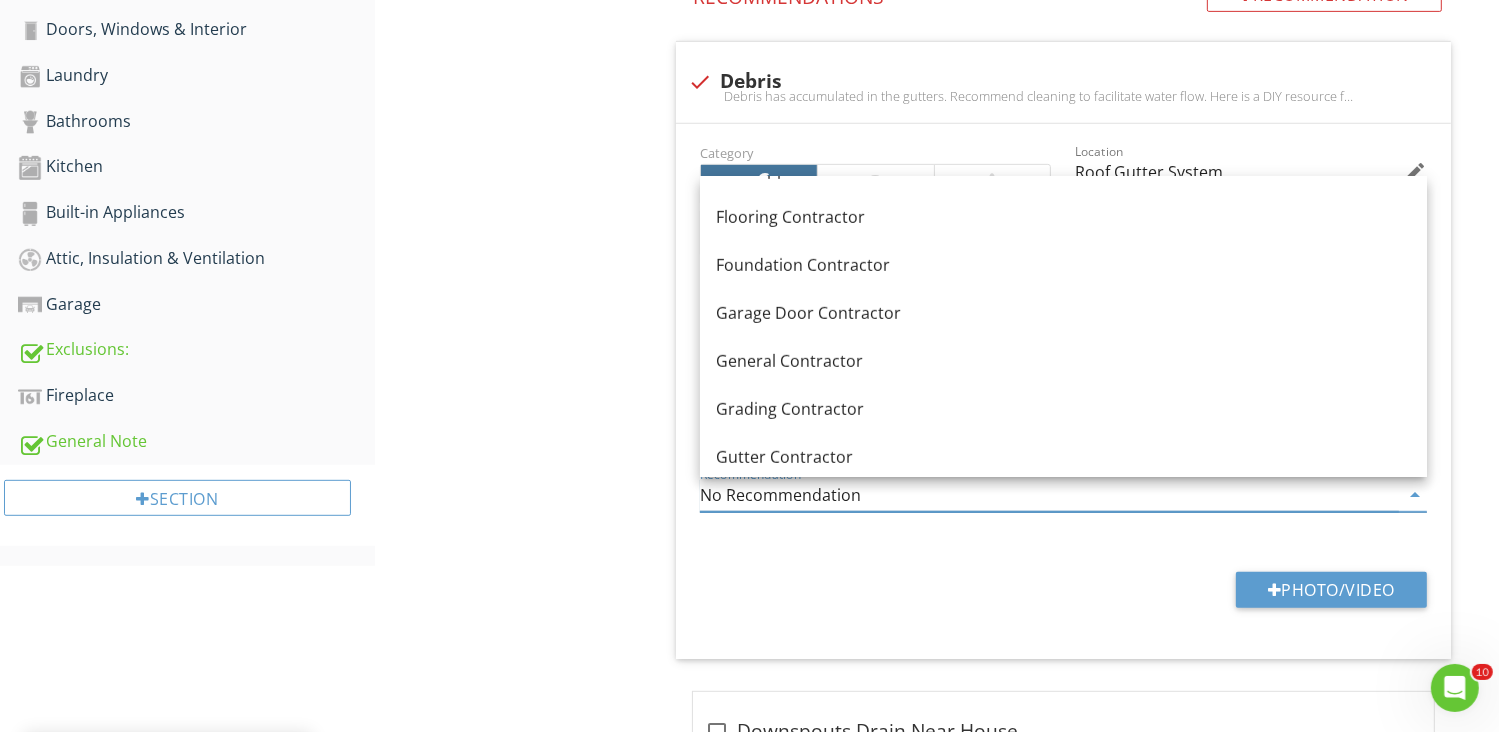 scroll, scrollTop: 1200, scrollLeft: 0, axis: vertical 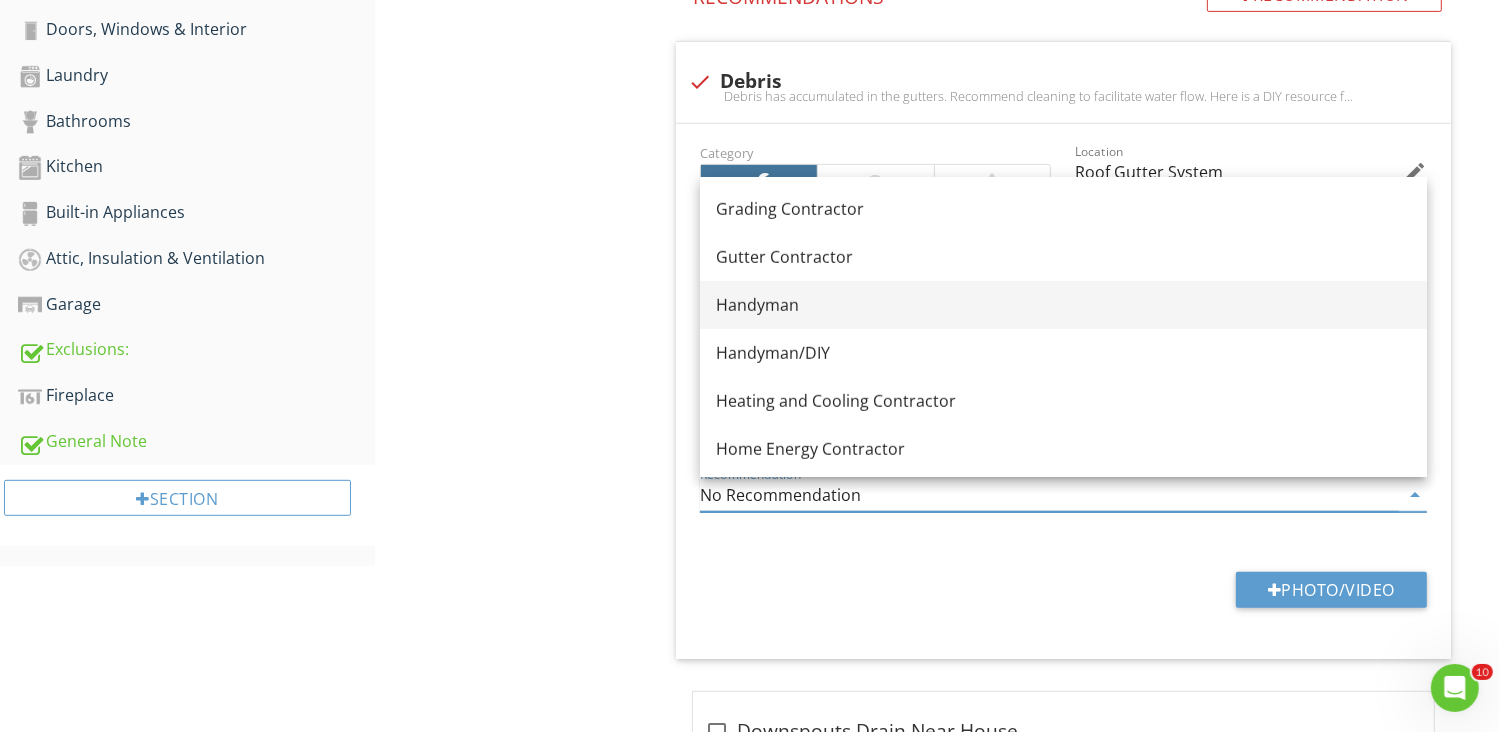 click on "Handyman" at bounding box center (1063, 305) 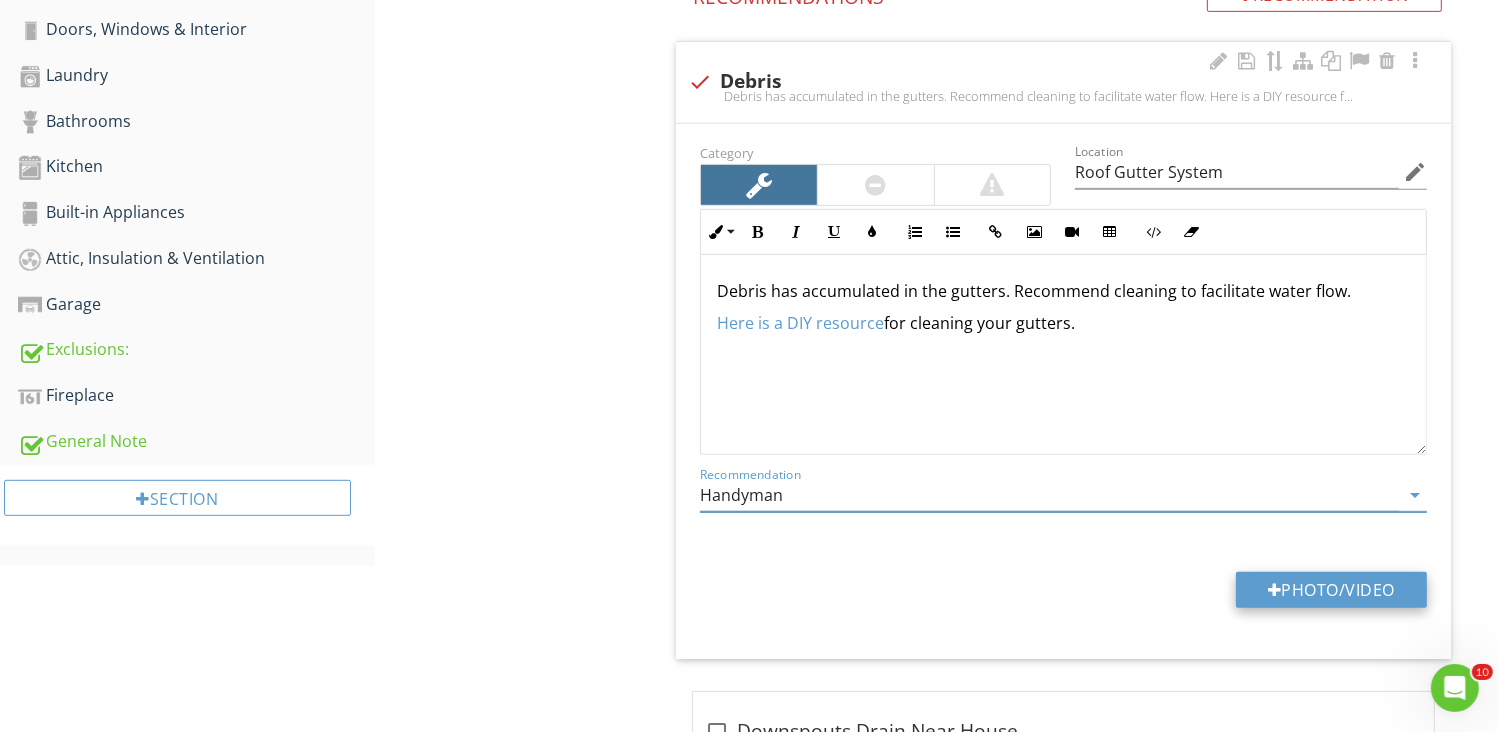 click on "Photo/Video" at bounding box center (1331, 590) 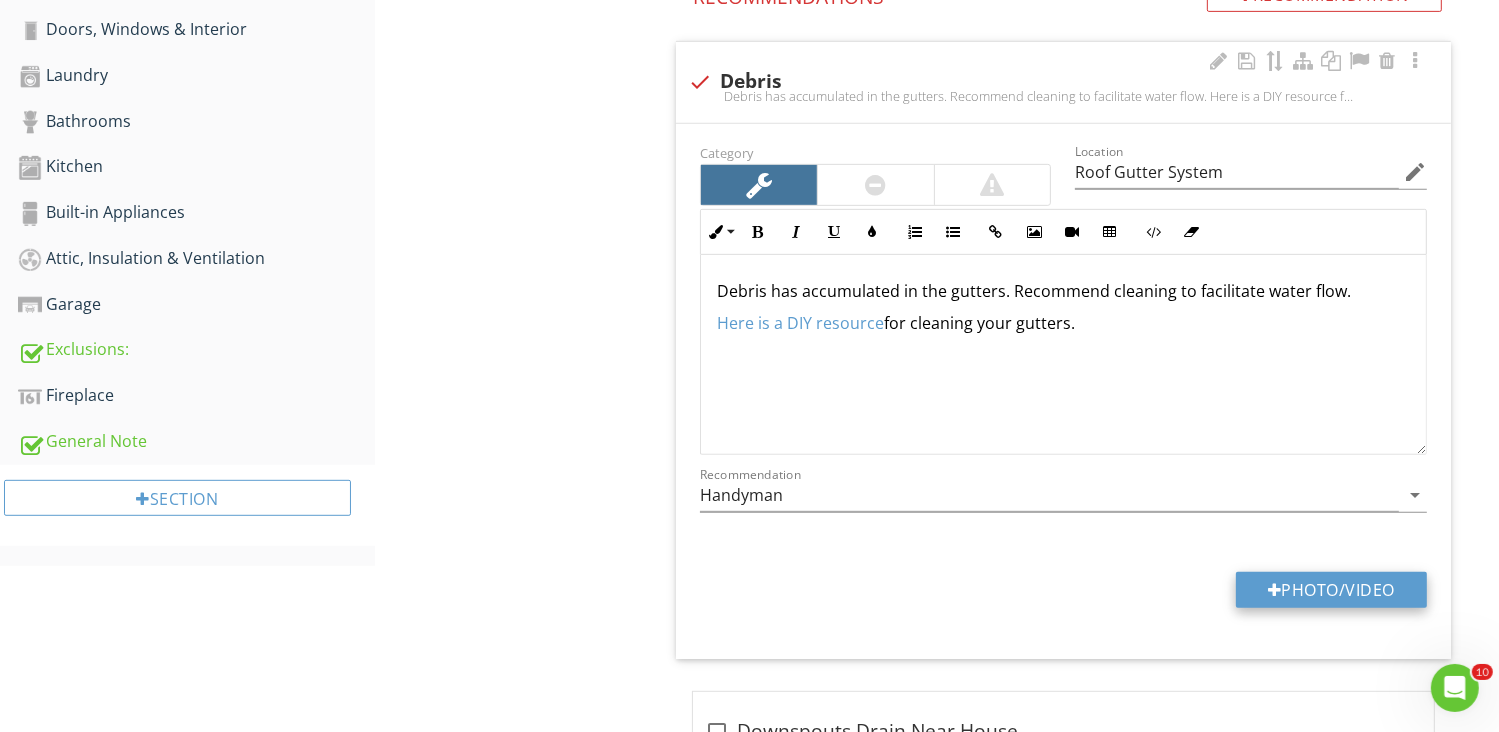 type on "C:\fakepath\IMG_1851.JPG" 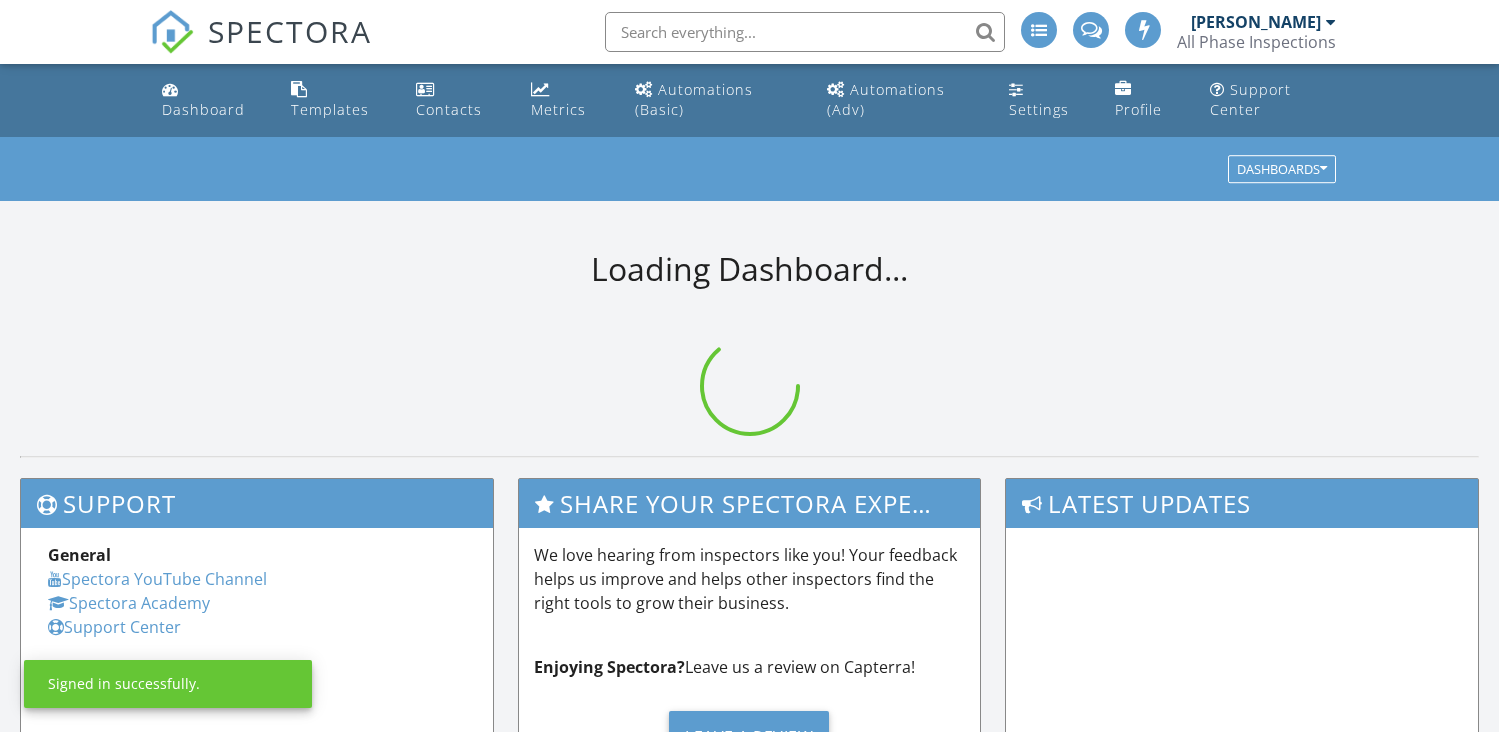 scroll, scrollTop: 0, scrollLeft: 0, axis: both 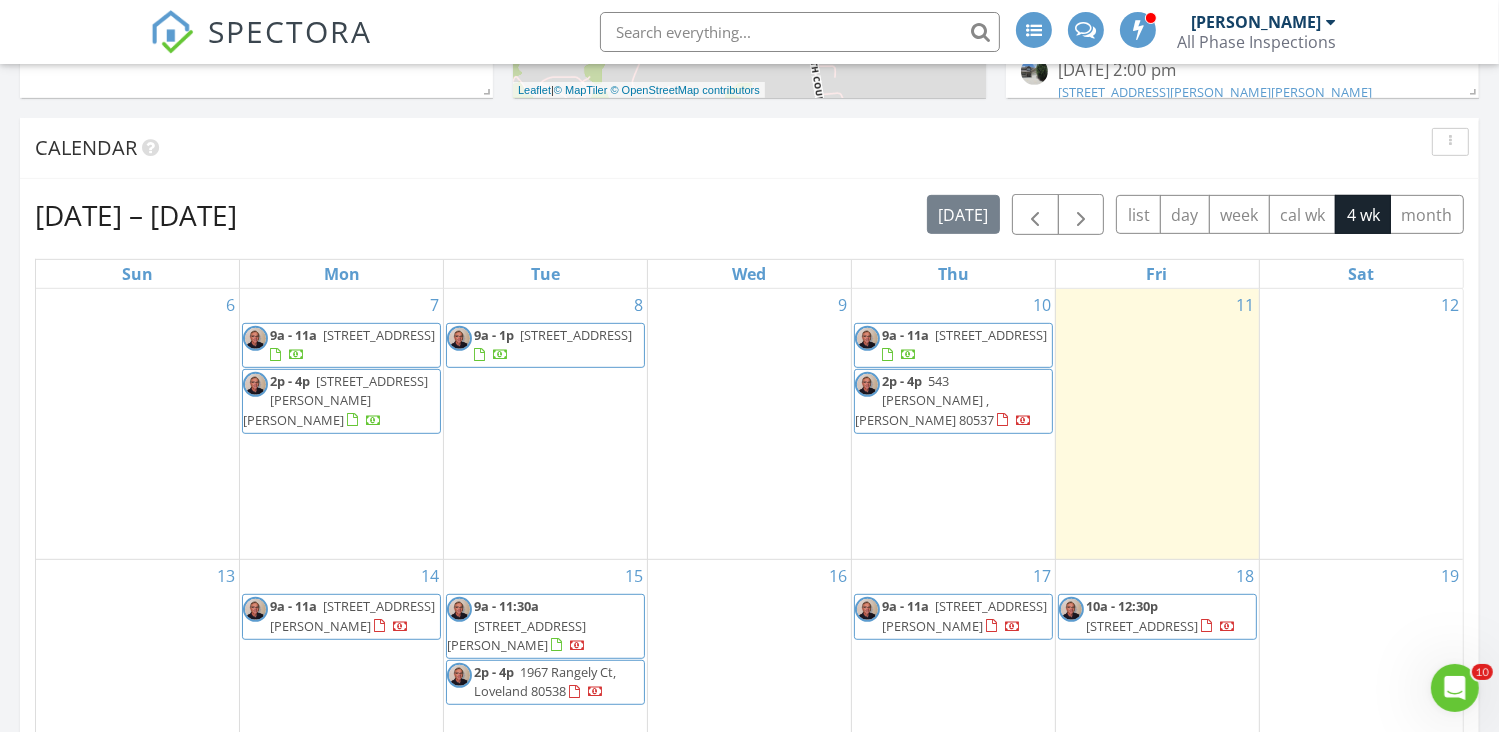 click on "[STREET_ADDRESS]" at bounding box center [991, 335] 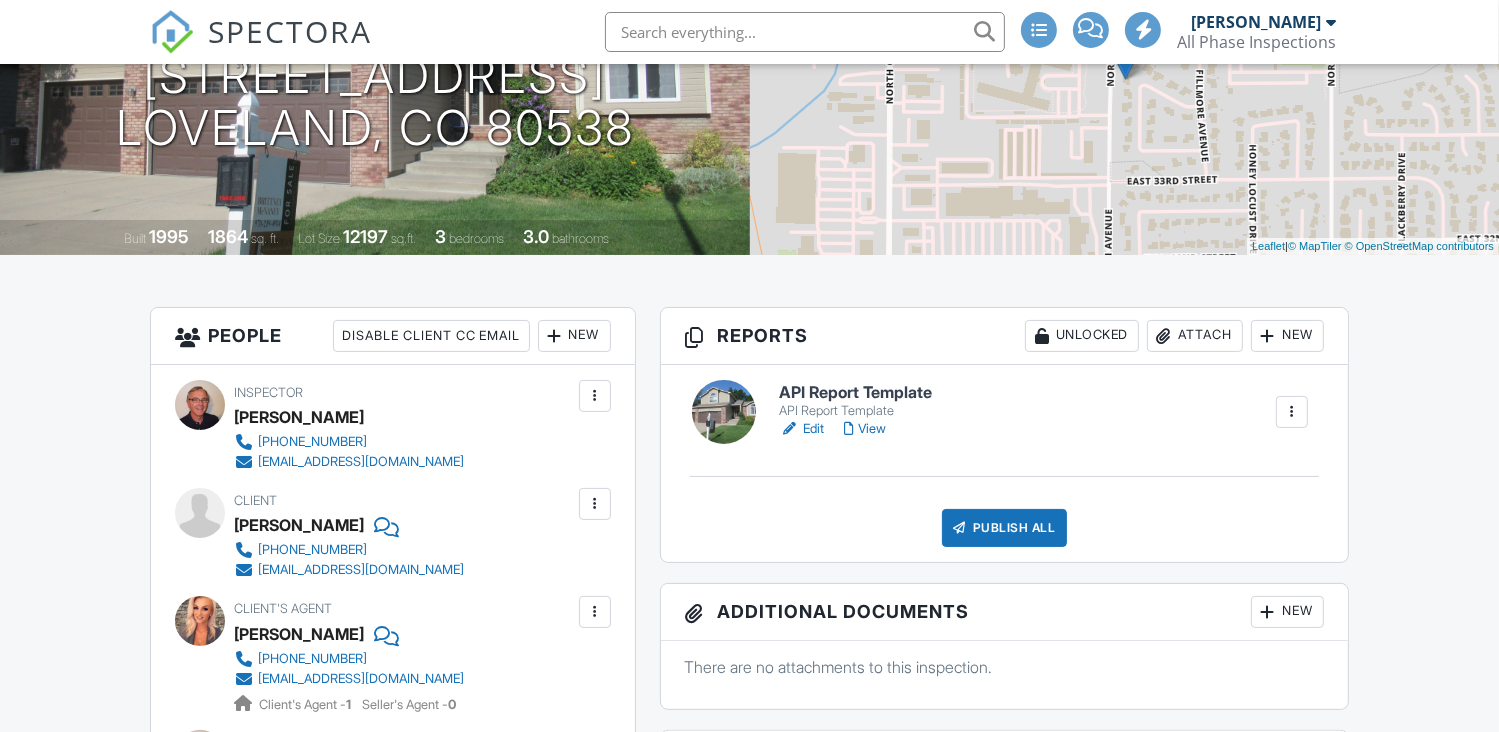 scroll, scrollTop: 300, scrollLeft: 0, axis: vertical 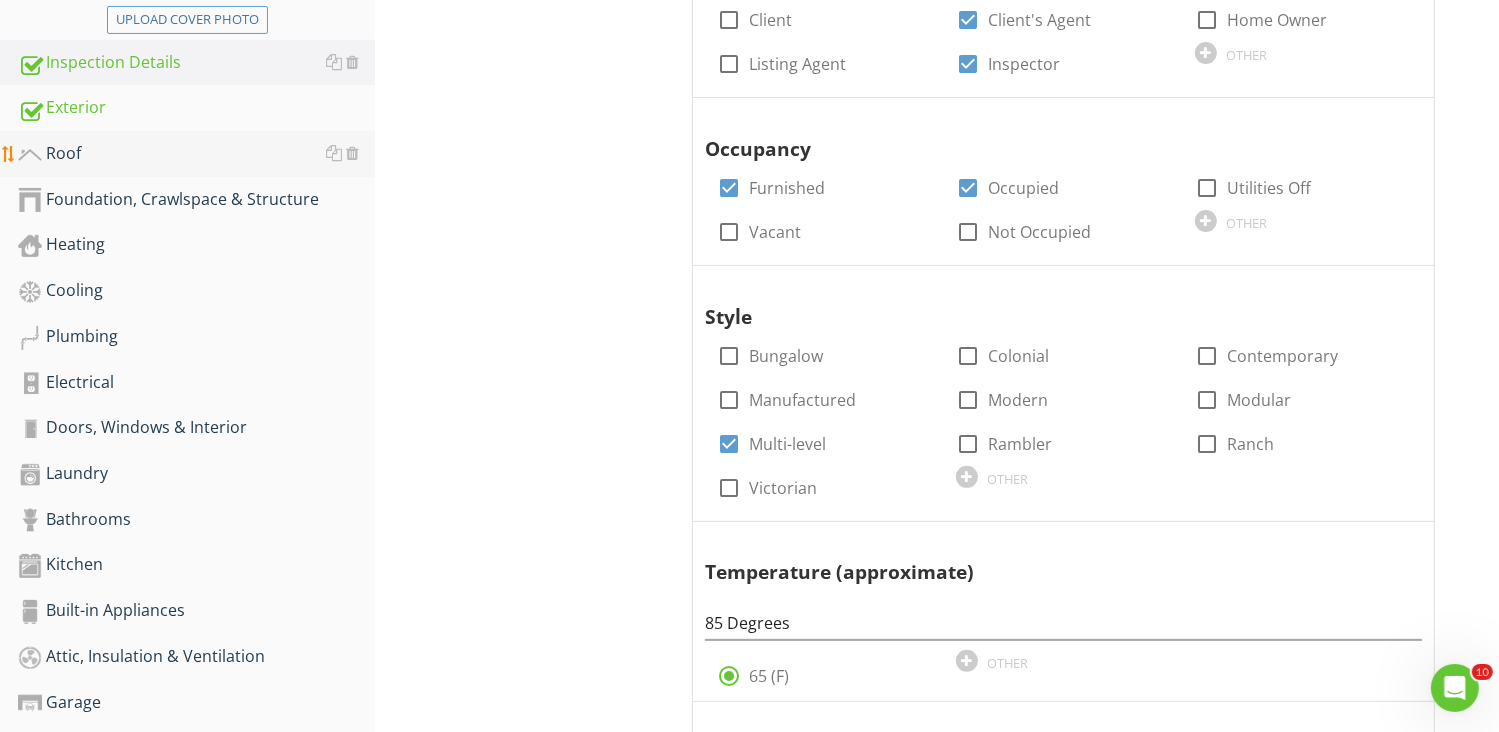 click on "Roof" at bounding box center [196, 154] 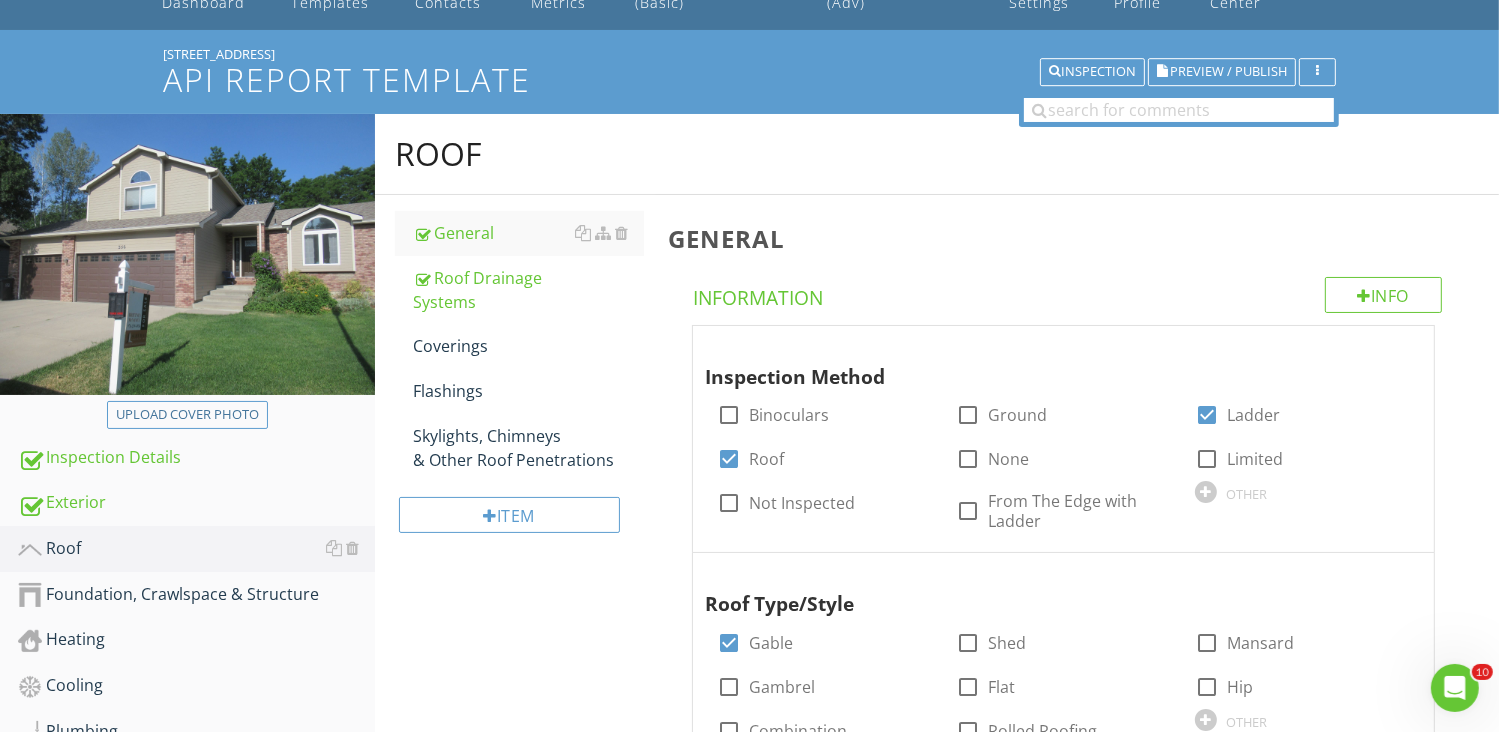 scroll, scrollTop: 104, scrollLeft: 0, axis: vertical 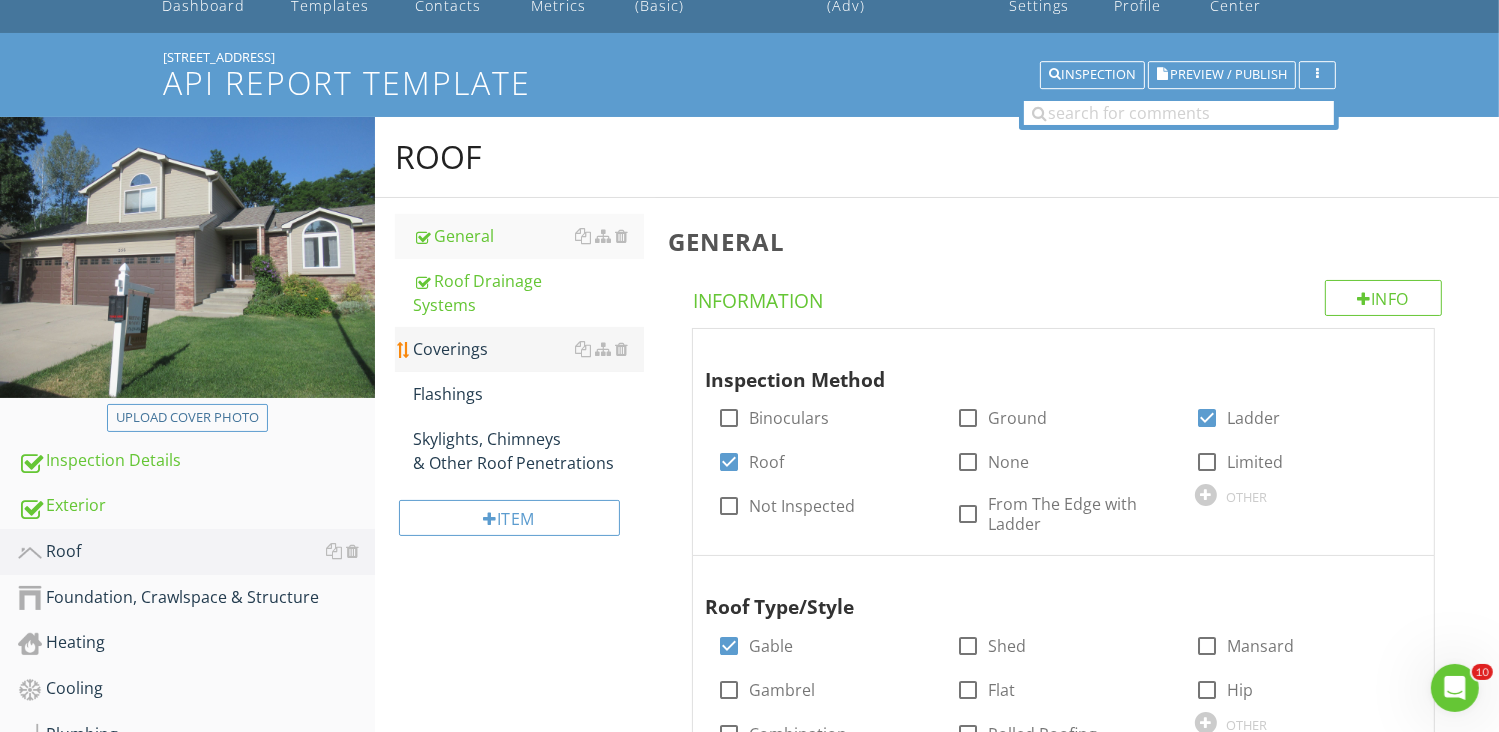 click on "Coverings" at bounding box center [528, 349] 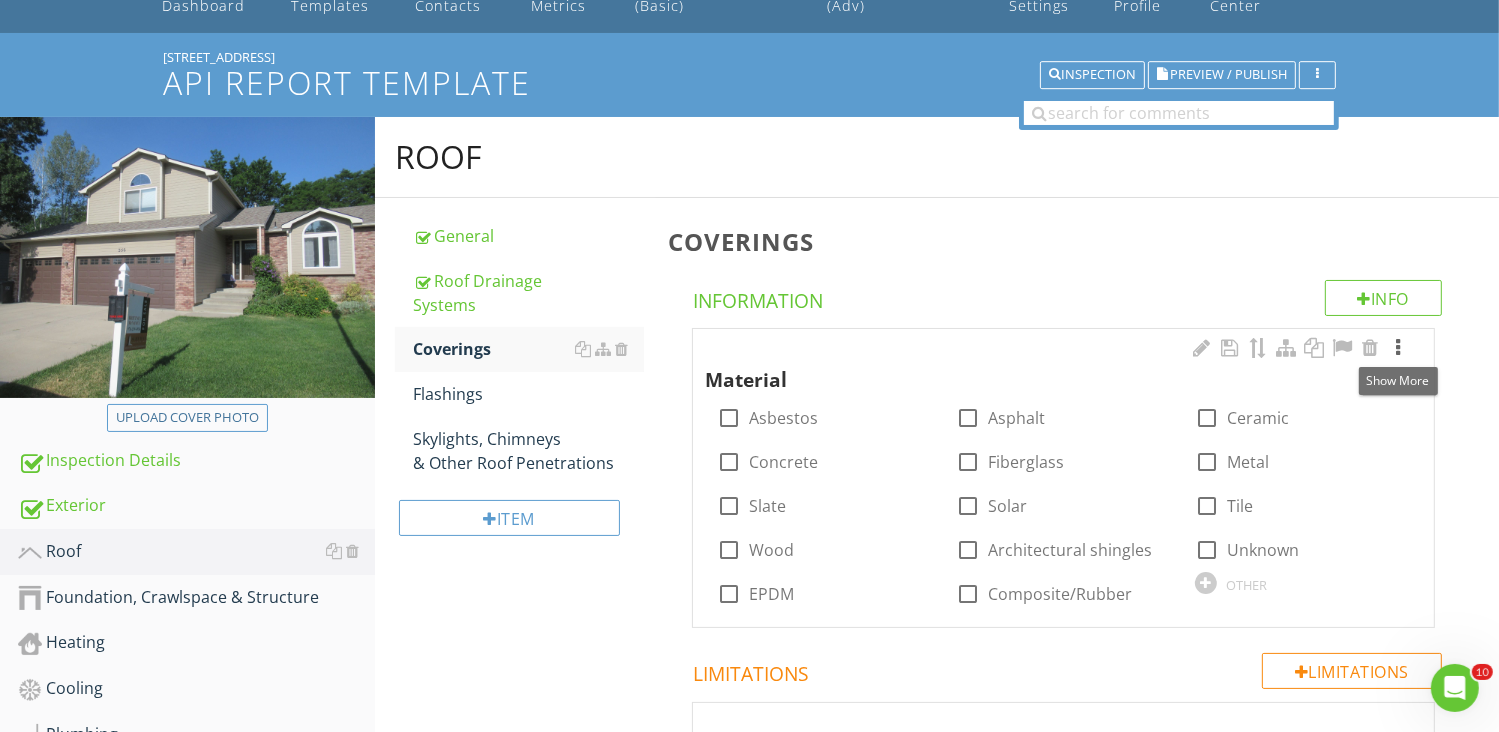 click at bounding box center [1398, 348] 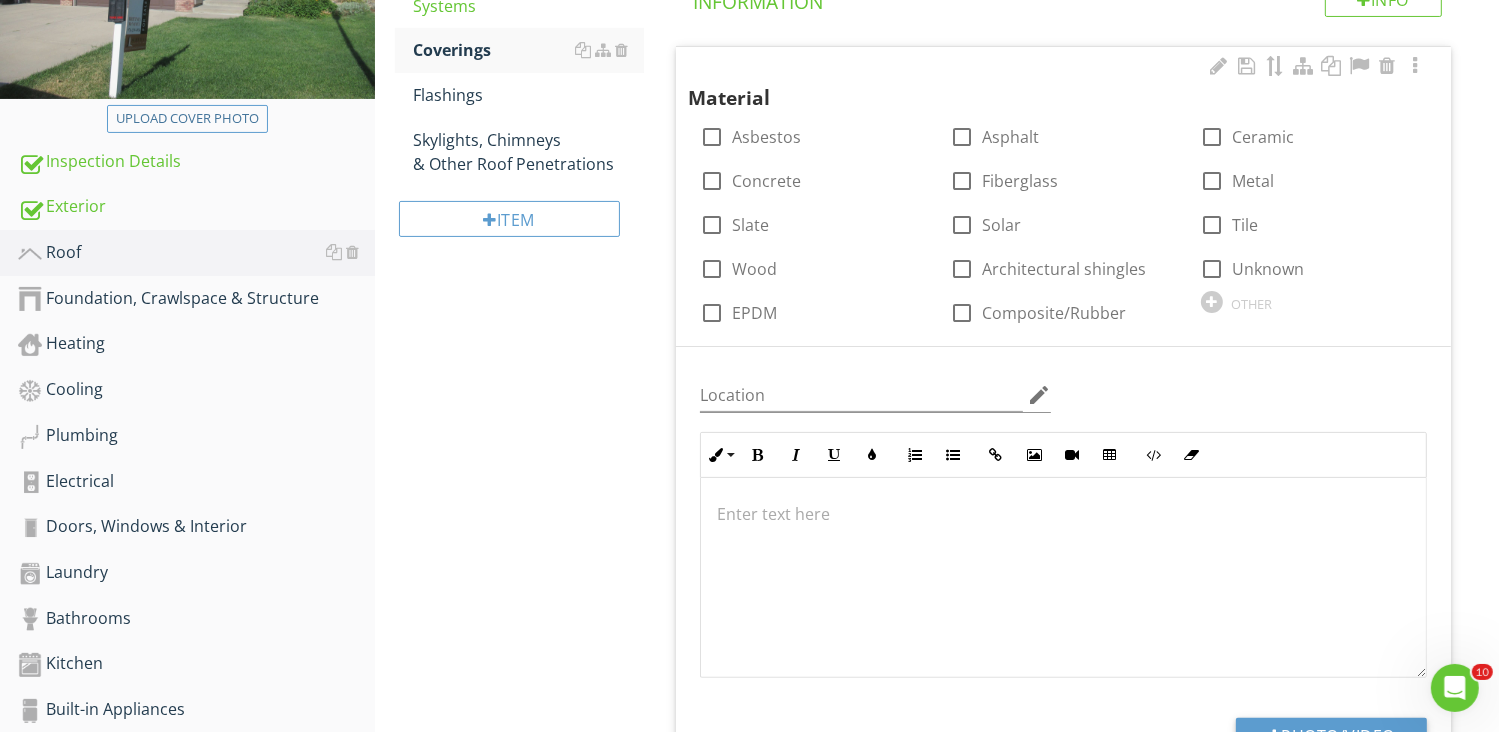 scroll, scrollTop: 404, scrollLeft: 0, axis: vertical 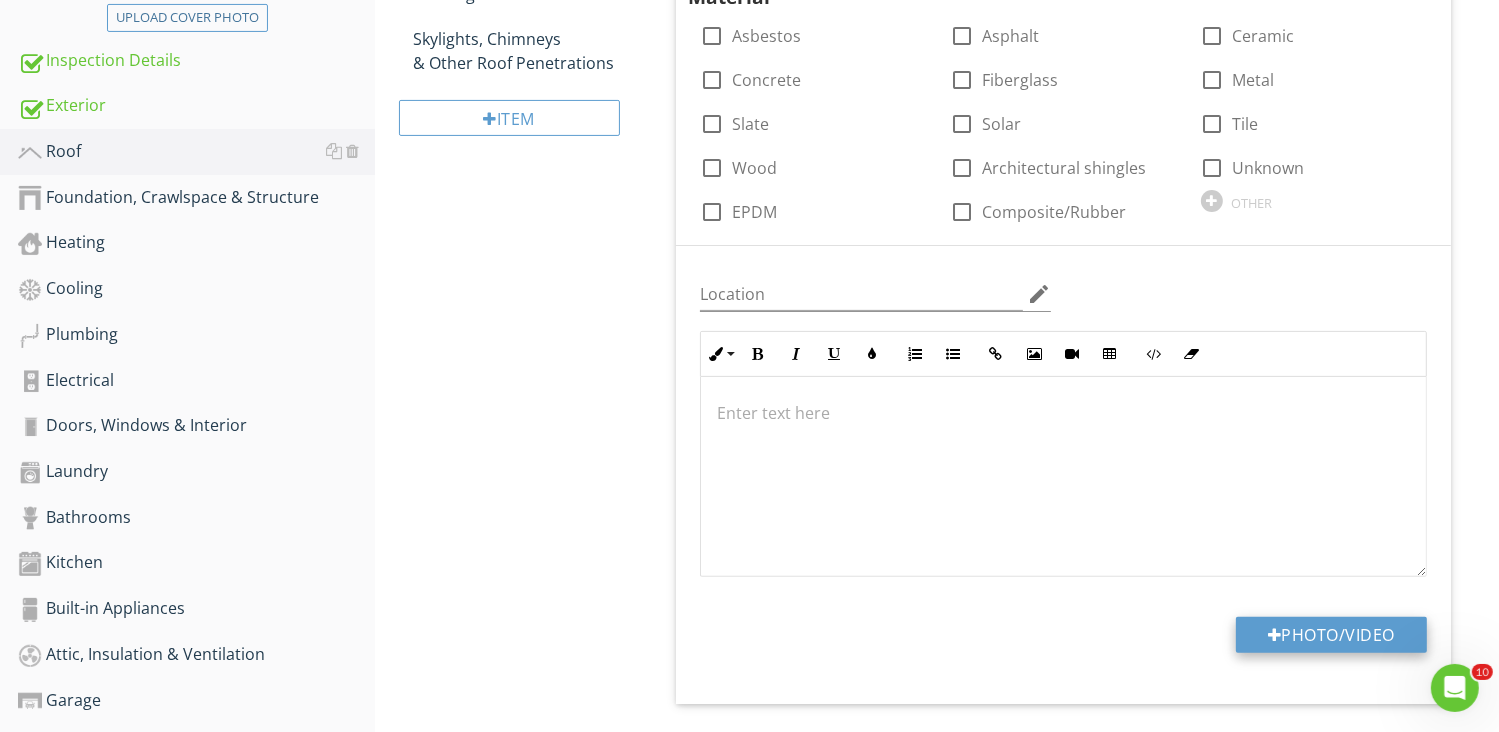 click on "Photo/Video" at bounding box center [1331, 635] 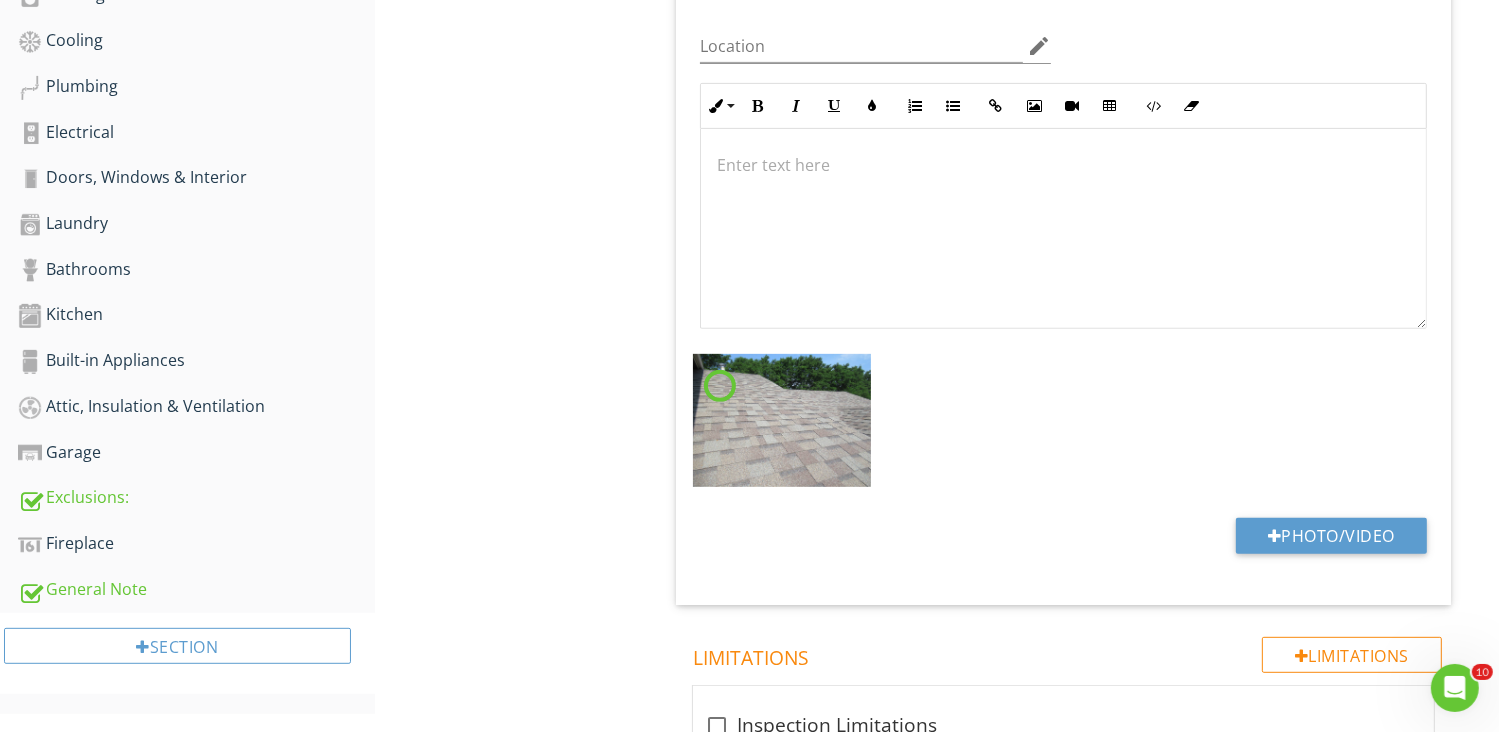 scroll, scrollTop: 804, scrollLeft: 0, axis: vertical 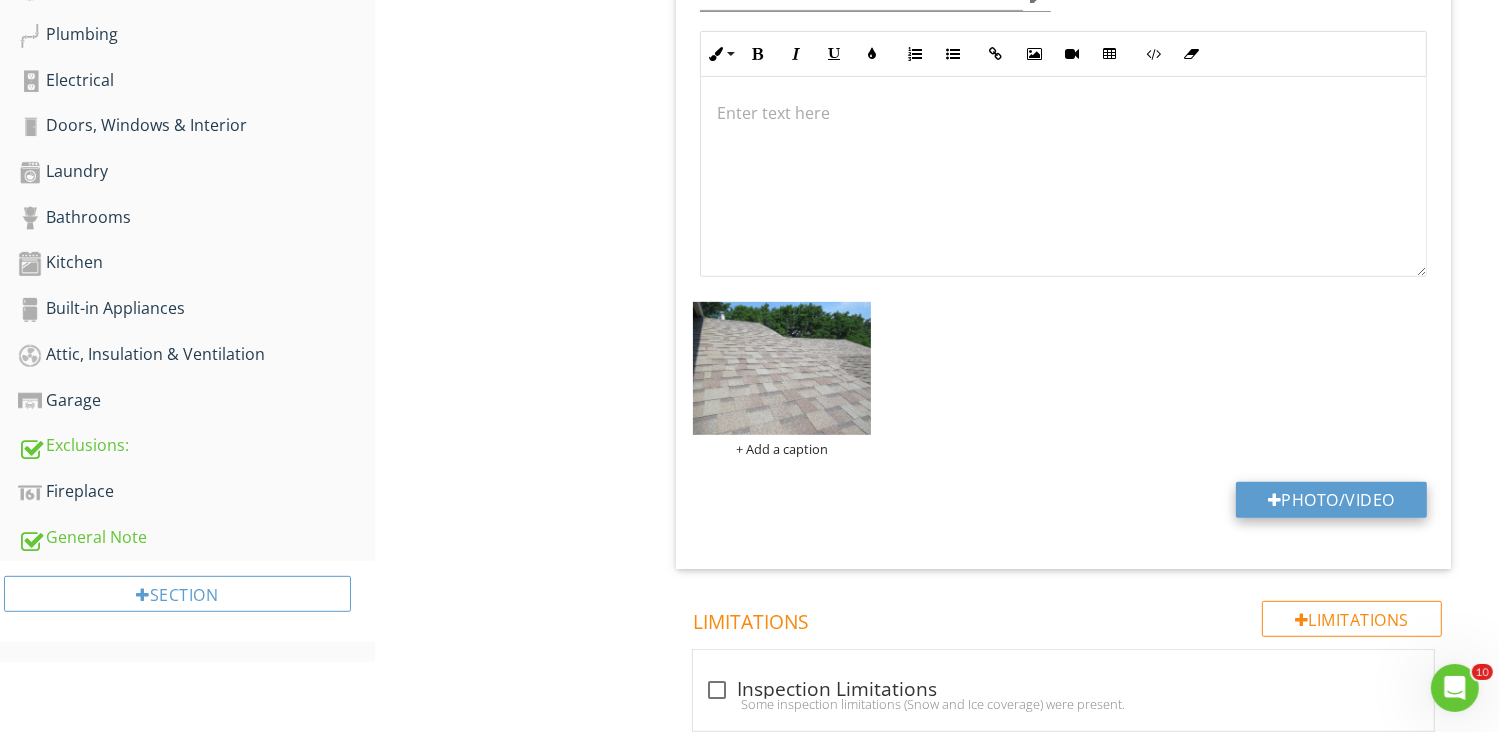 click on "Photo/Video" at bounding box center [1331, 500] 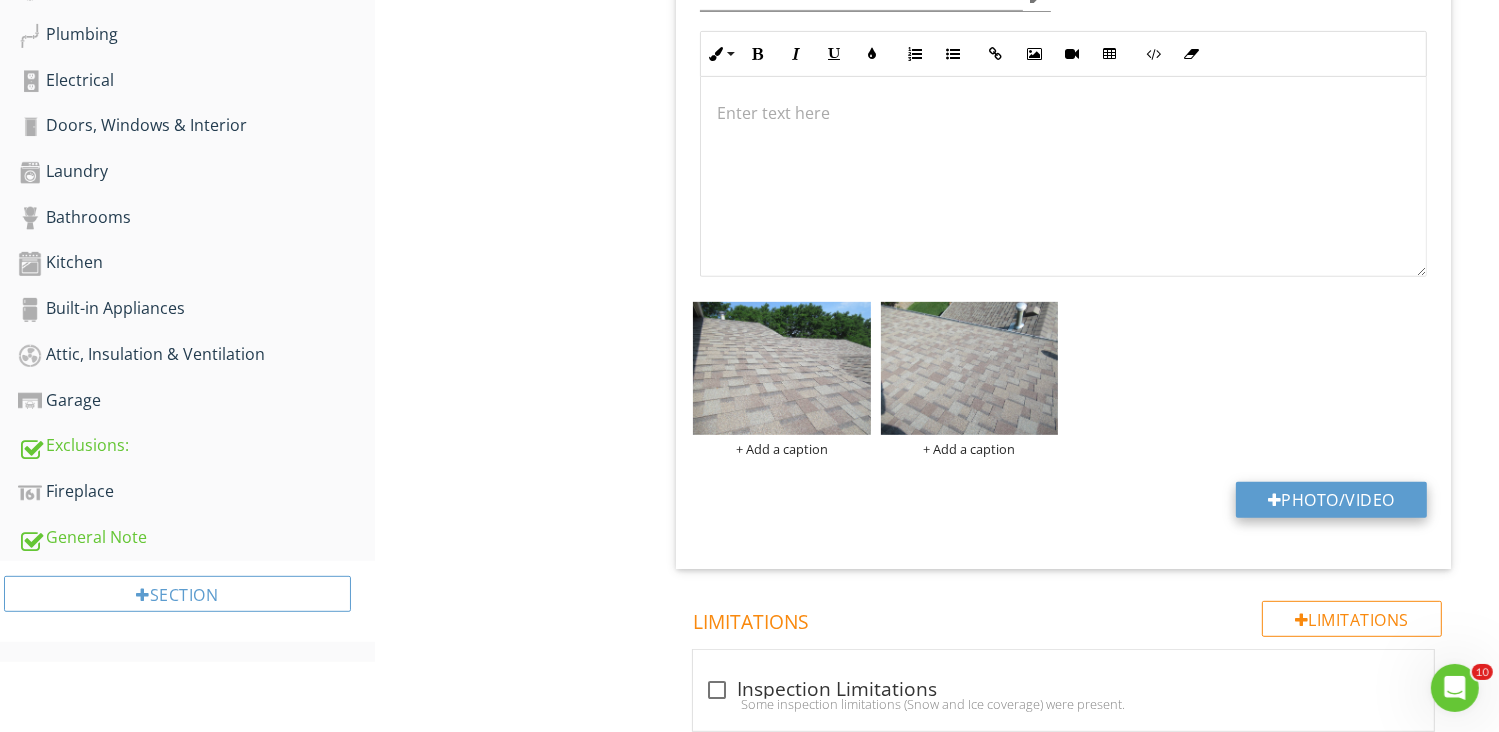 click on "Photo/Video" at bounding box center [1331, 500] 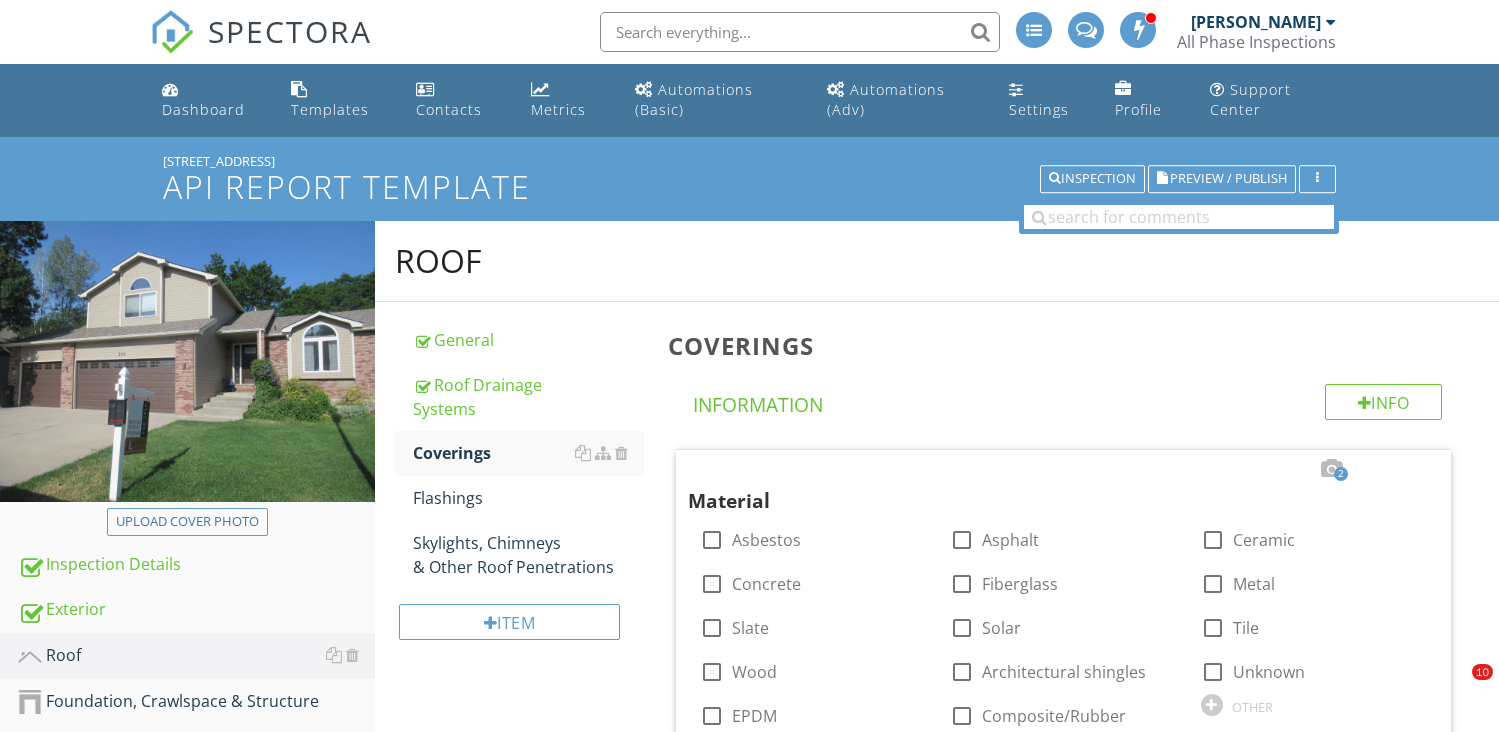 scroll, scrollTop: 804, scrollLeft: 0, axis: vertical 